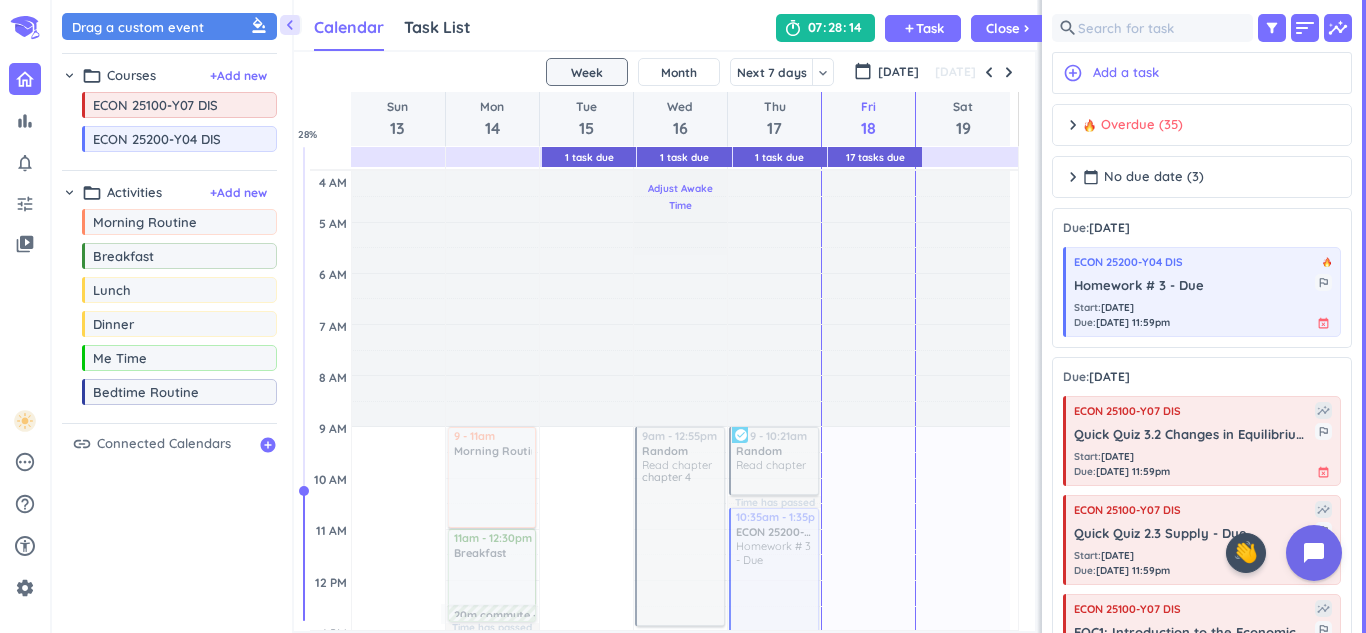 scroll, scrollTop: 0, scrollLeft: 0, axis: both 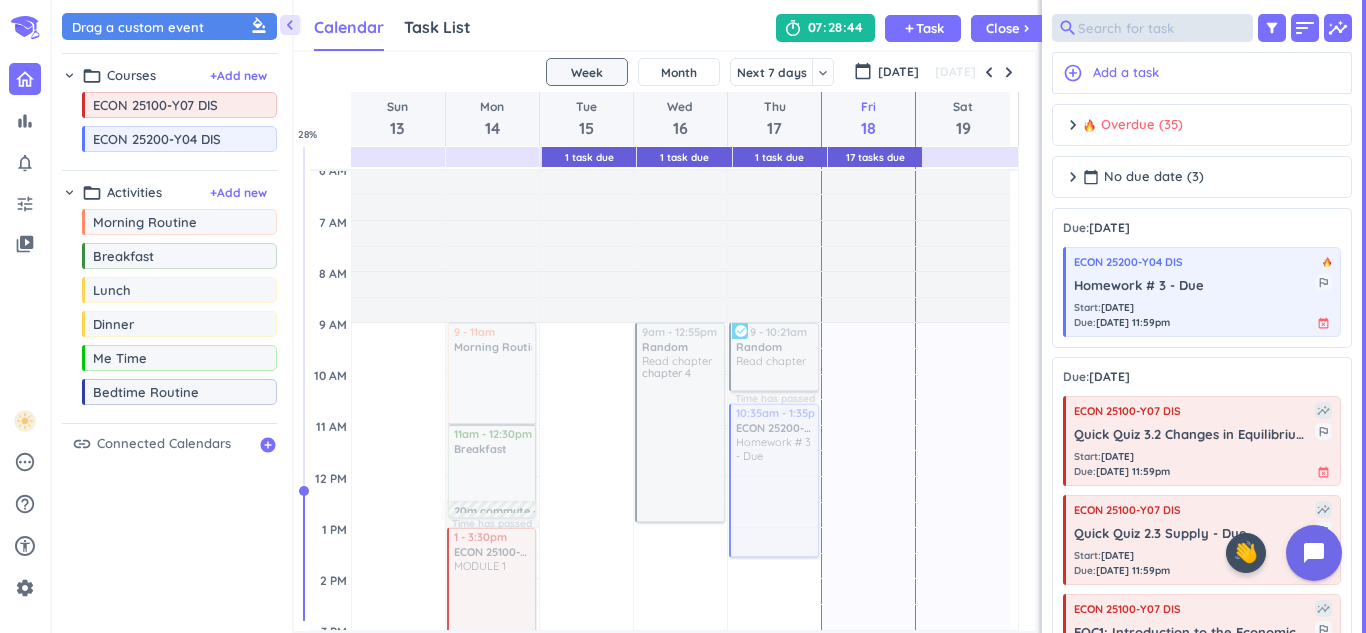 click at bounding box center (1152, 28) 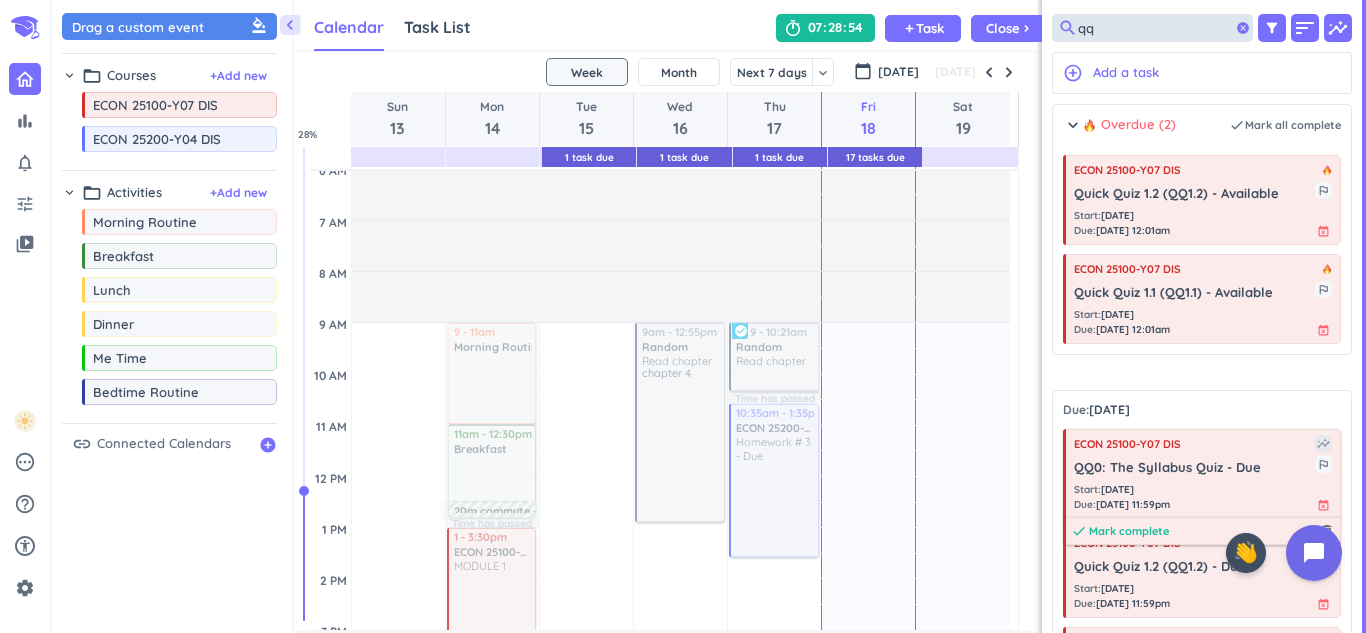 click on "Mark complete" at bounding box center (1129, 531) 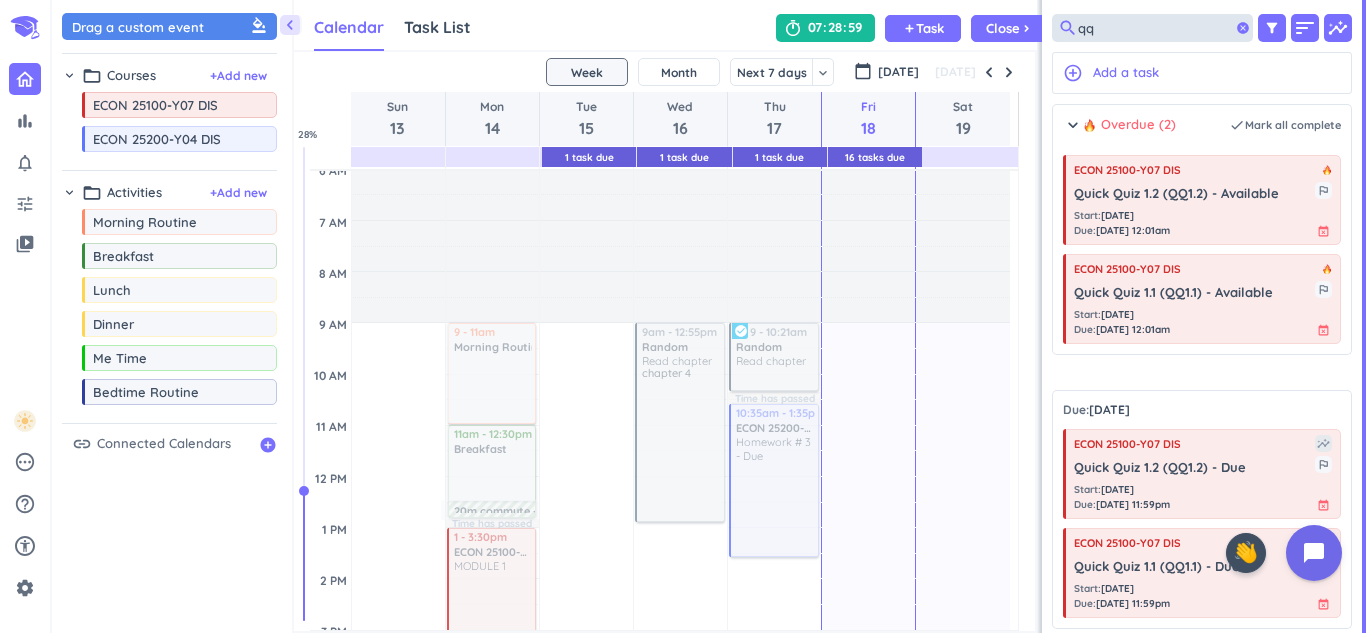 type on "qq" 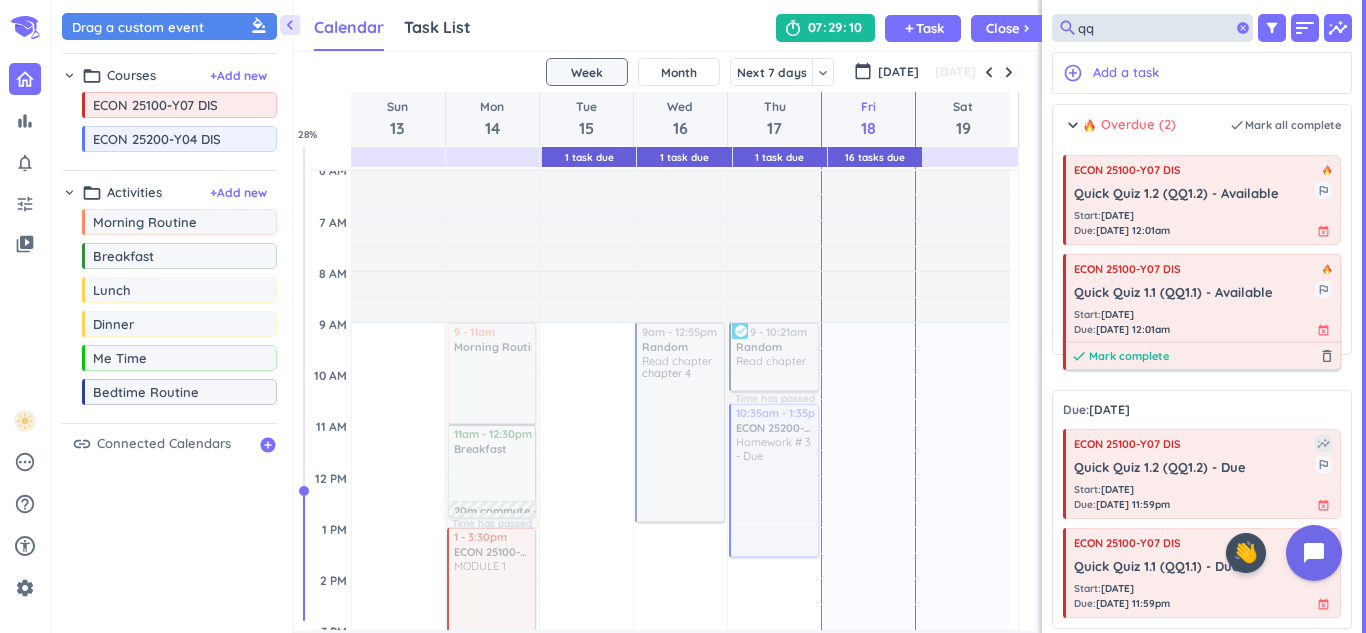 click on "Mark complete" at bounding box center (1129, 356) 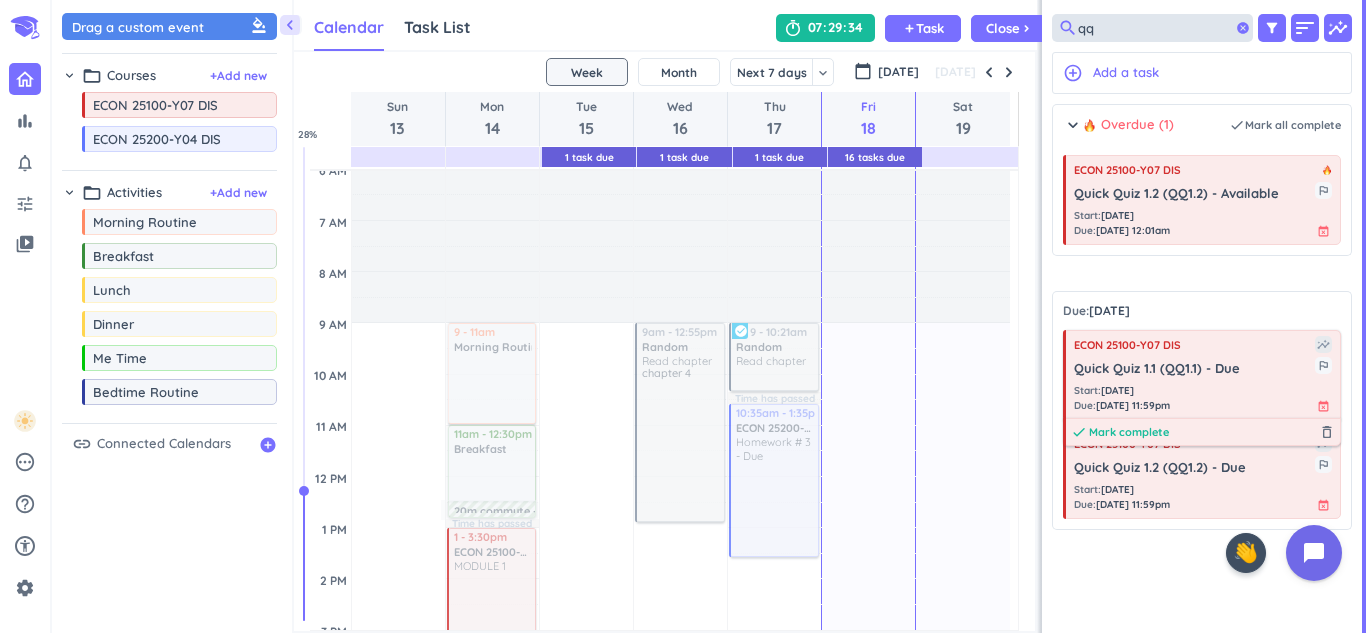 click on "Mark complete" at bounding box center [1129, 432] 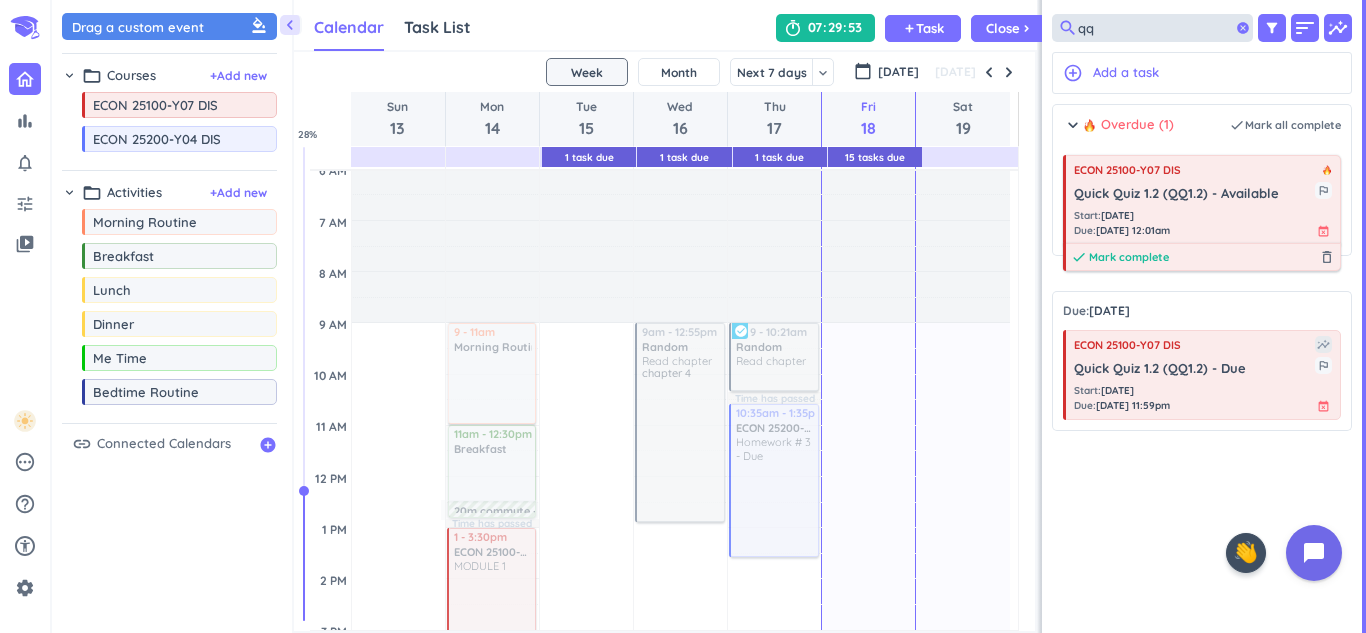 click on "Mark complete" at bounding box center (1129, 257) 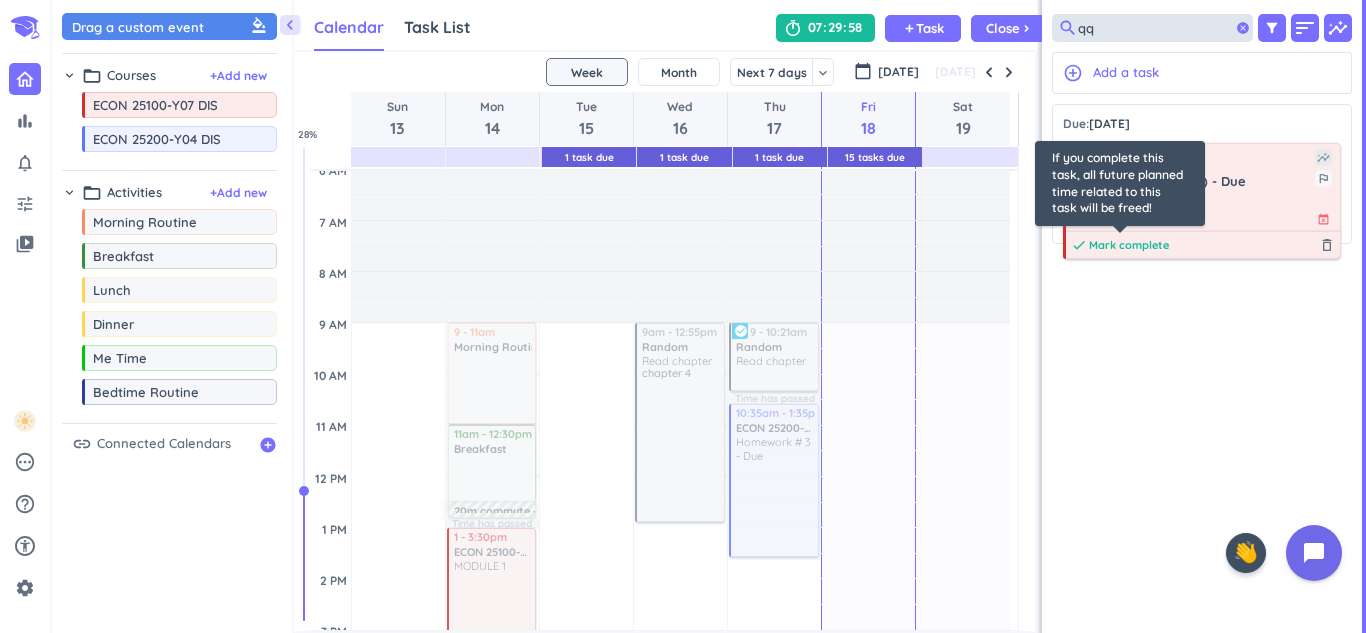 click on "Mark complete" at bounding box center [1129, 245] 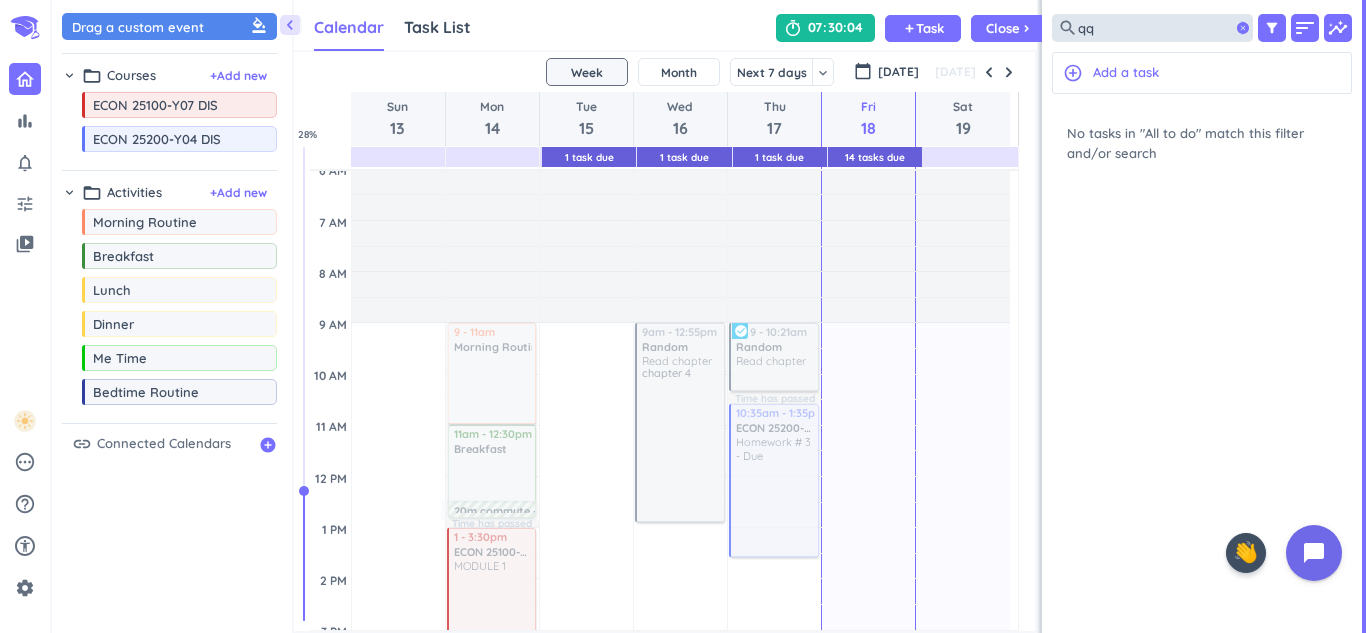 click on "cancel" at bounding box center (1243, 28) 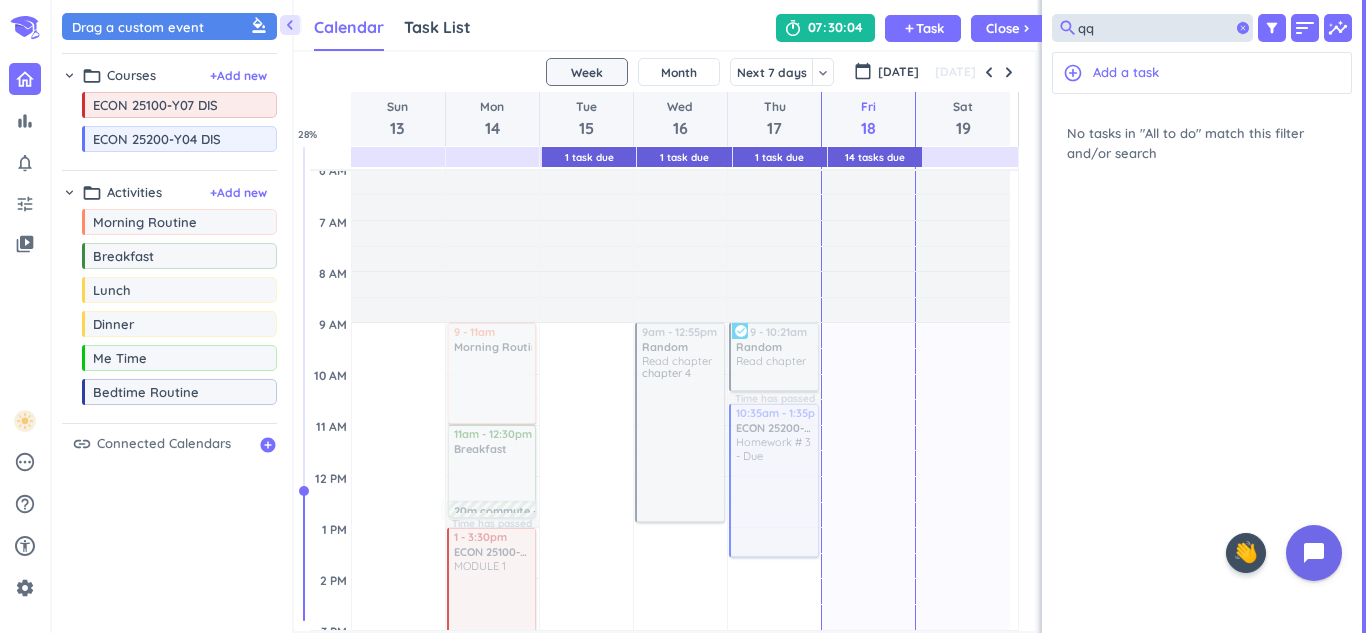 type 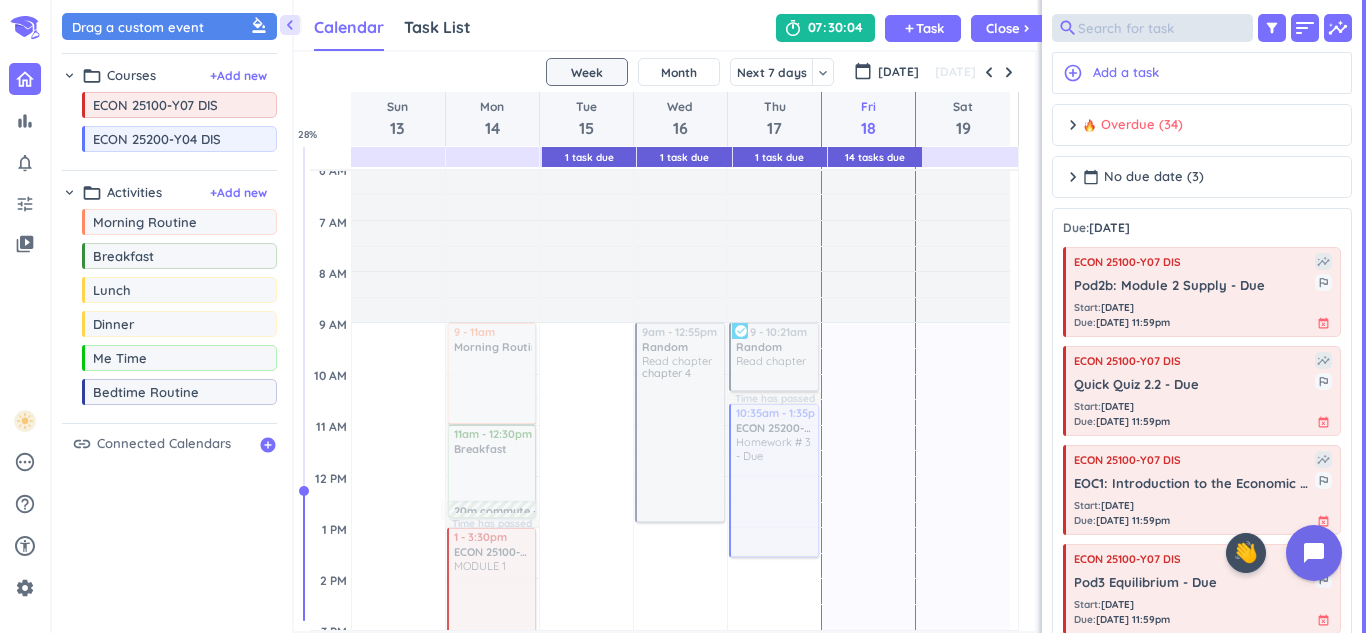 scroll, scrollTop: 9, scrollLeft: 9, axis: both 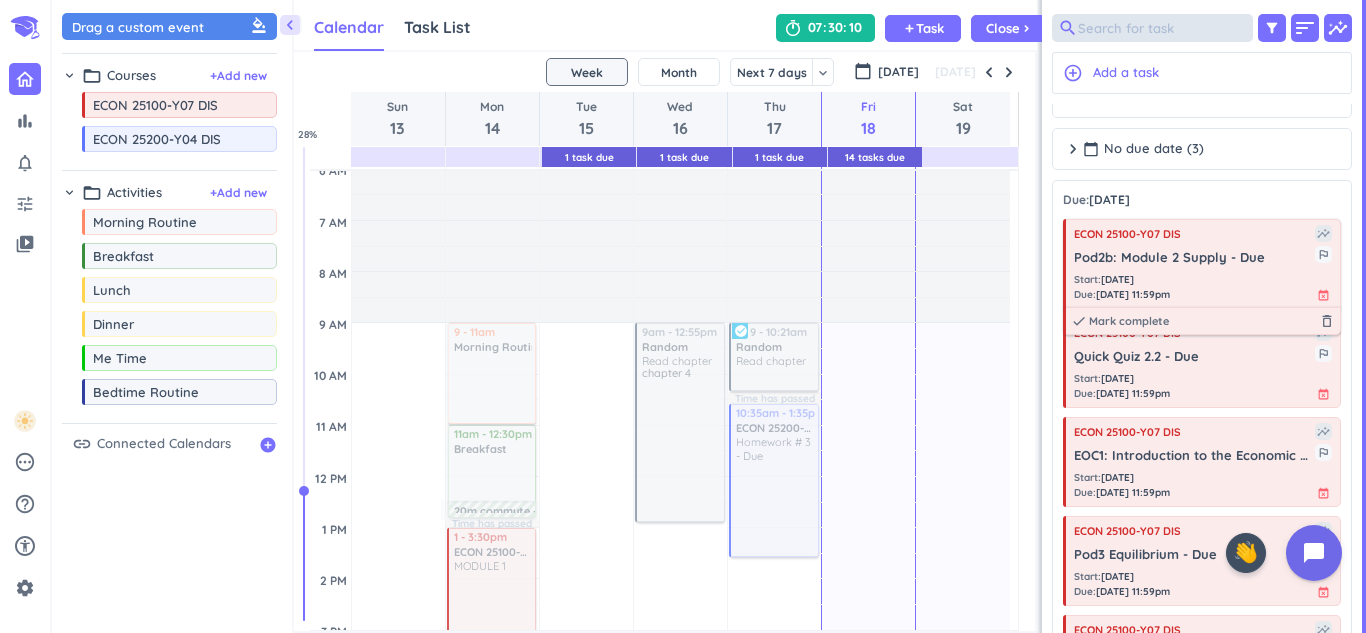 click on "done [PERSON_NAME] complete delete_outline" at bounding box center [1202, 321] 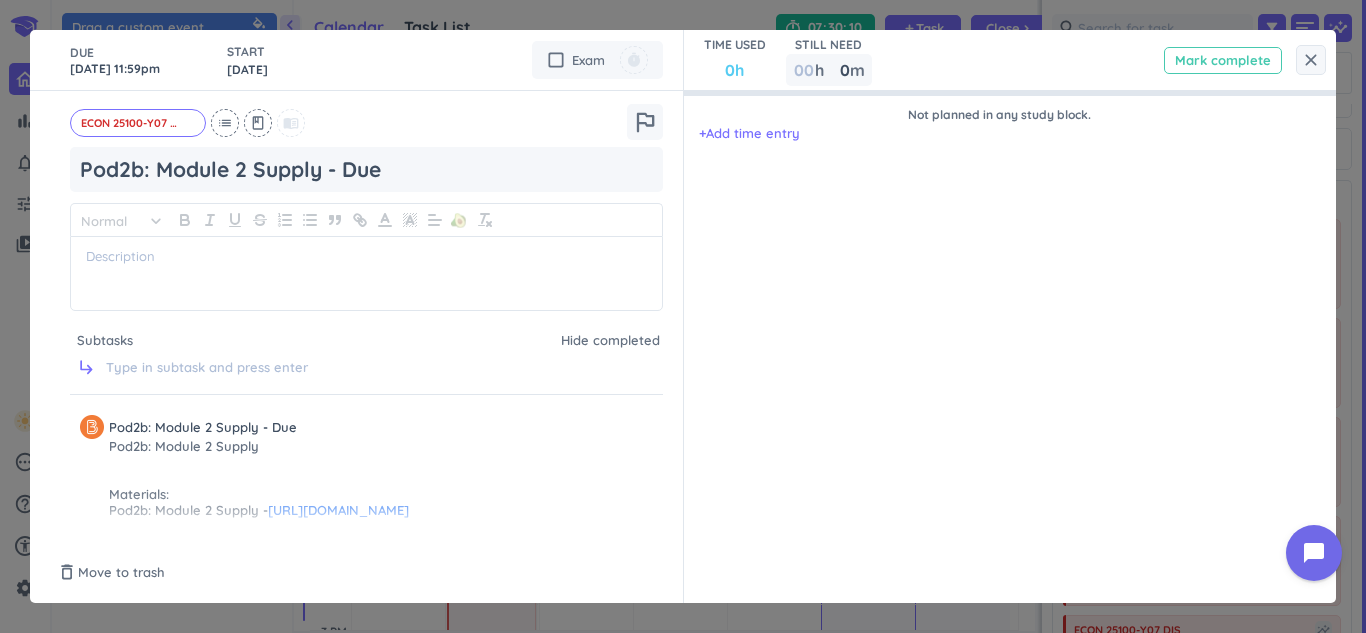 click on "Mark complete" at bounding box center [1223, 60] 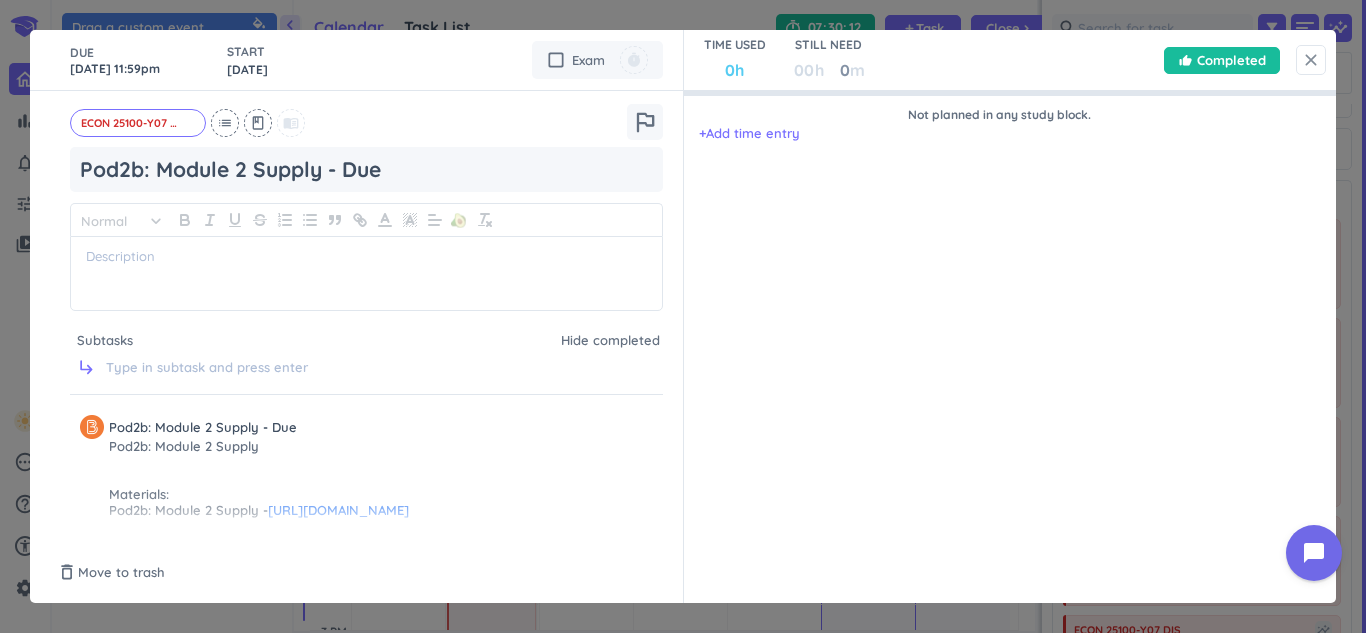 click on "close" at bounding box center [1311, 60] 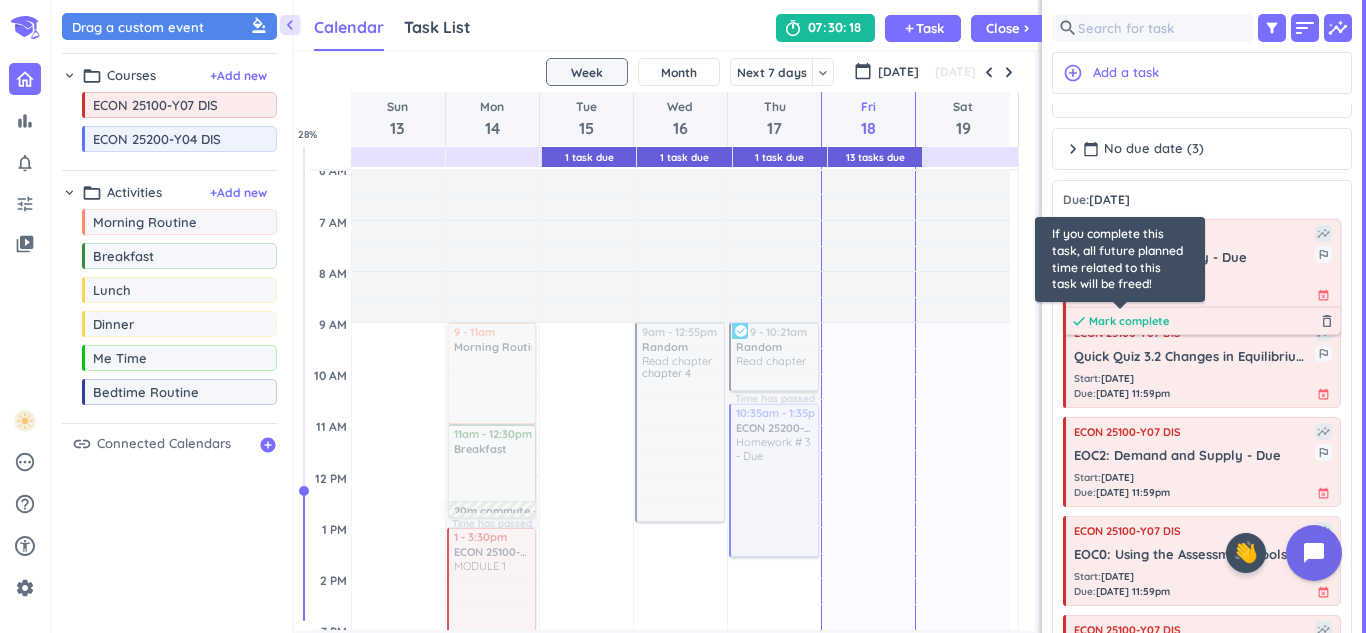 click on "Mark complete" at bounding box center (1129, 321) 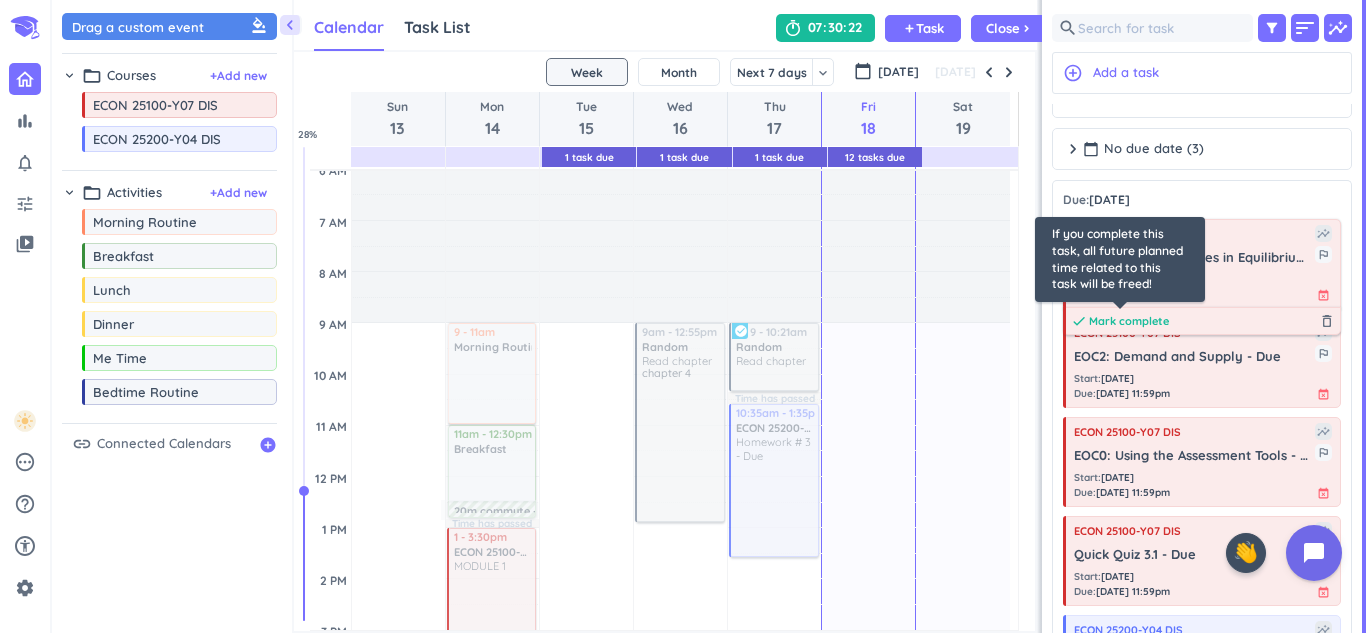 click on "Mark complete" at bounding box center [1129, 321] 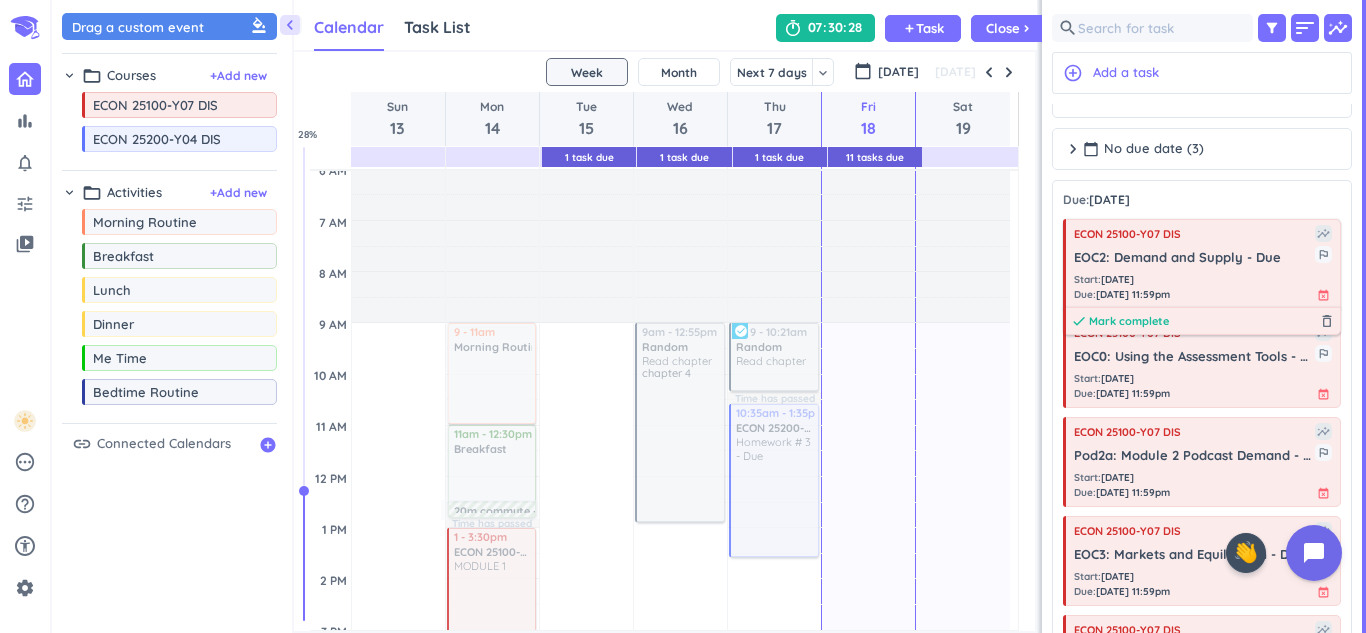 click on "Mark complete" at bounding box center [1129, 321] 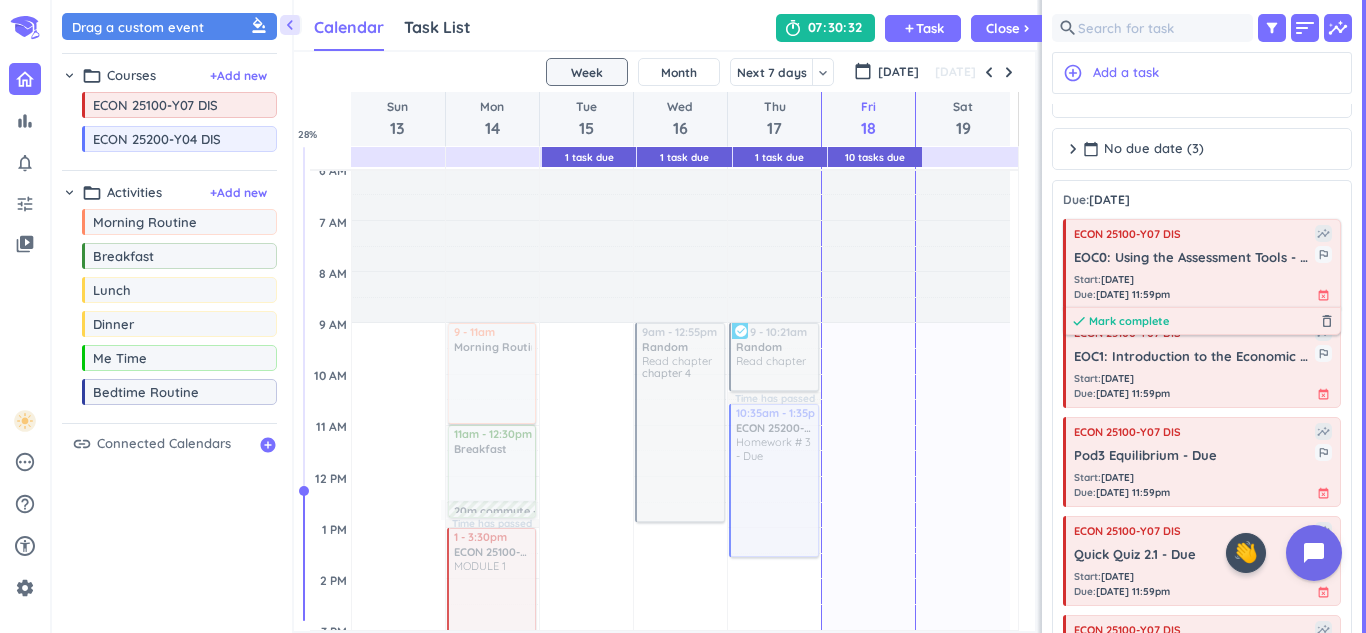 click on "Mark complete" at bounding box center [1129, 321] 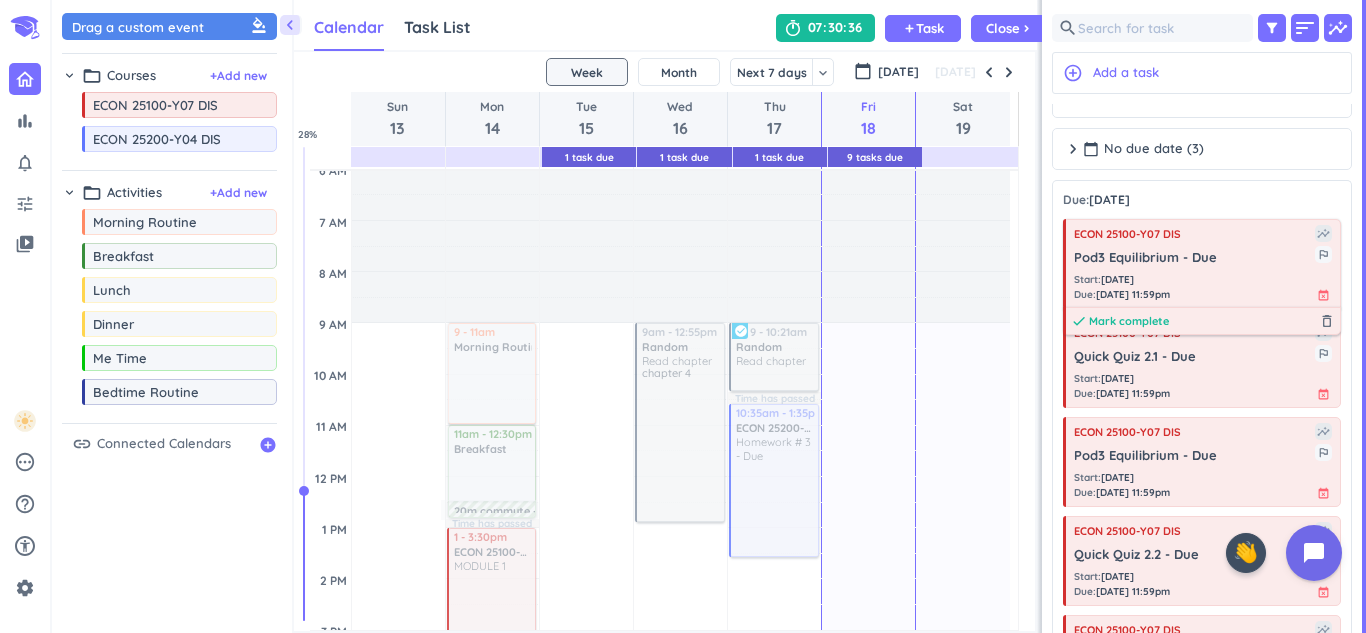 click on "Mark complete" at bounding box center (1129, 321) 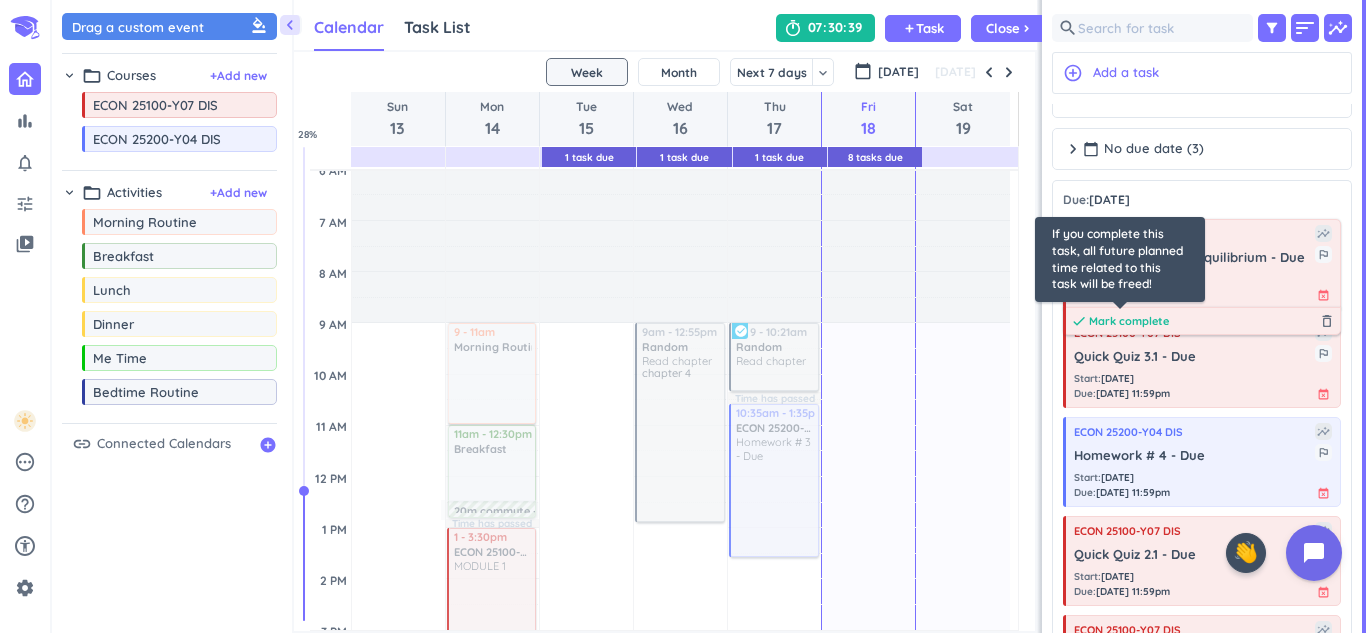 click on "Mark complete" at bounding box center (1129, 321) 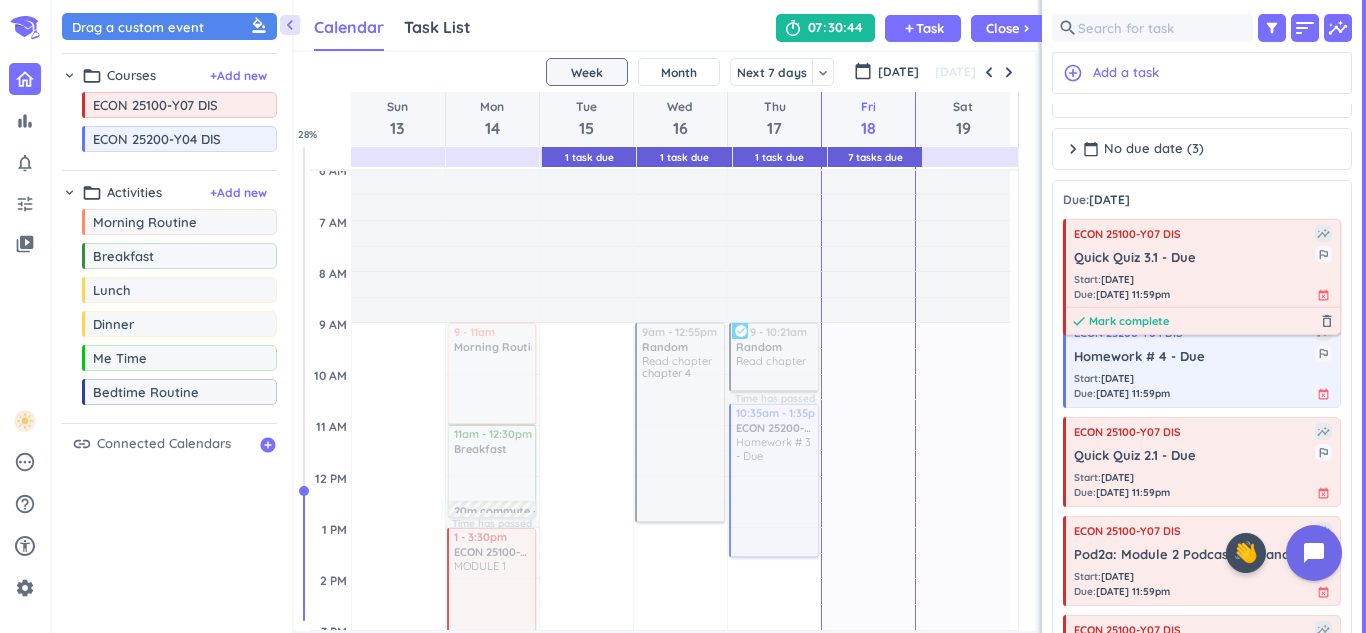 click on "Mark complete" at bounding box center (1129, 321) 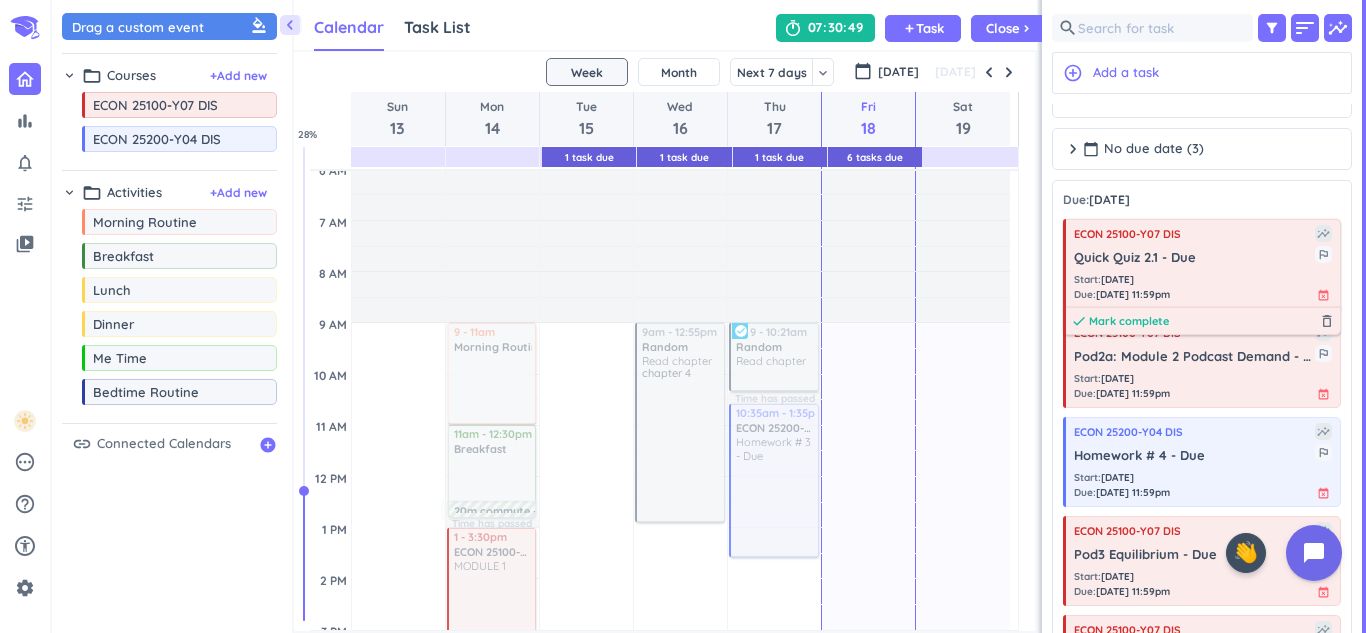 click on "Mark complete" at bounding box center (1129, 321) 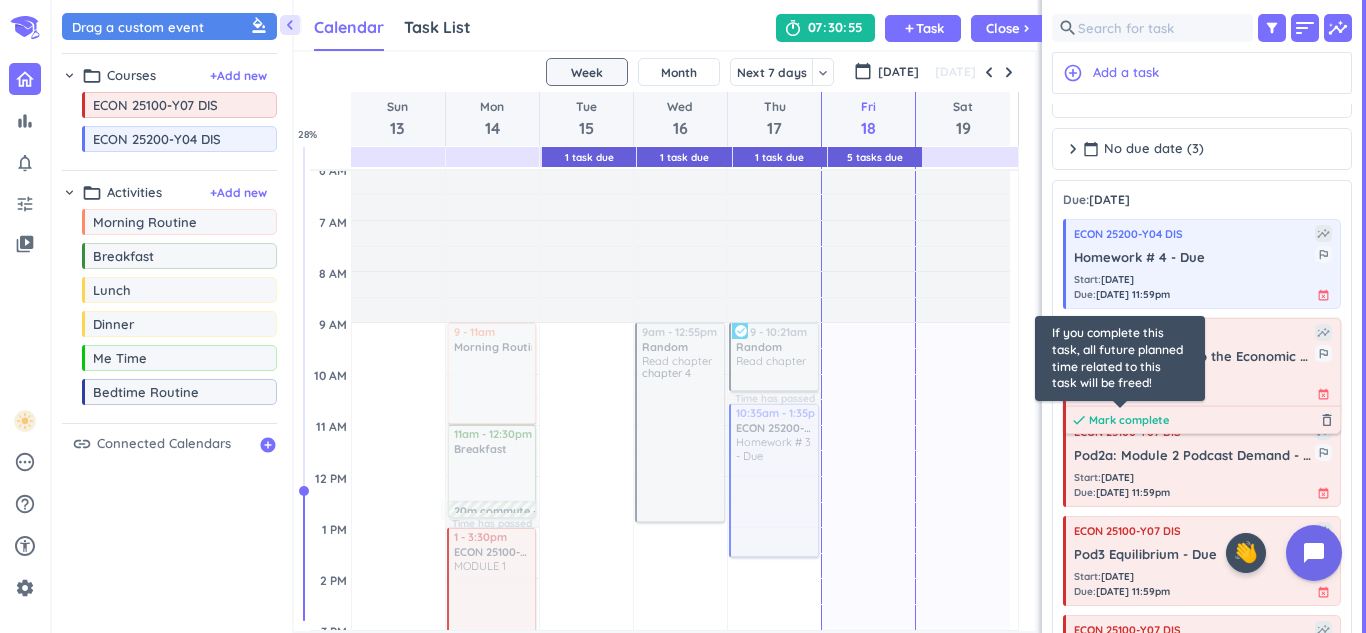 click on "Mark complete" at bounding box center (1129, 420) 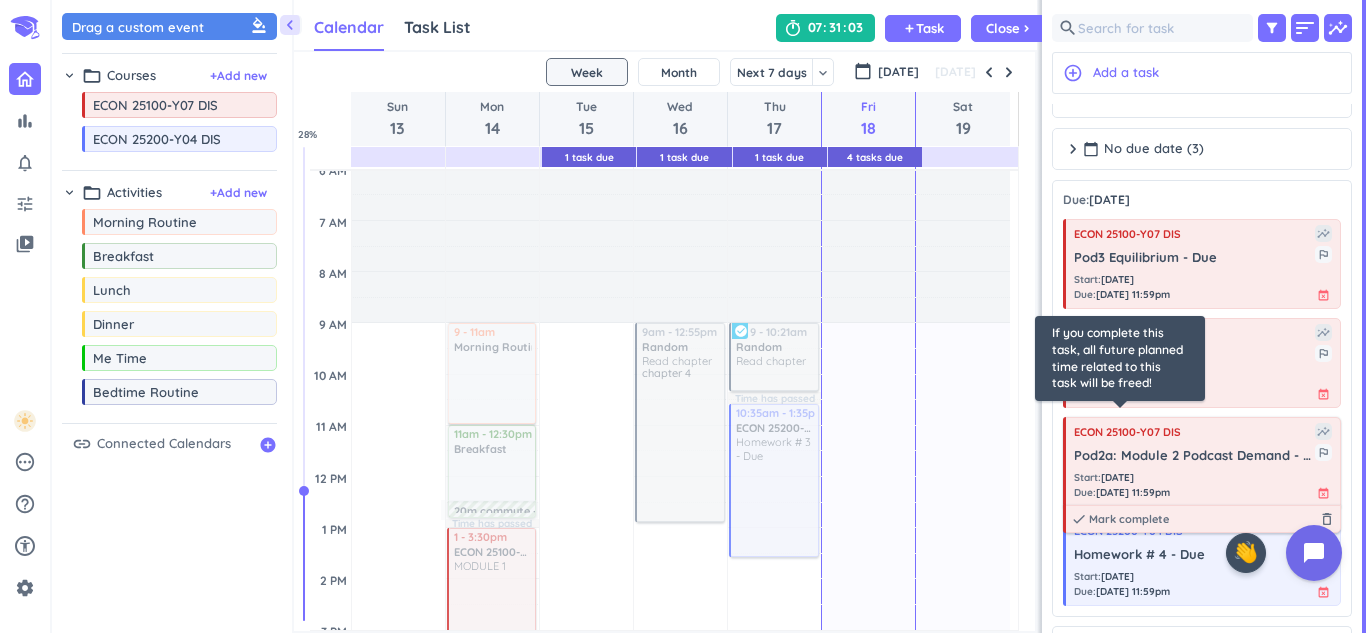 click on "Mark complete" at bounding box center [0, 0] 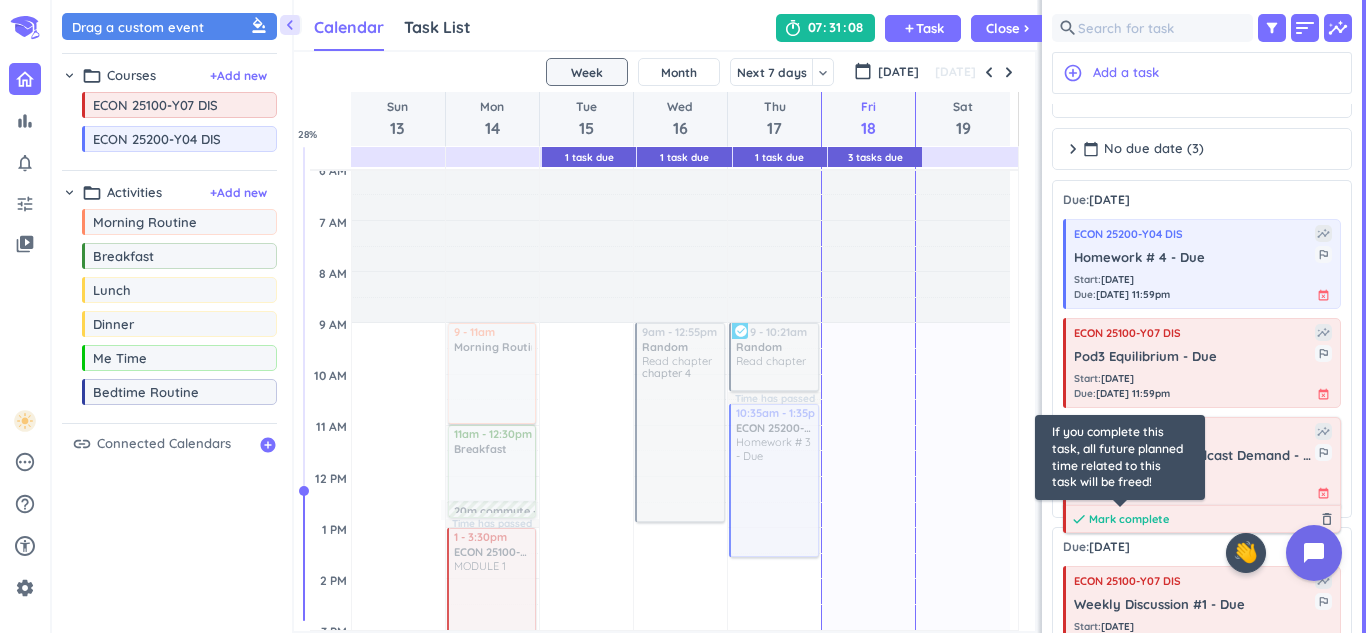 click on "Mark complete" at bounding box center [1129, 519] 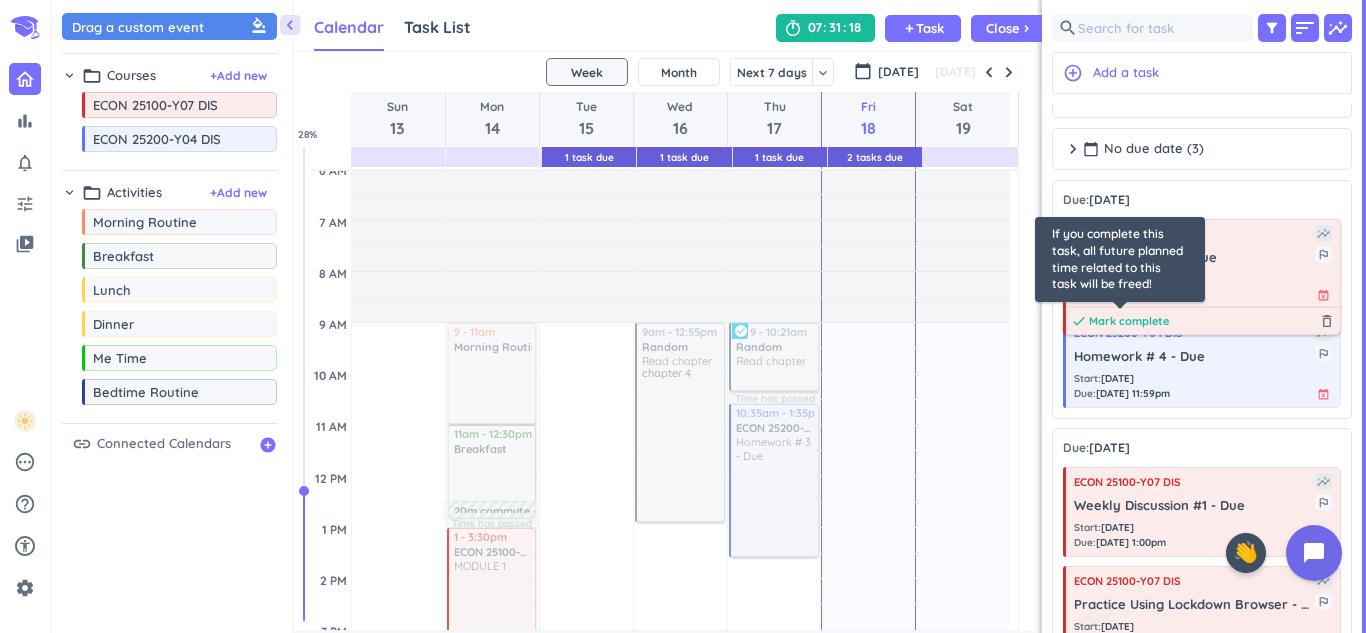 click on "Mark complete" at bounding box center (1129, 321) 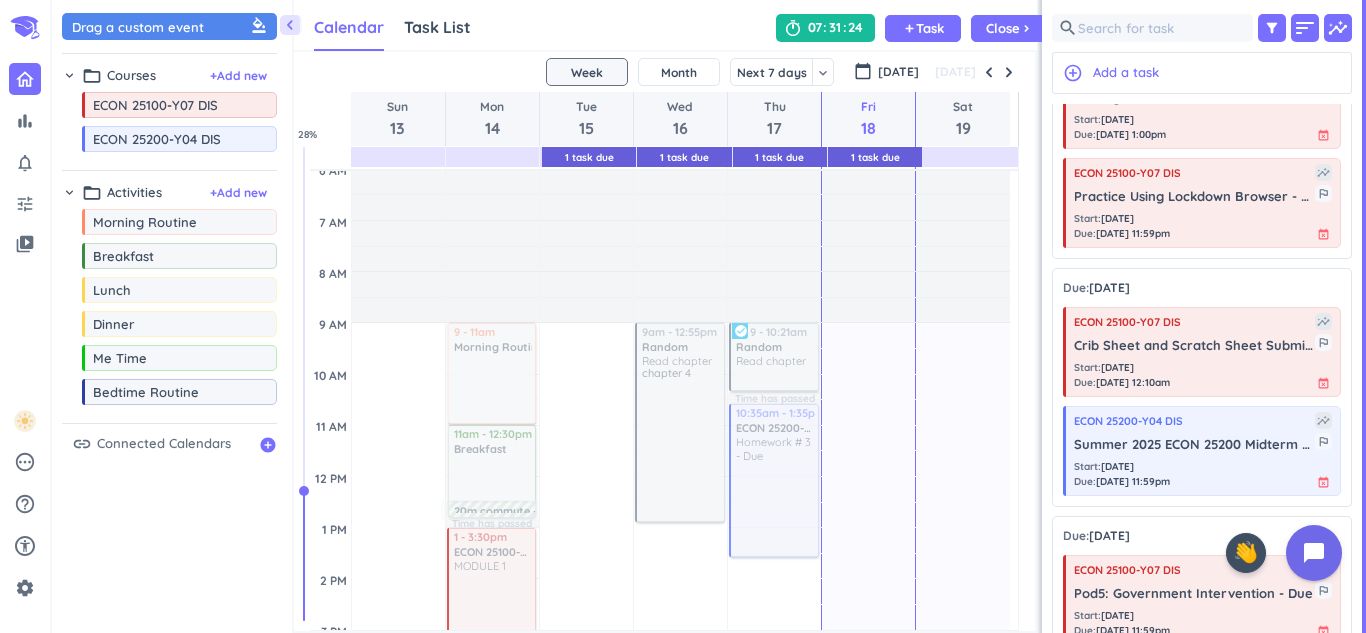scroll, scrollTop: 0, scrollLeft: 0, axis: both 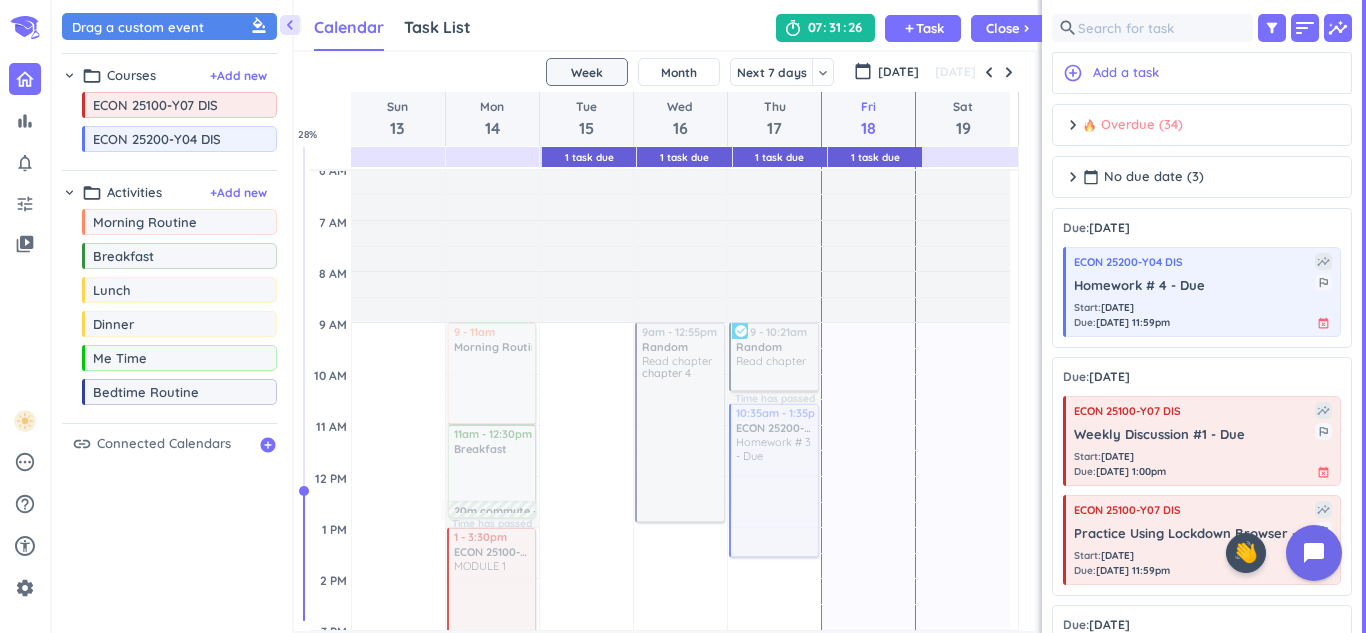 click on "Overdue (34)" at bounding box center [1133, 125] 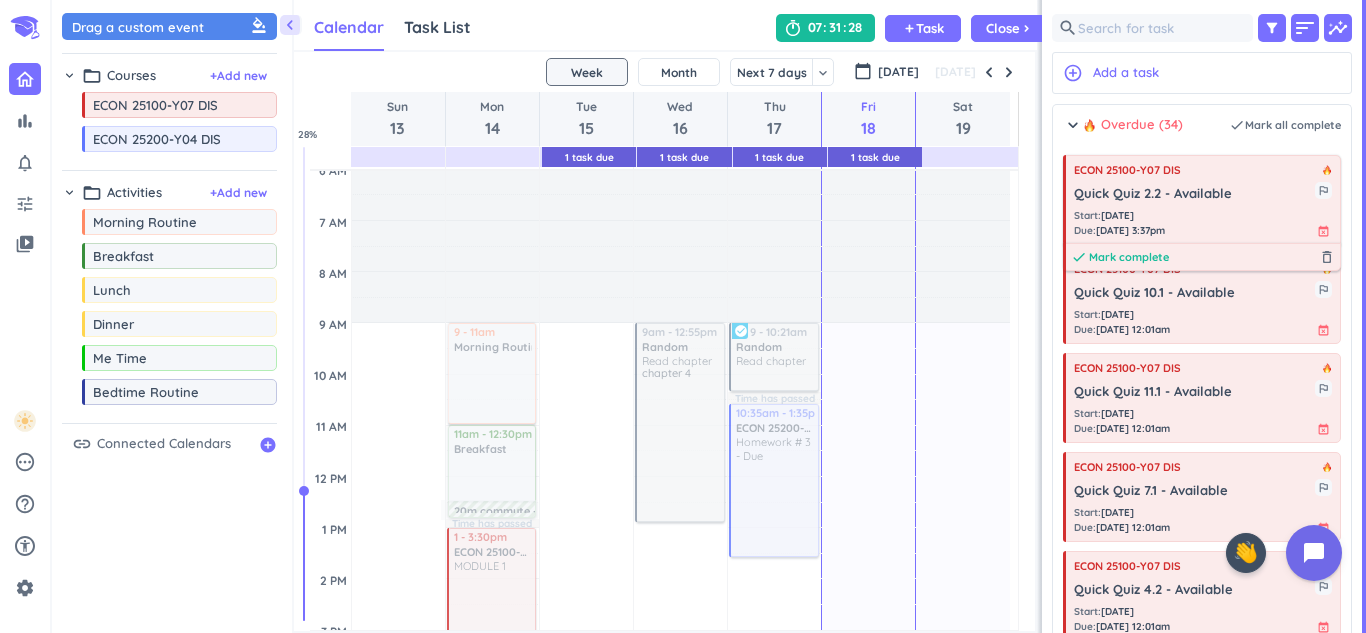 click on "Mark complete" at bounding box center (1129, 257) 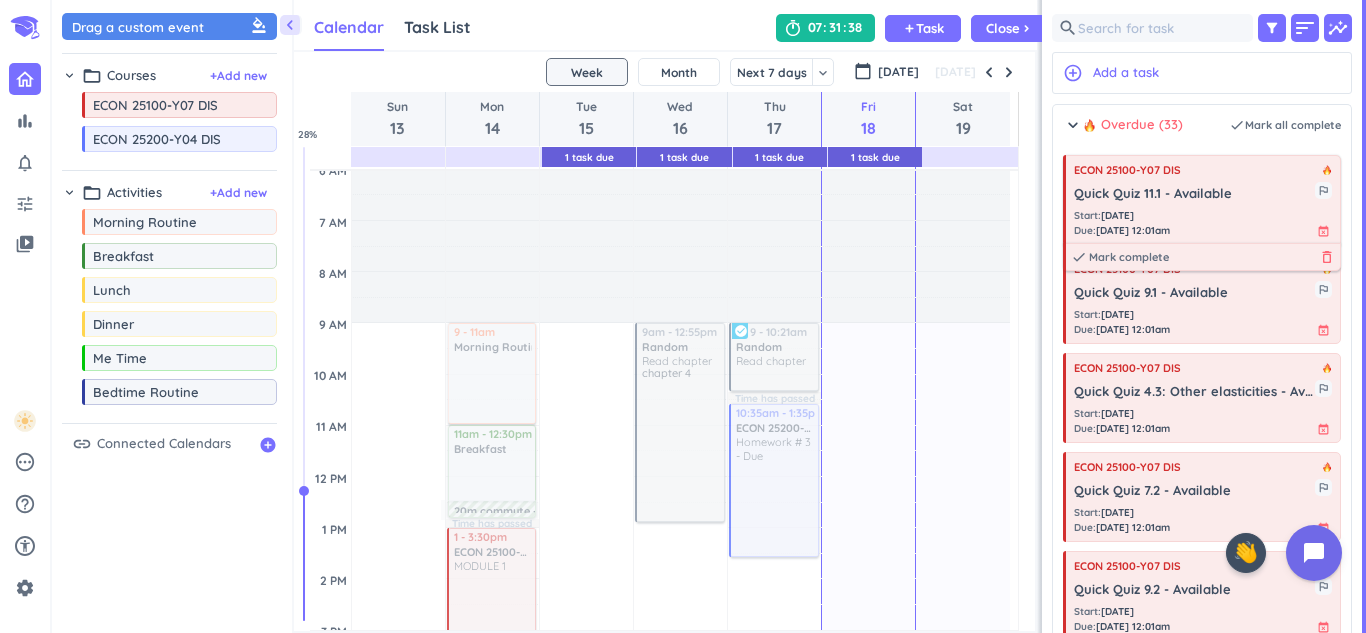 click on "delete_outline" at bounding box center (1327, 257) 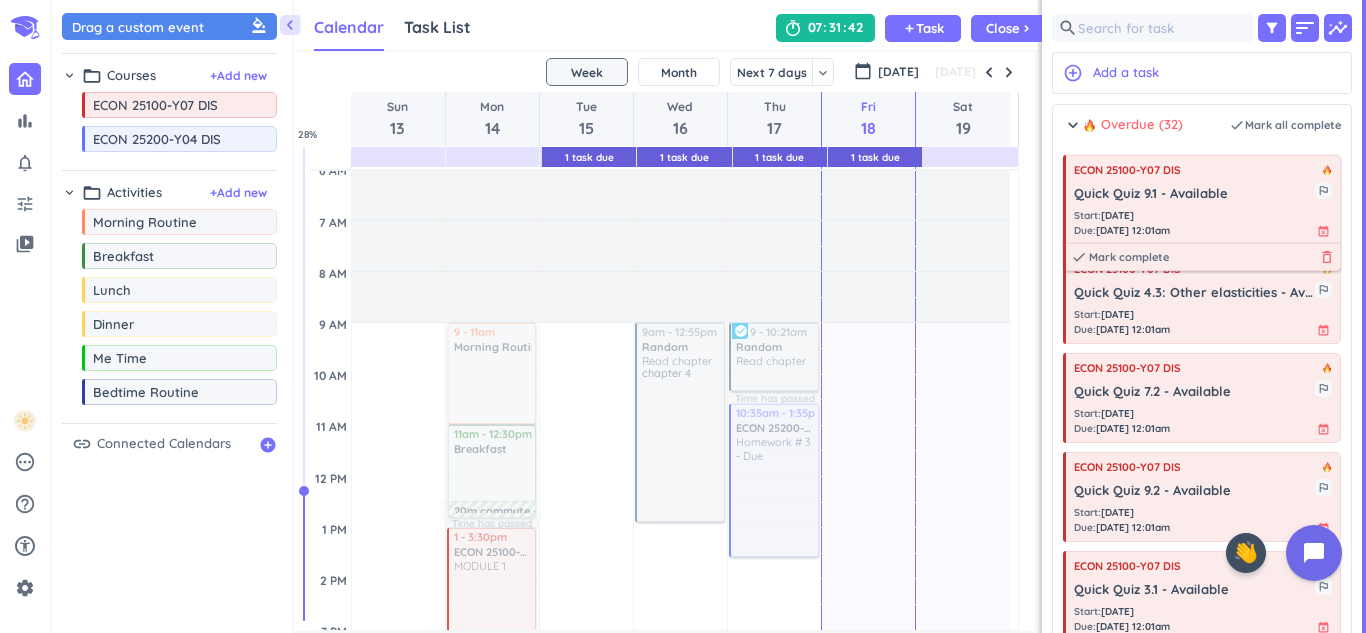 click on "delete_outline" at bounding box center (1327, 257) 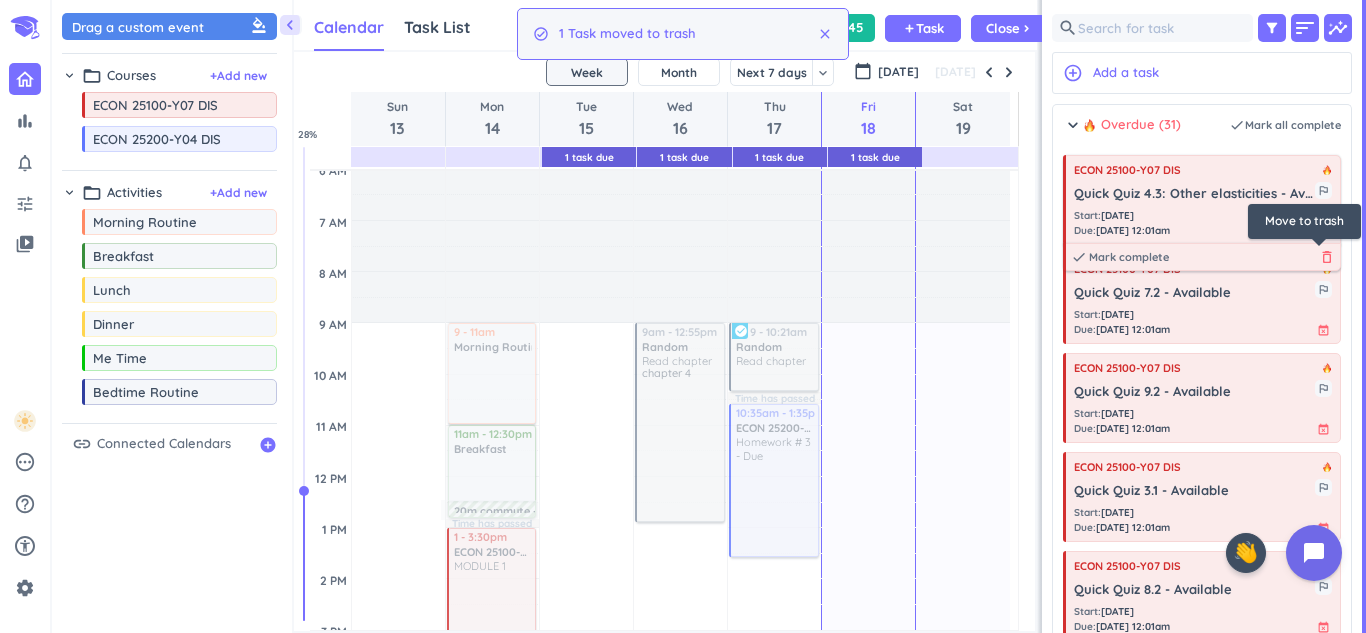 click on "delete_outline" at bounding box center [1327, 257] 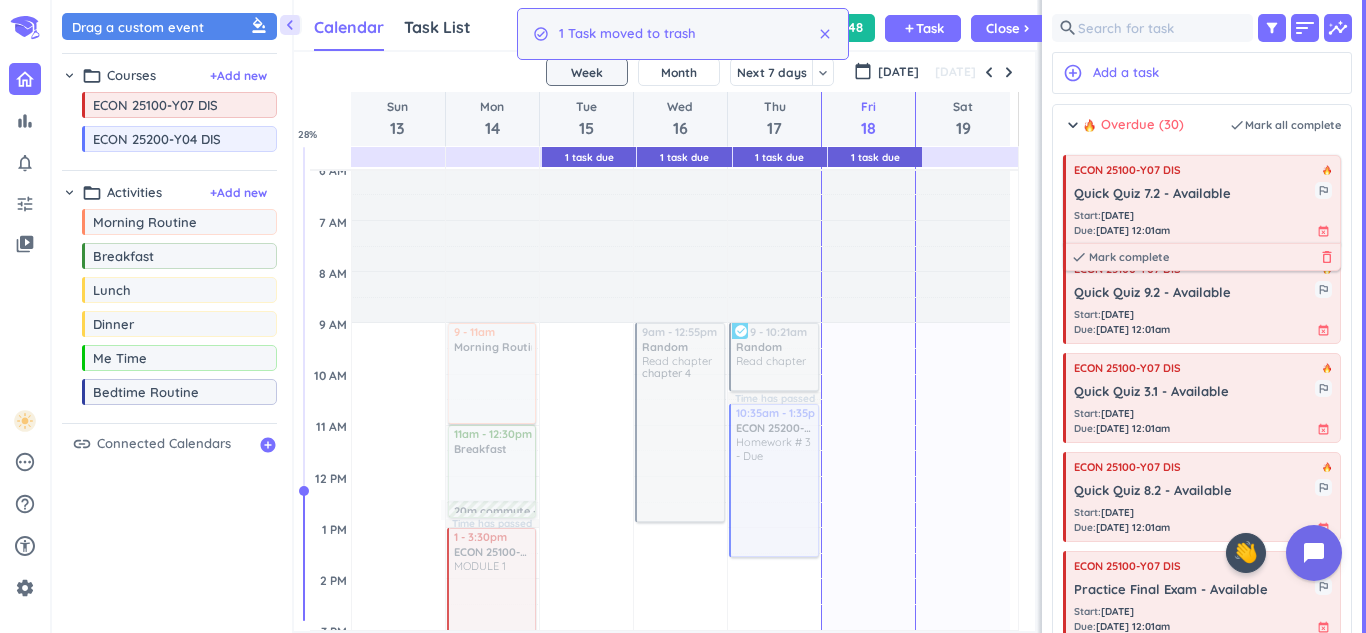 click on "delete_outline" at bounding box center [1327, 257] 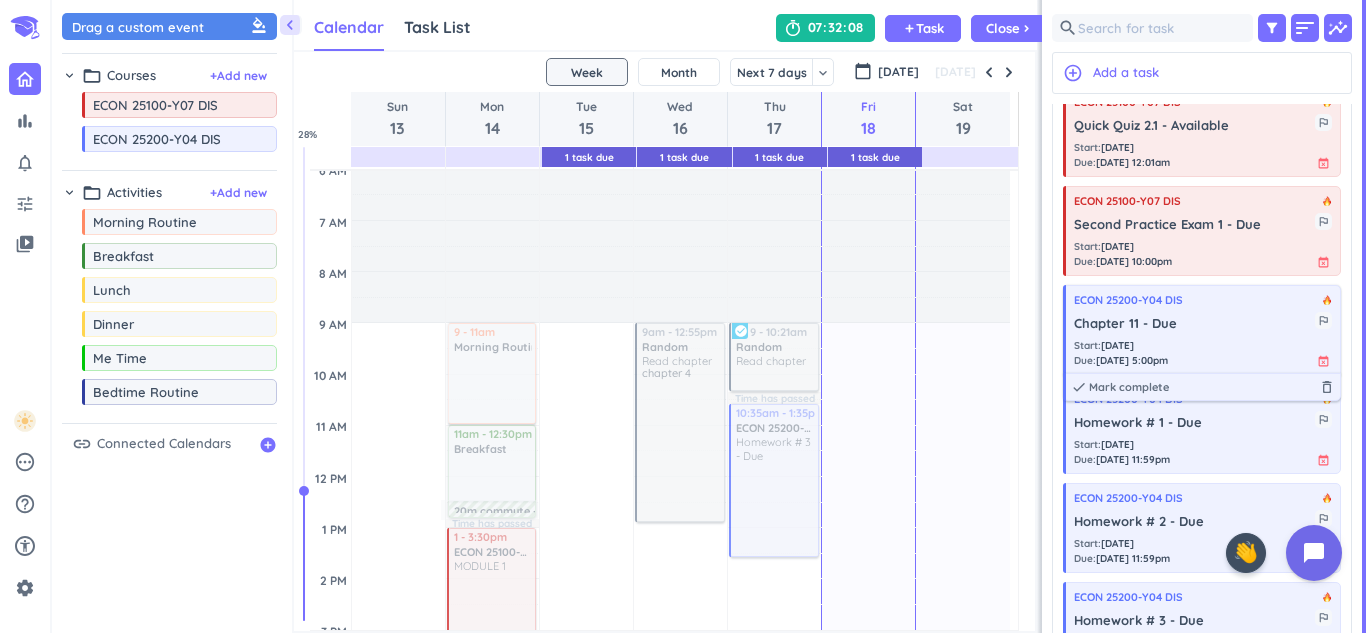 scroll, scrollTop: 2346, scrollLeft: 0, axis: vertical 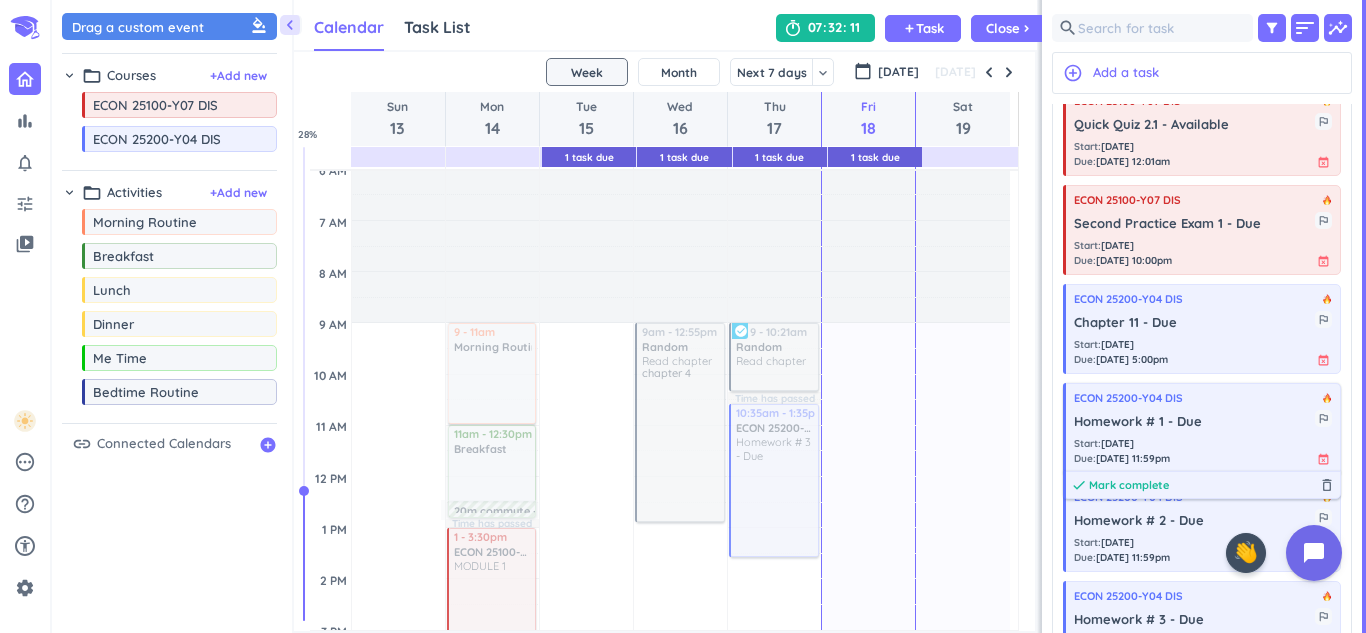 click on "Mark complete" at bounding box center (1129, 485) 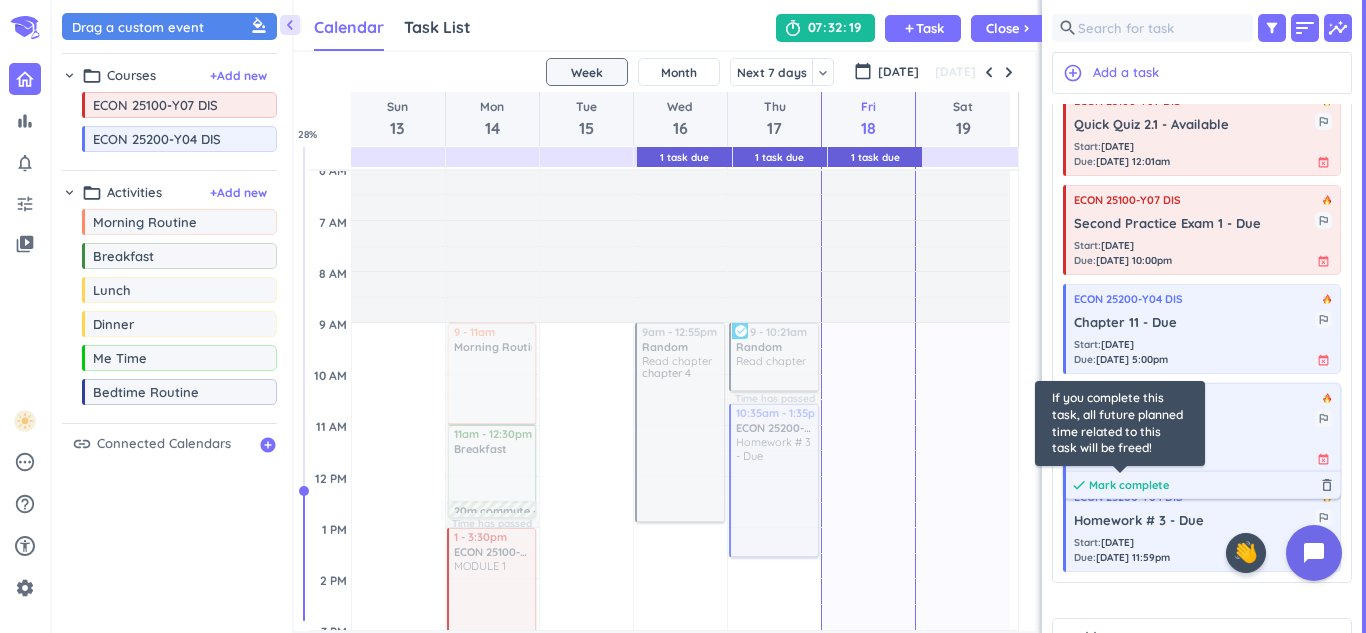 click on "Mark complete" at bounding box center [1129, 485] 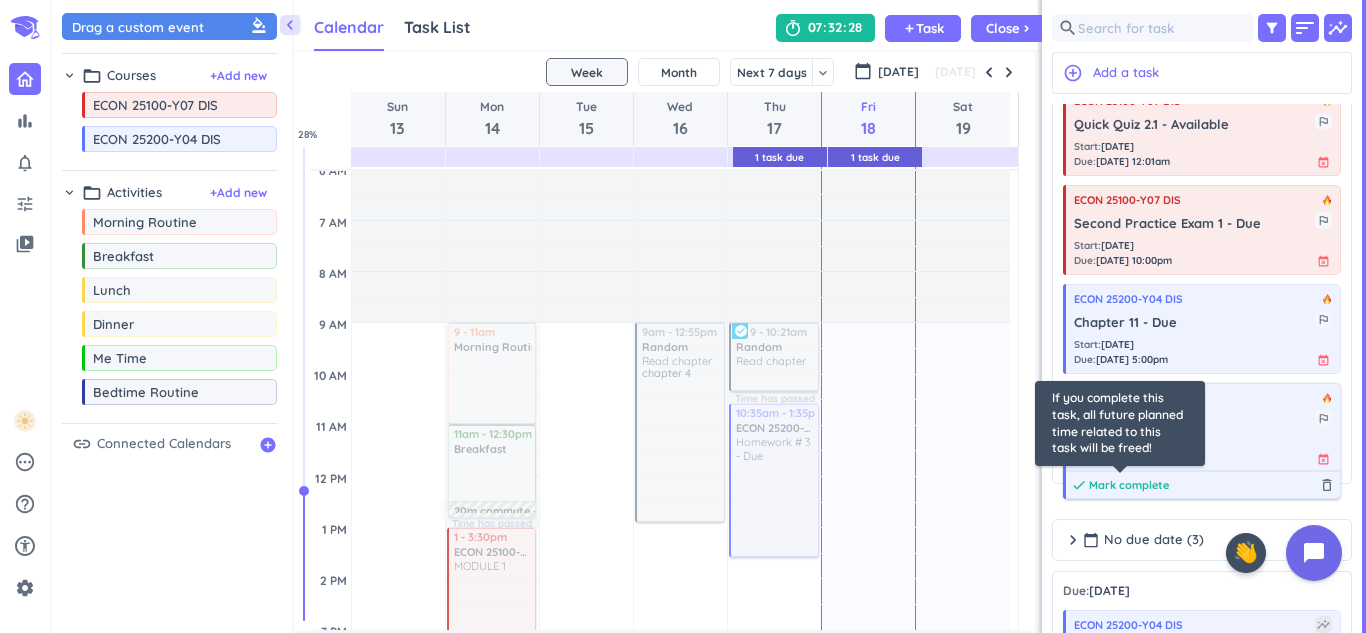 click on "Mark complete" at bounding box center [1129, 485] 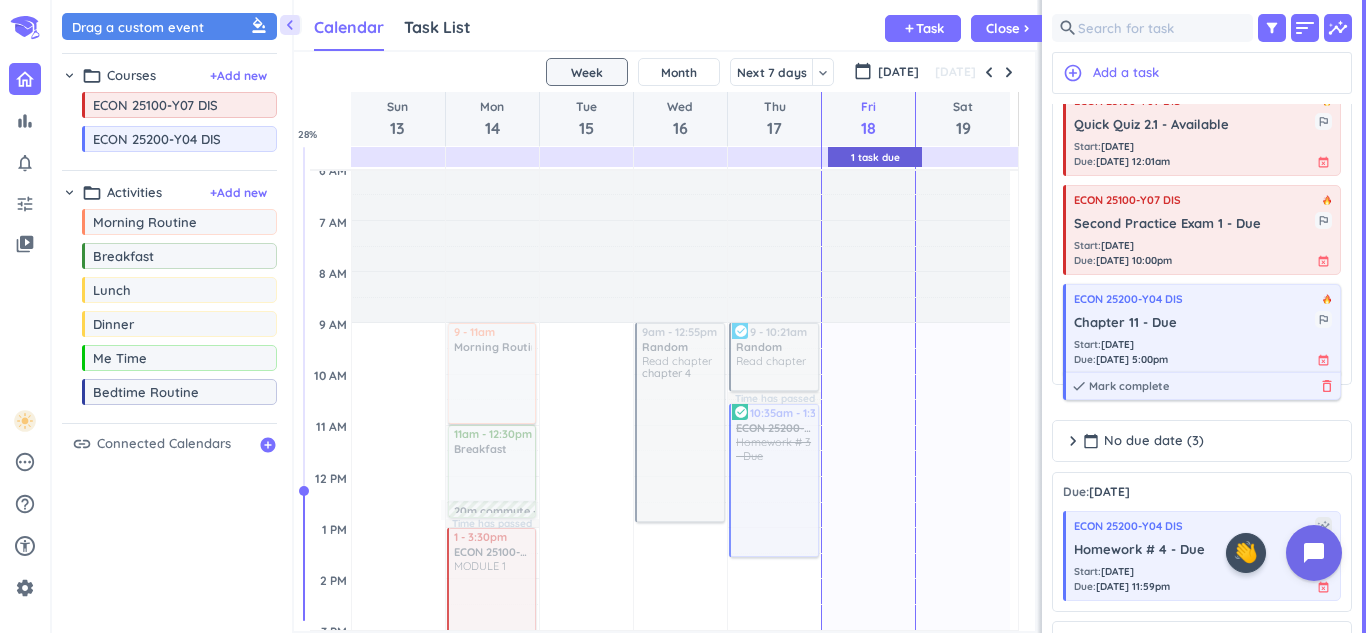 click on "delete_outline" at bounding box center [1327, 386] 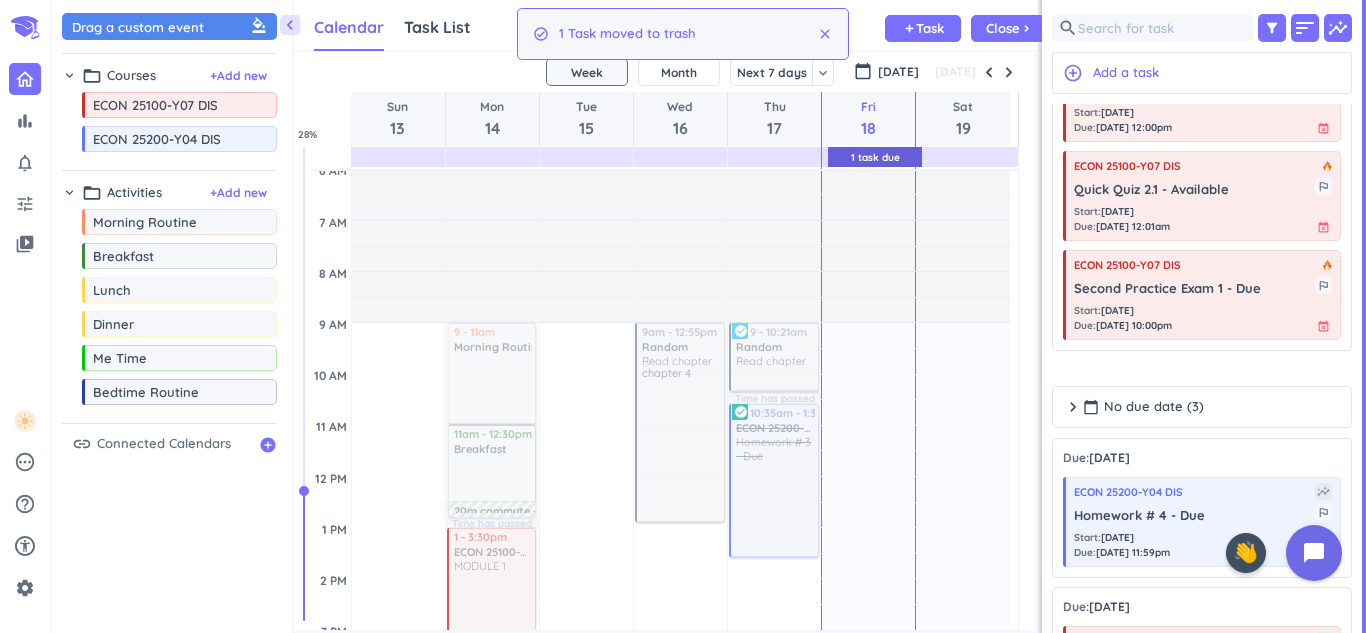 scroll, scrollTop: 2279, scrollLeft: 0, axis: vertical 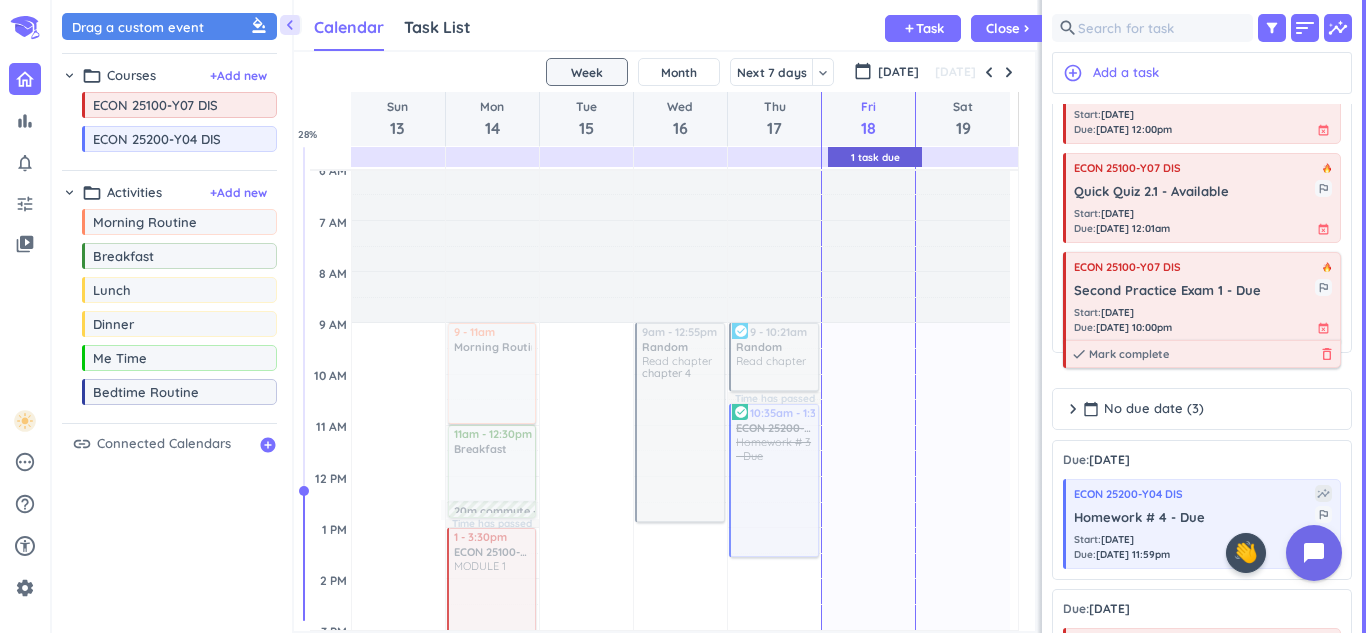 click on "delete_outline" at bounding box center (1327, 354) 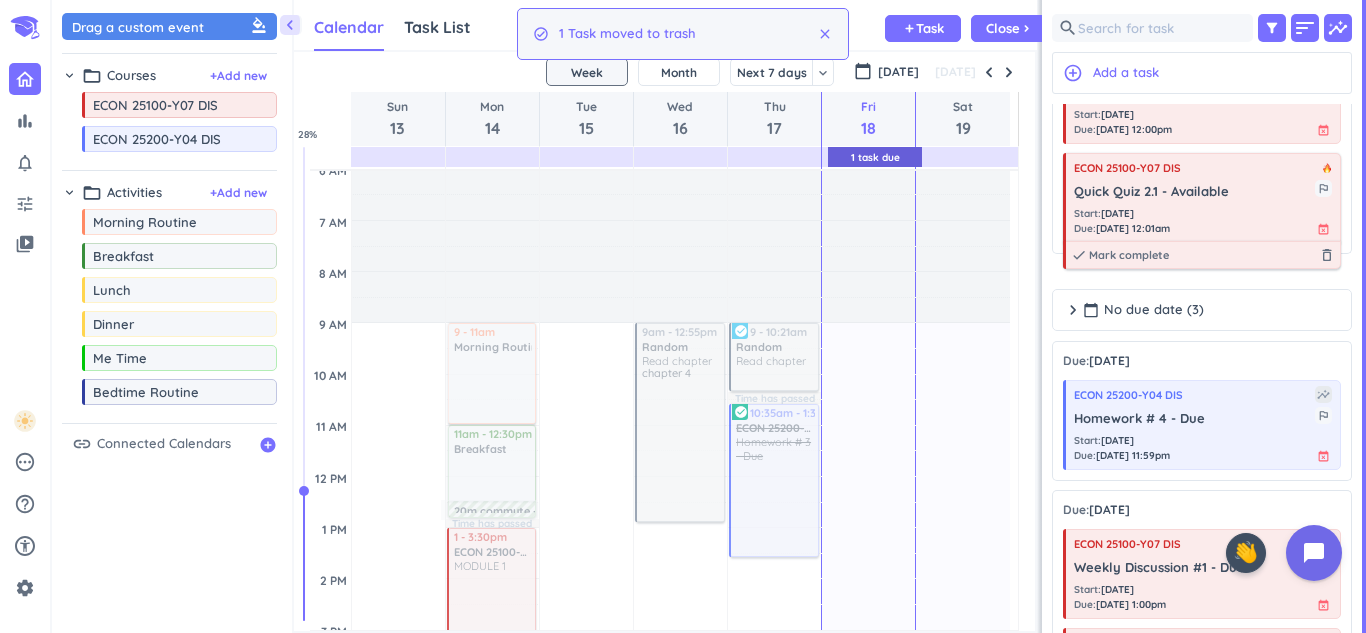 click on "done [PERSON_NAME] complete delete_outline" at bounding box center (1202, 255) 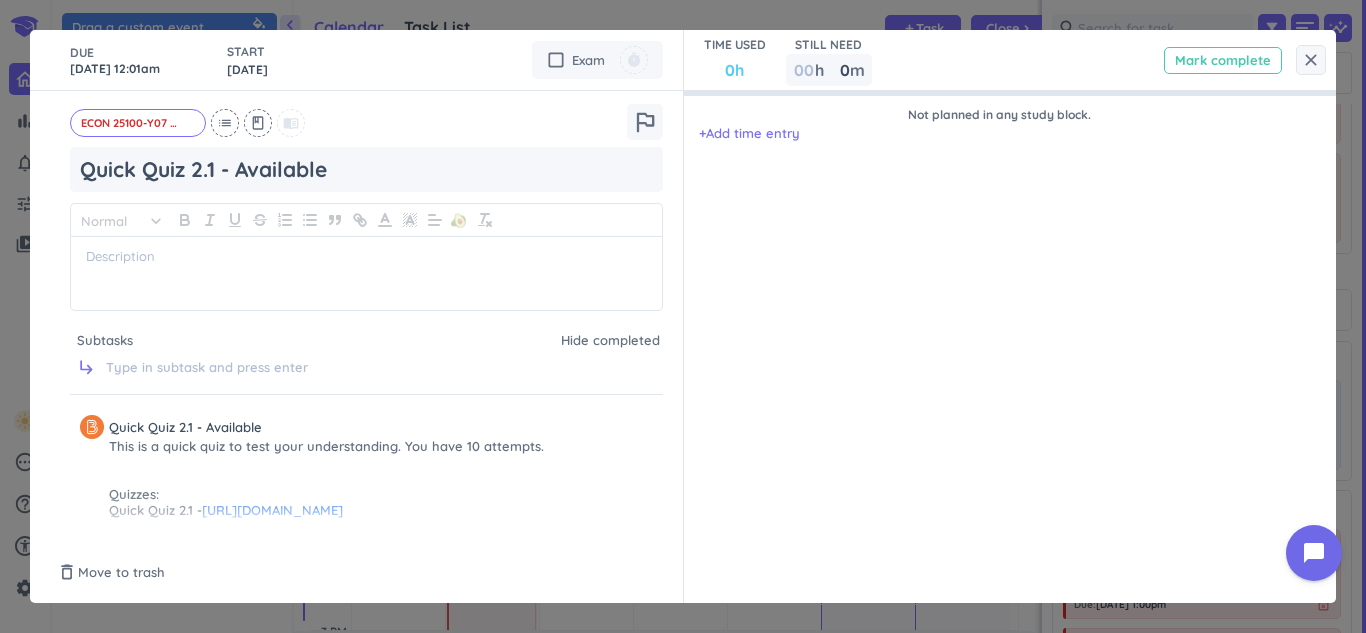 click on "Mark complete" at bounding box center [1223, 60] 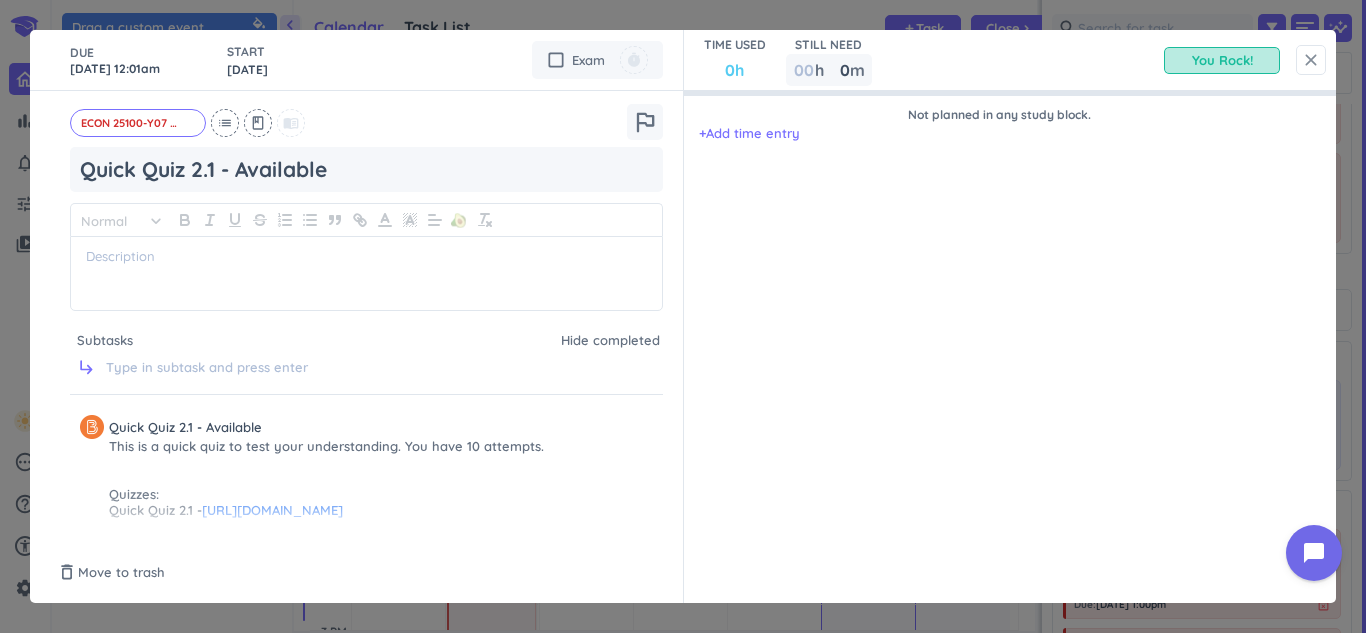 click on "close" at bounding box center [1311, 60] 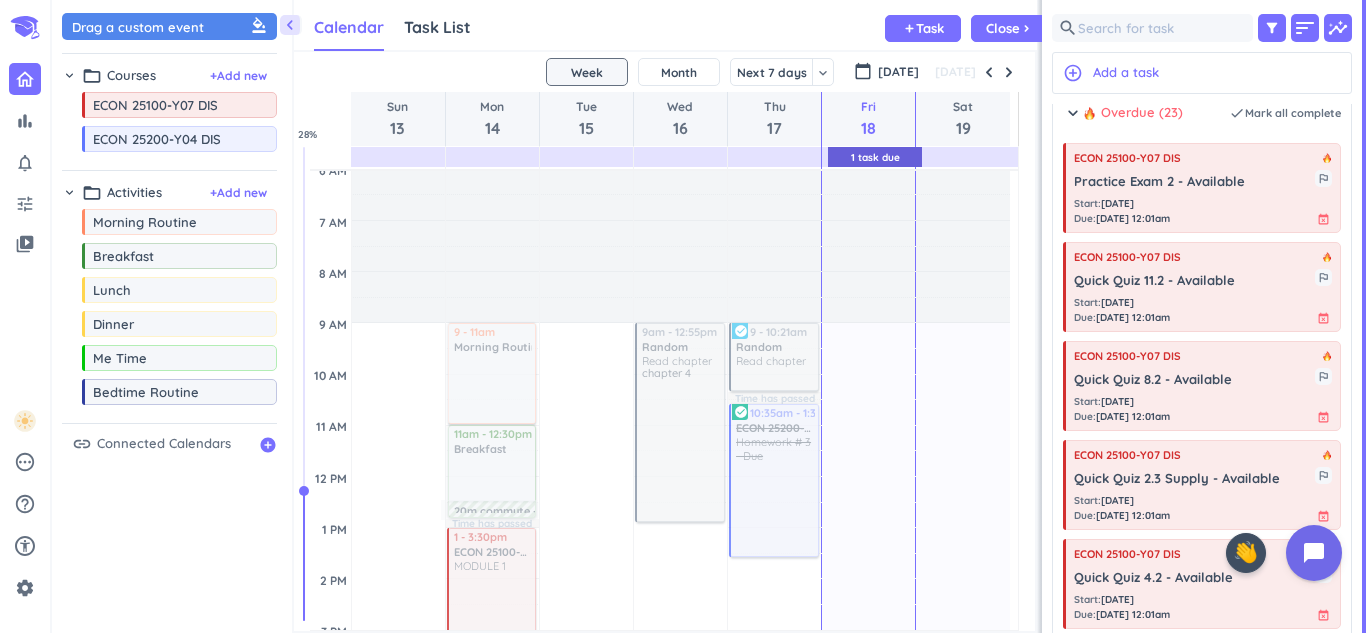 scroll, scrollTop: 0, scrollLeft: 0, axis: both 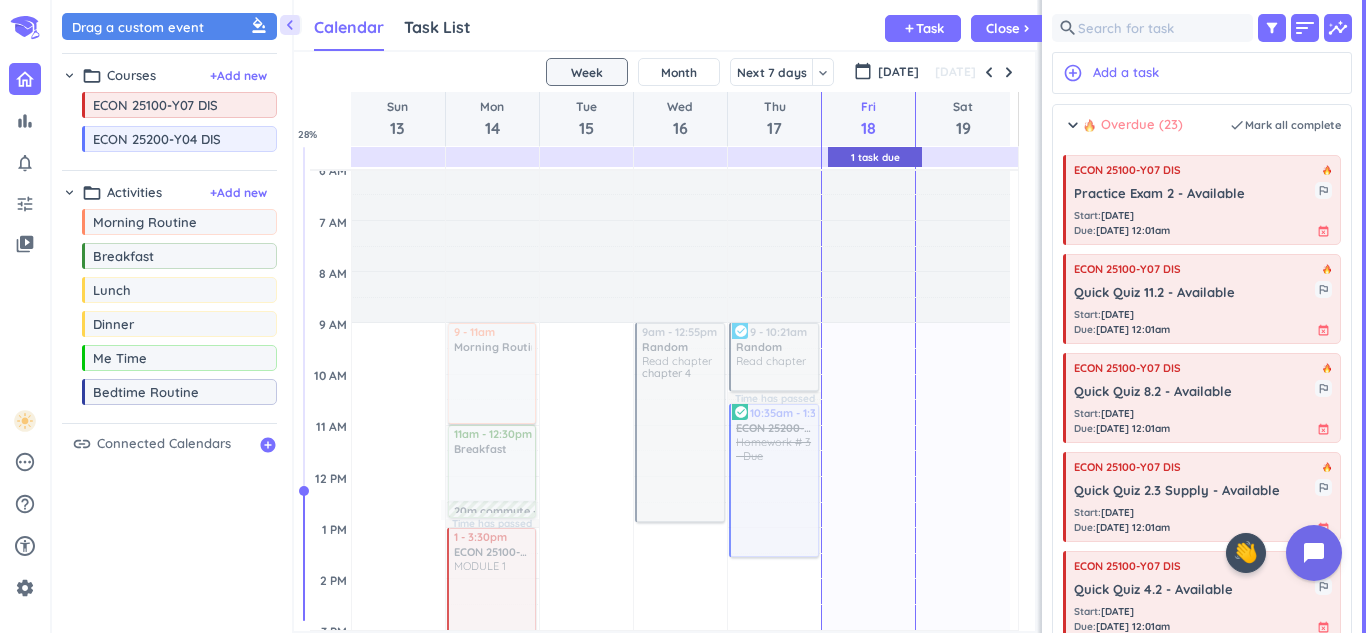 click on "Overdue (23)" at bounding box center [1133, 125] 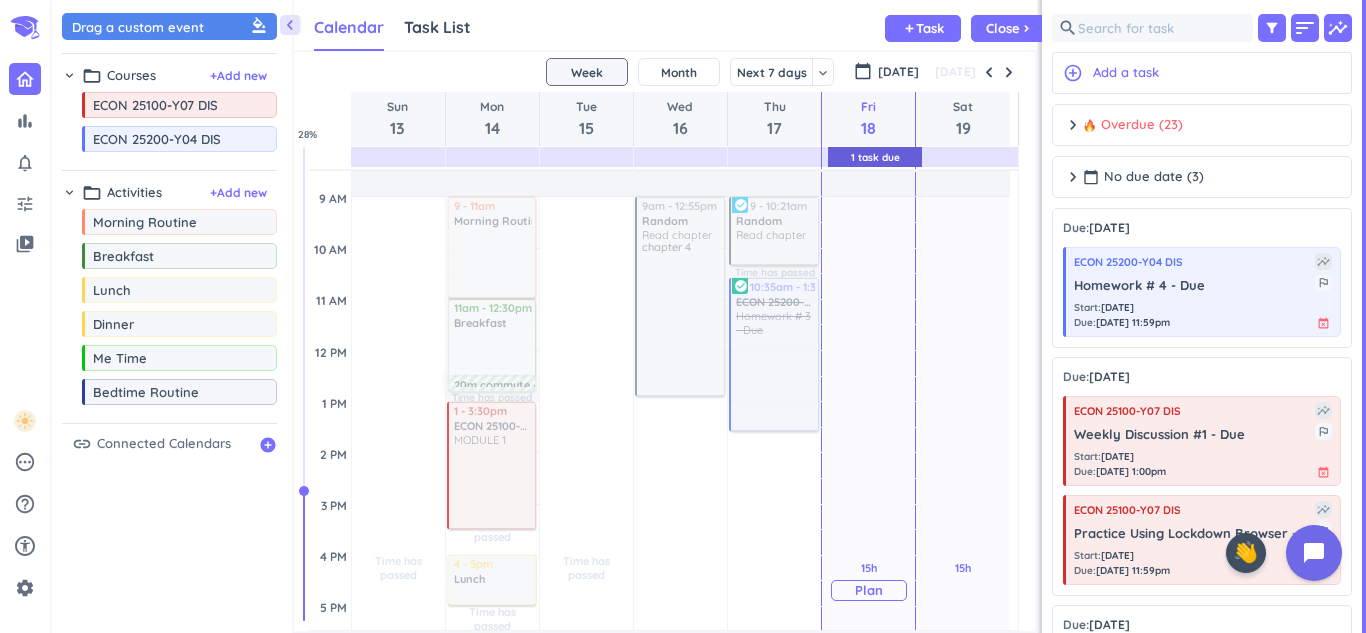 scroll, scrollTop: 232, scrollLeft: 0, axis: vertical 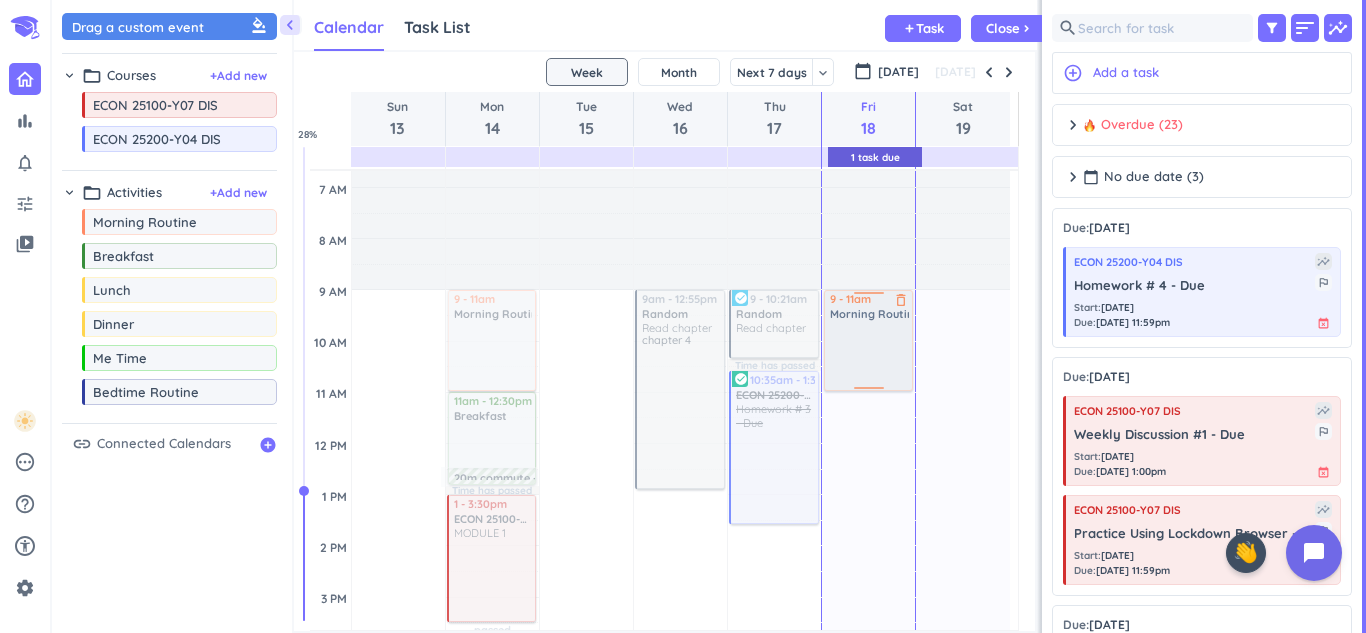 drag, startPoint x: 158, startPoint y: 231, endPoint x: 867, endPoint y: 293, distance: 711.7057 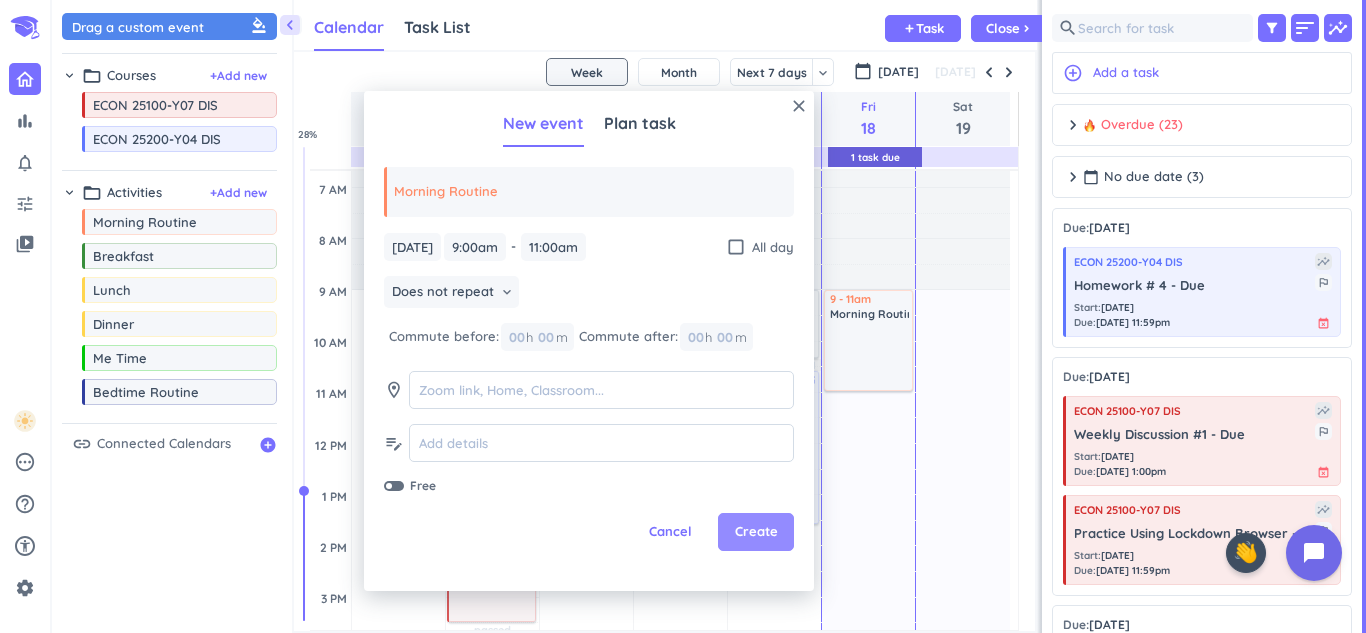 click on "Create" at bounding box center (756, 532) 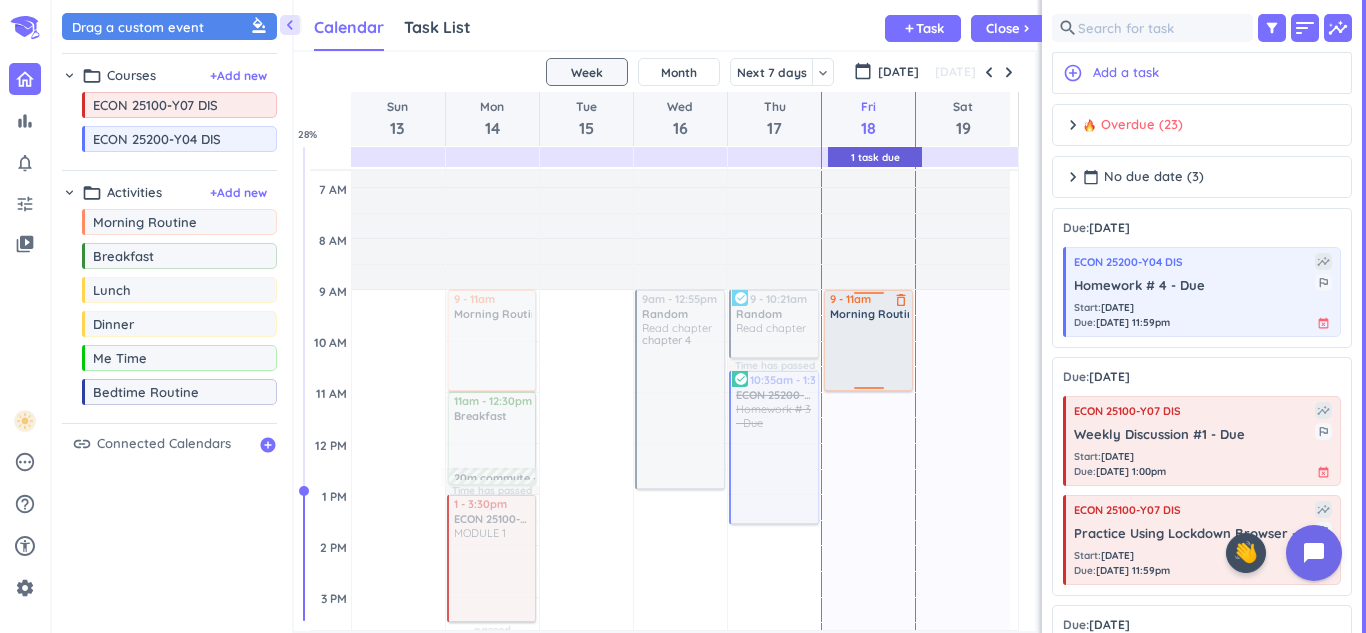 click at bounding box center [869, 355] 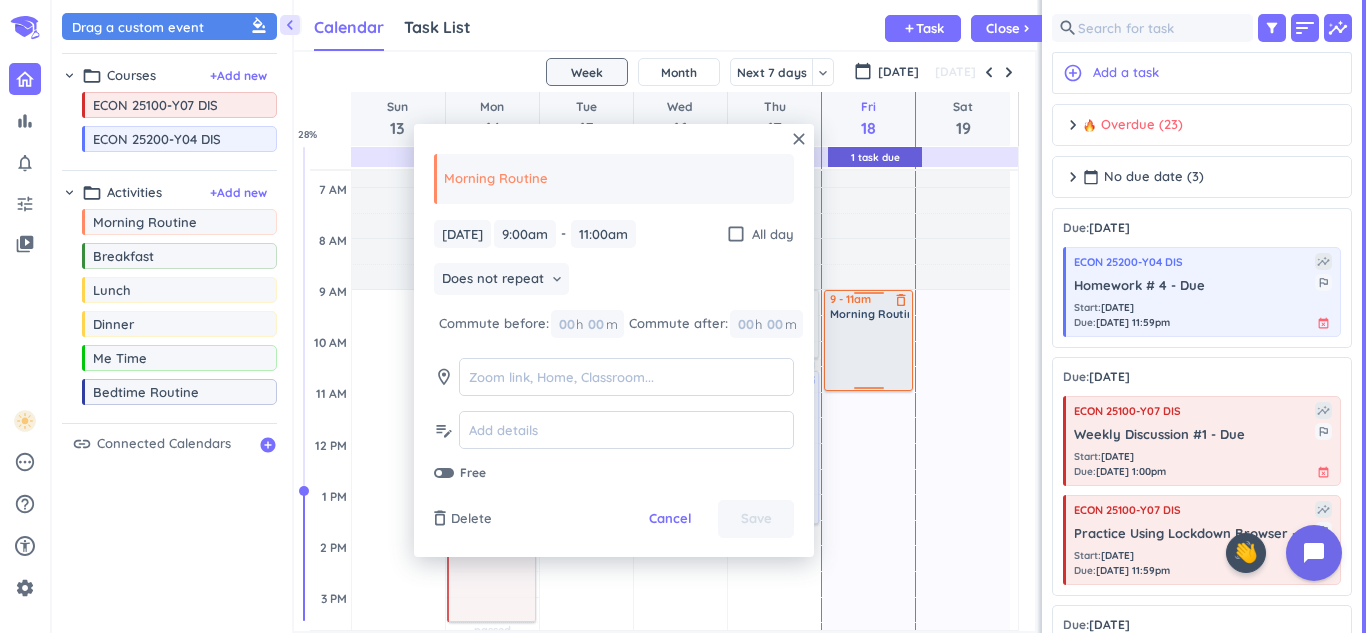 click on "13h  Past due Plan Adjust Awake Time Adjust Awake Time 9 - 11am Morning Routine delete_outline 1  9 - 11am Morning Routine delete_outline" at bounding box center [868, 648] 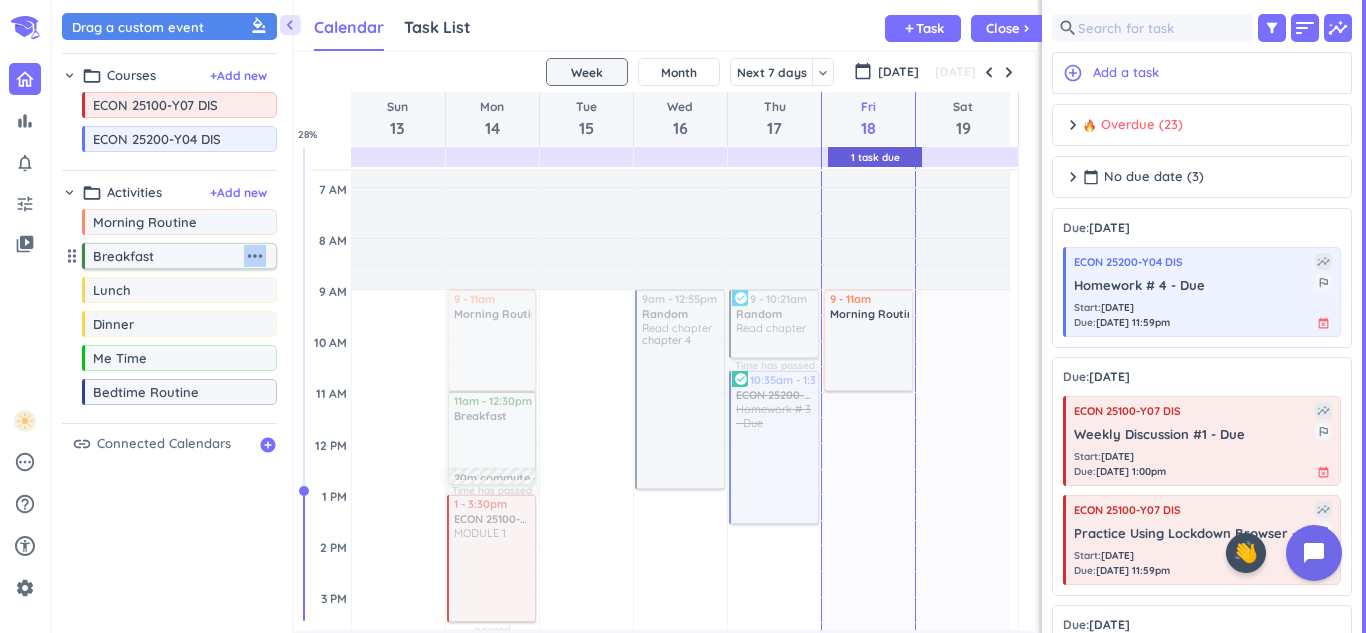drag, startPoint x: 192, startPoint y: 264, endPoint x: 256, endPoint y: 264, distance: 64 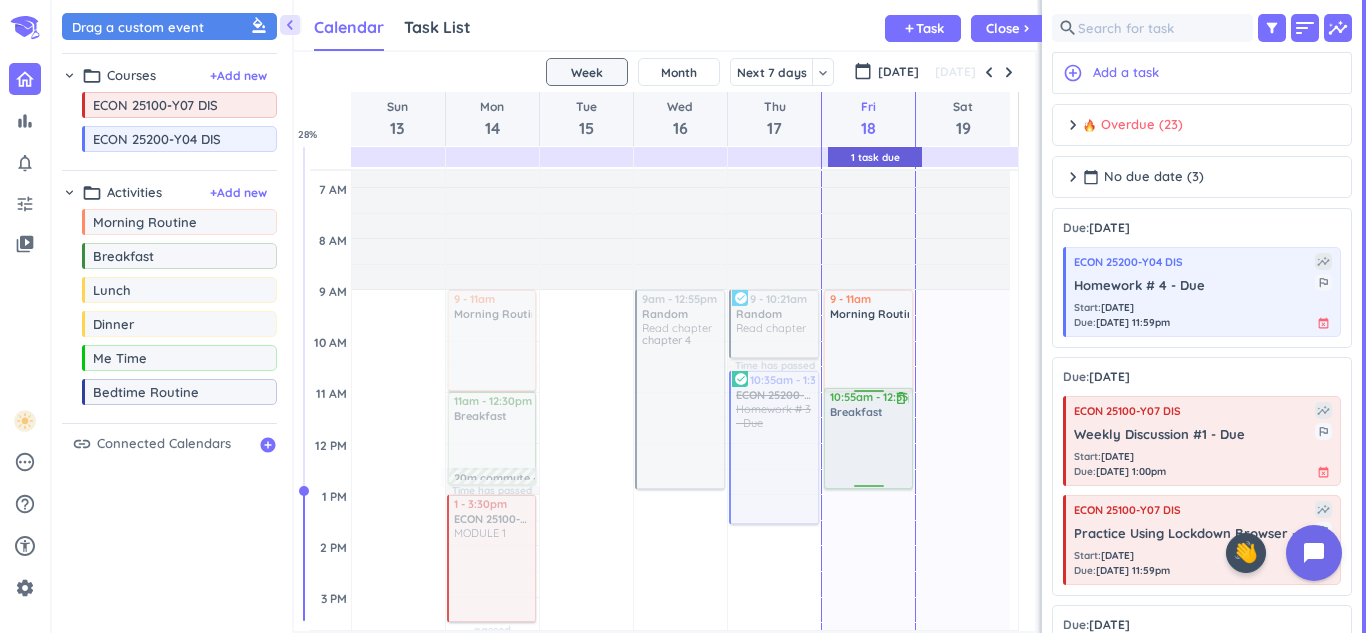 drag, startPoint x: 202, startPoint y: 260, endPoint x: 854, endPoint y: 392, distance: 665.2278 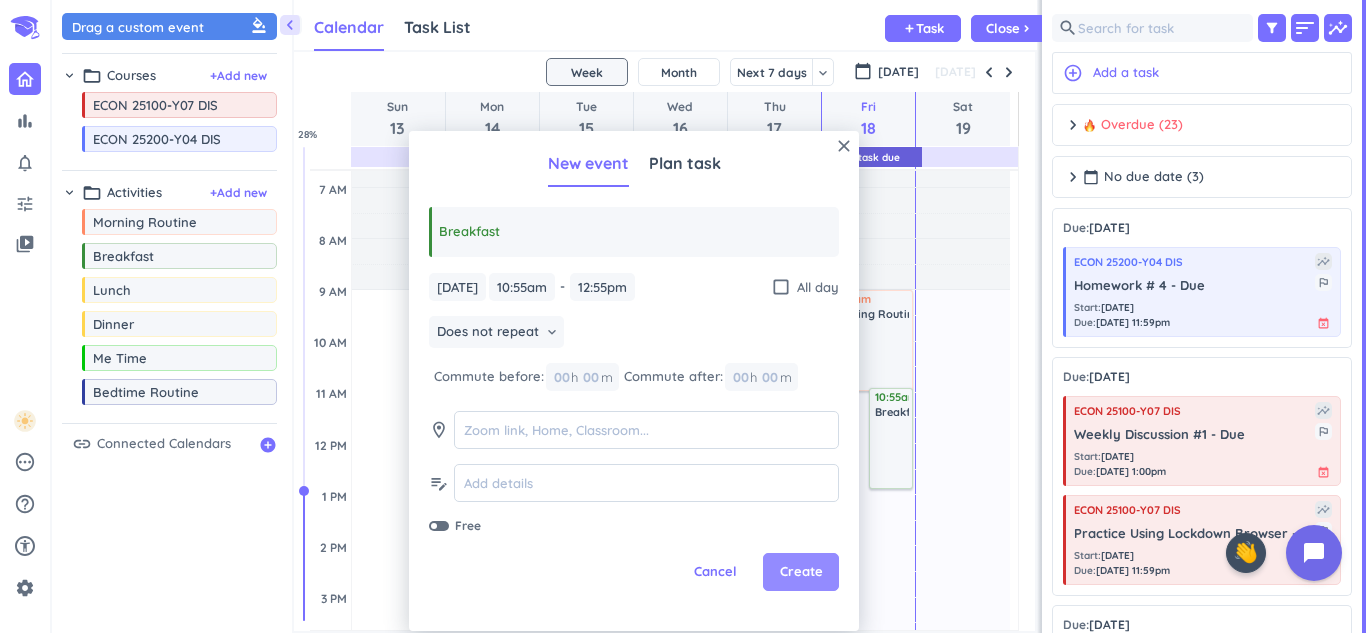click on "Create" at bounding box center [801, 572] 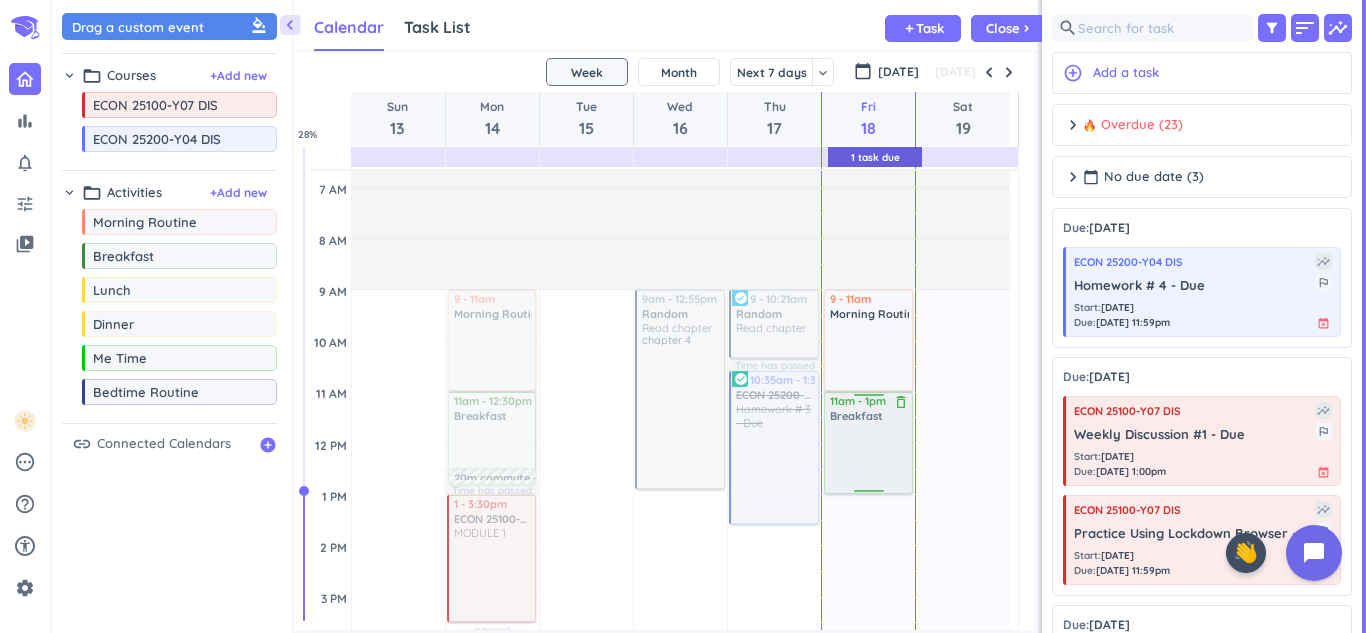 click on "11h 05m Past due Plan Adjust Awake Time Adjust Awake Time 9 - 11am Morning Routine delete_outline 10:55am - 12:55pm Breakfast delete_outline 1  11am - 1pm Breakfast delete_outline" at bounding box center [868, 648] 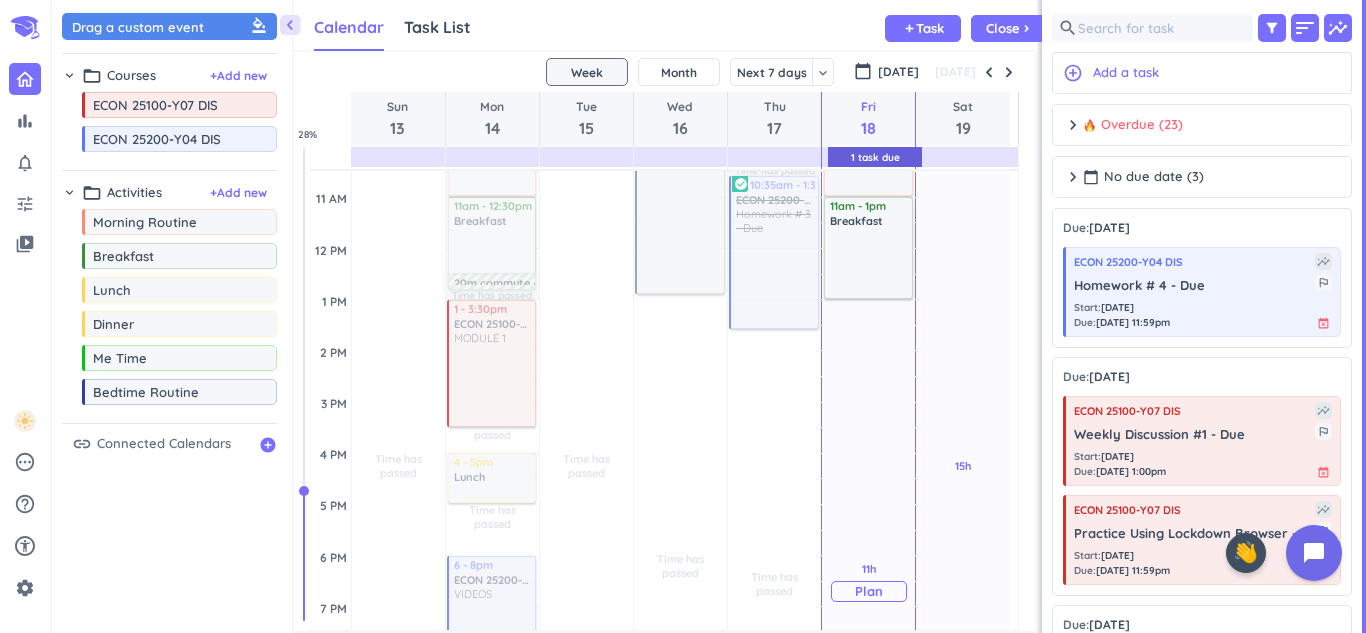 scroll, scrollTop: 333, scrollLeft: 0, axis: vertical 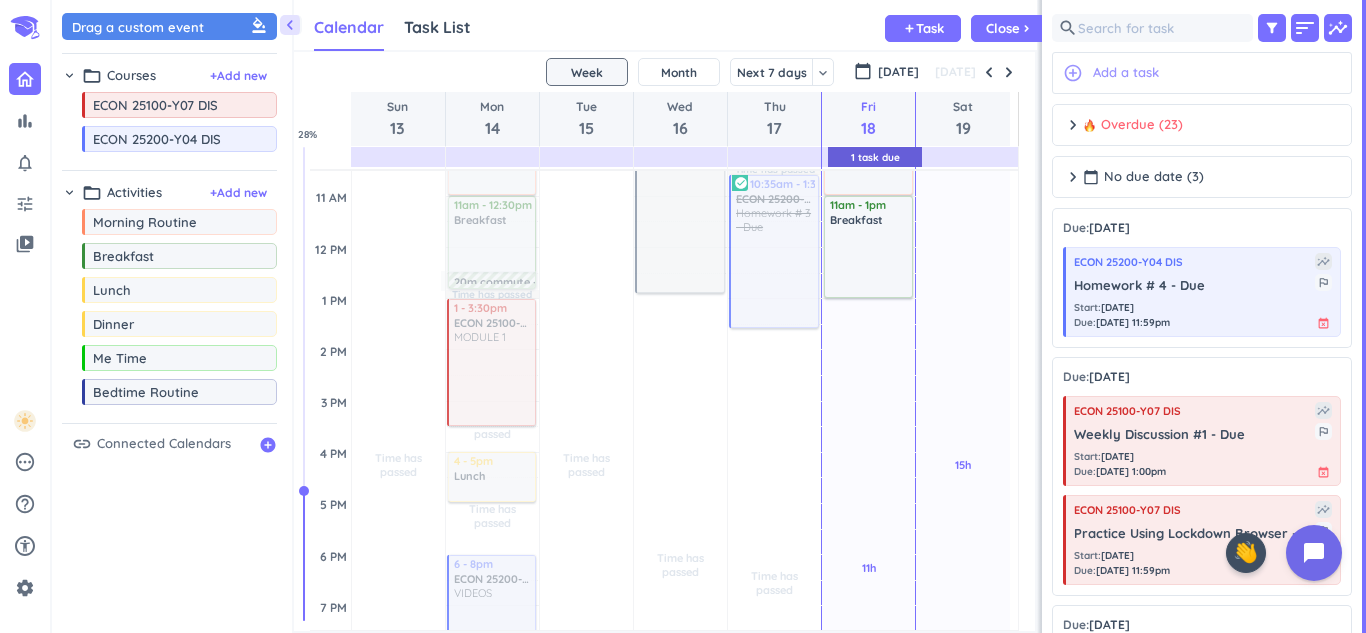 click on "add_circle_outline Add a task" at bounding box center (1202, 73) 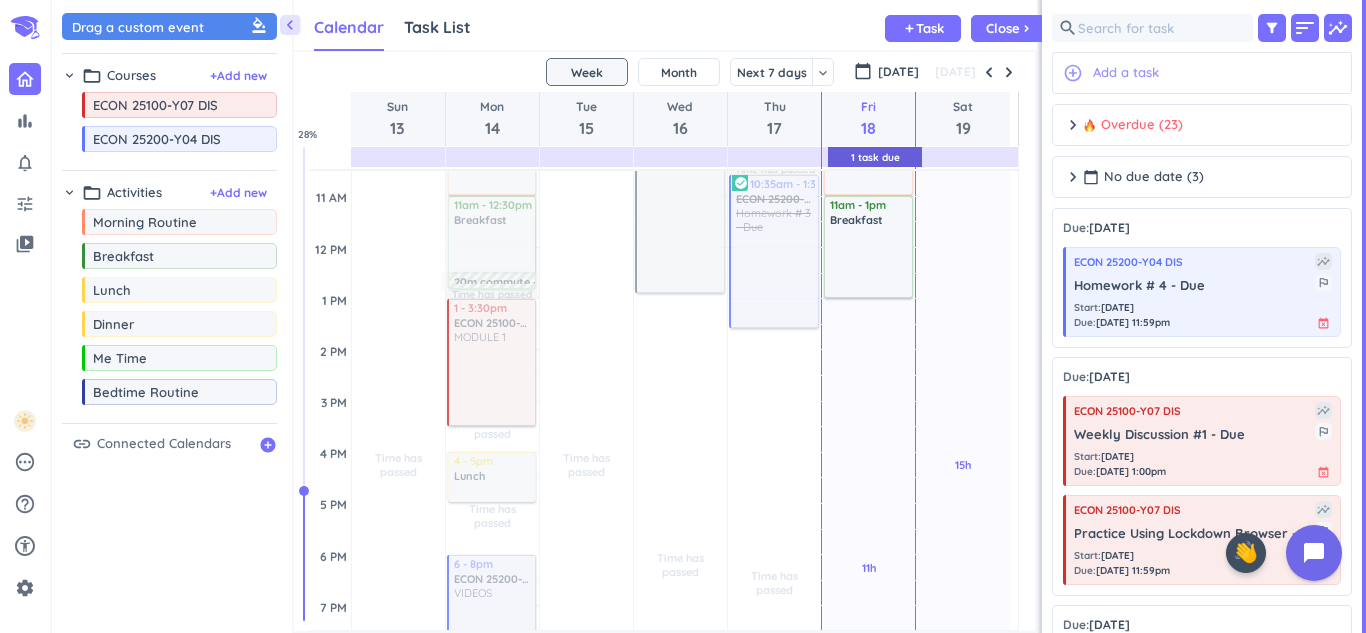 scroll, scrollTop: 376, scrollLeft: 292, axis: both 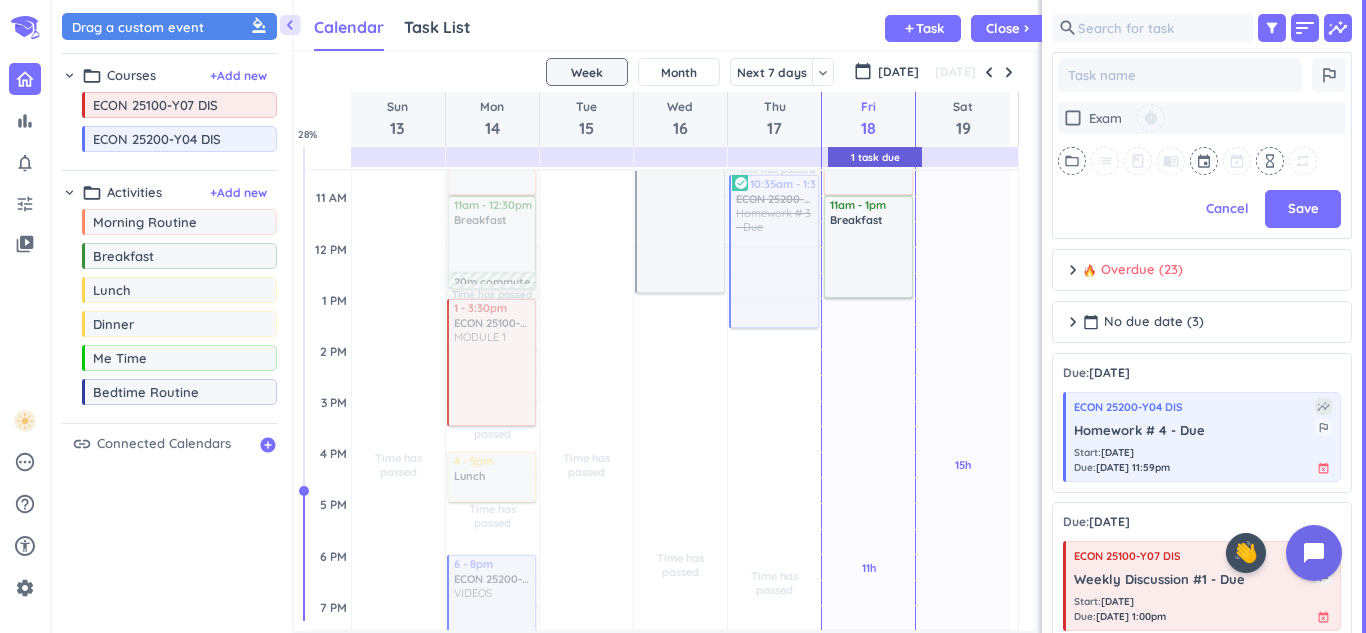 type on "x" 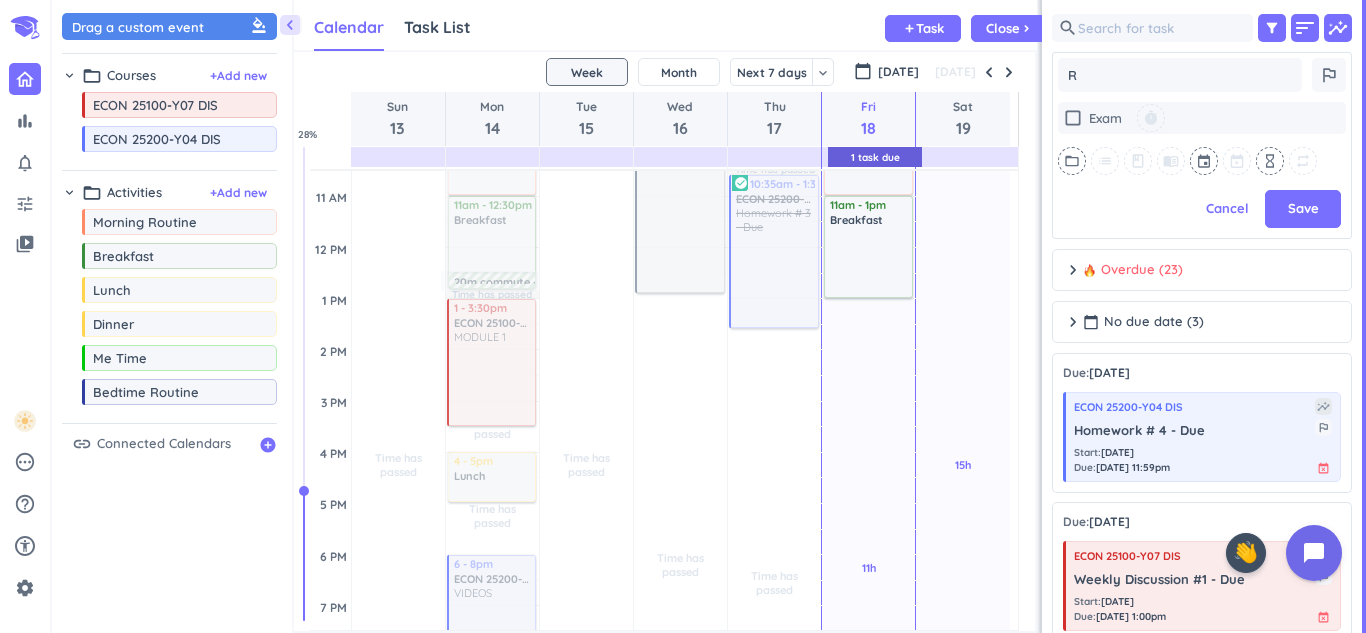 type on "x" 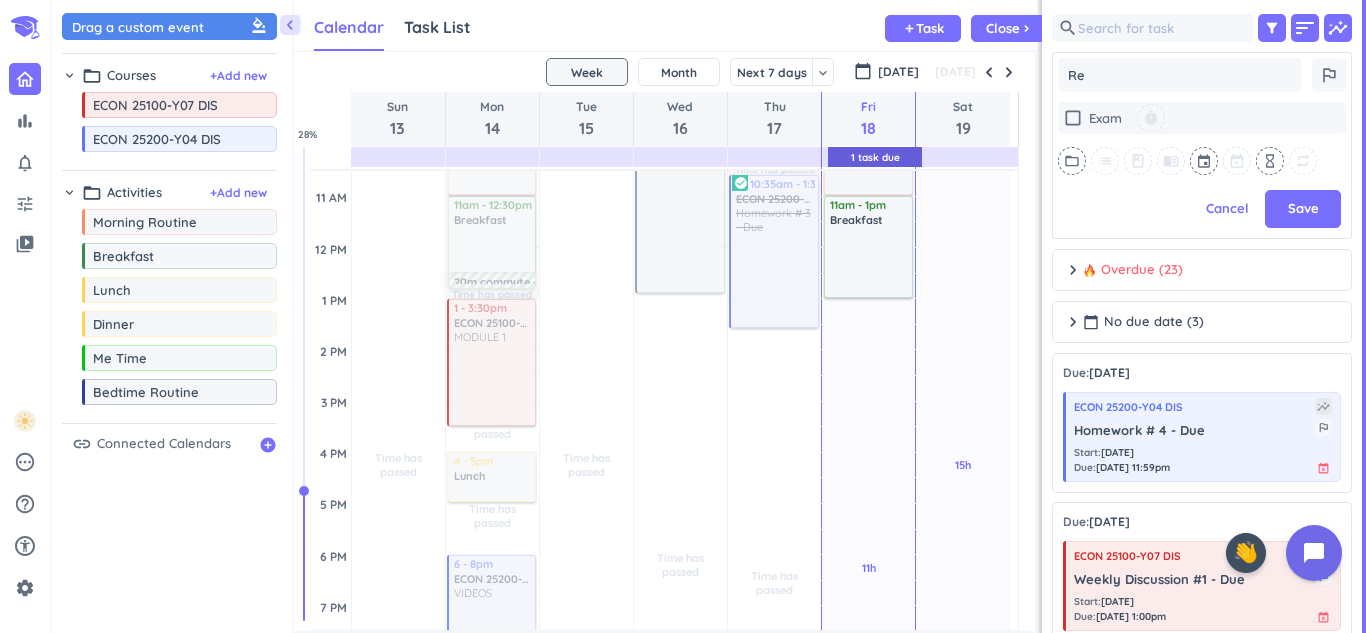 type on "x" 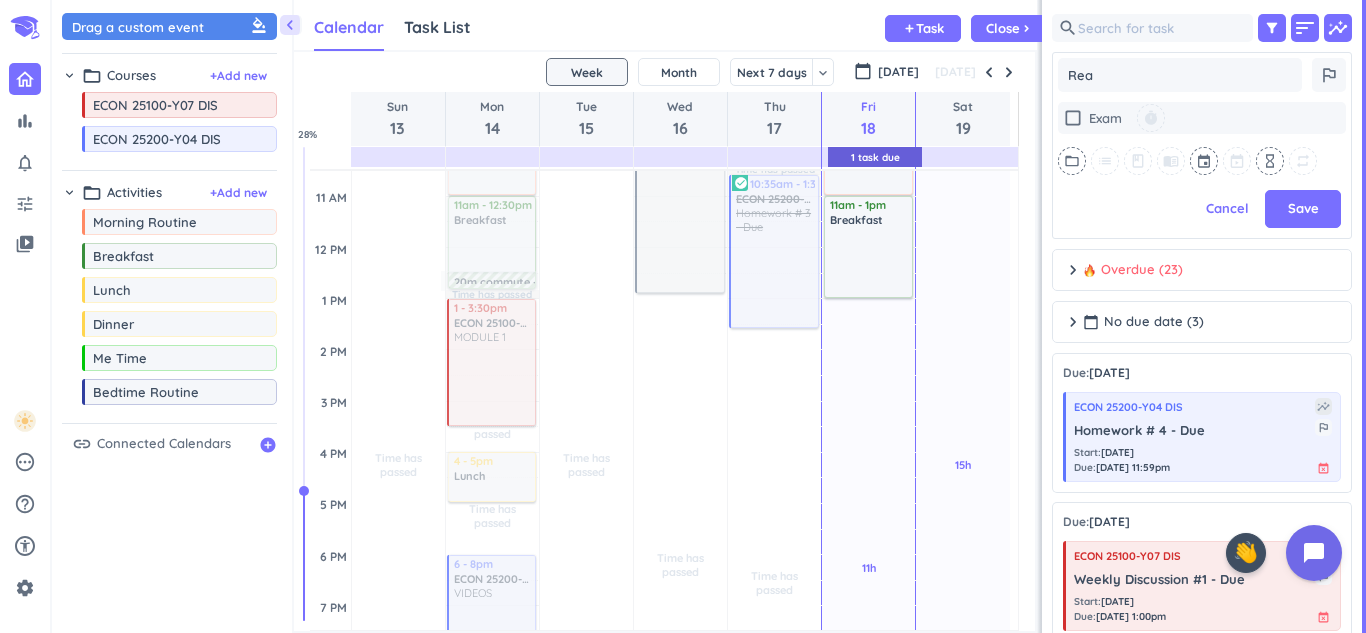 type on "x" 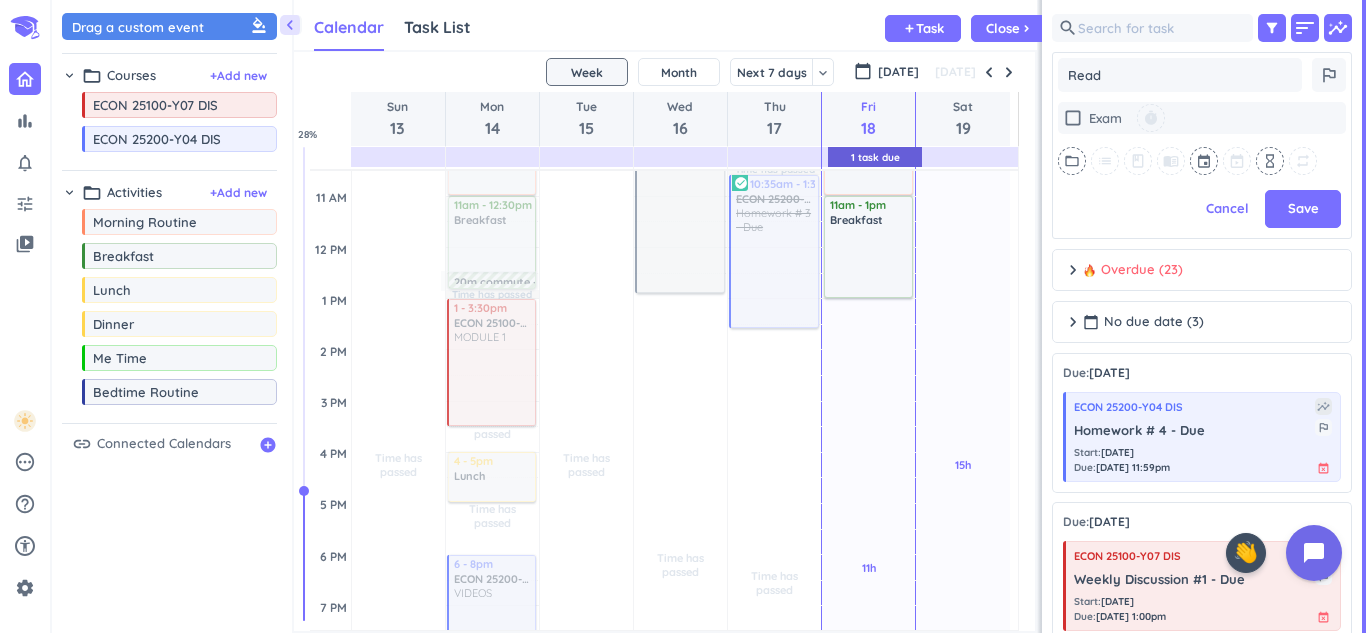 type on "x" 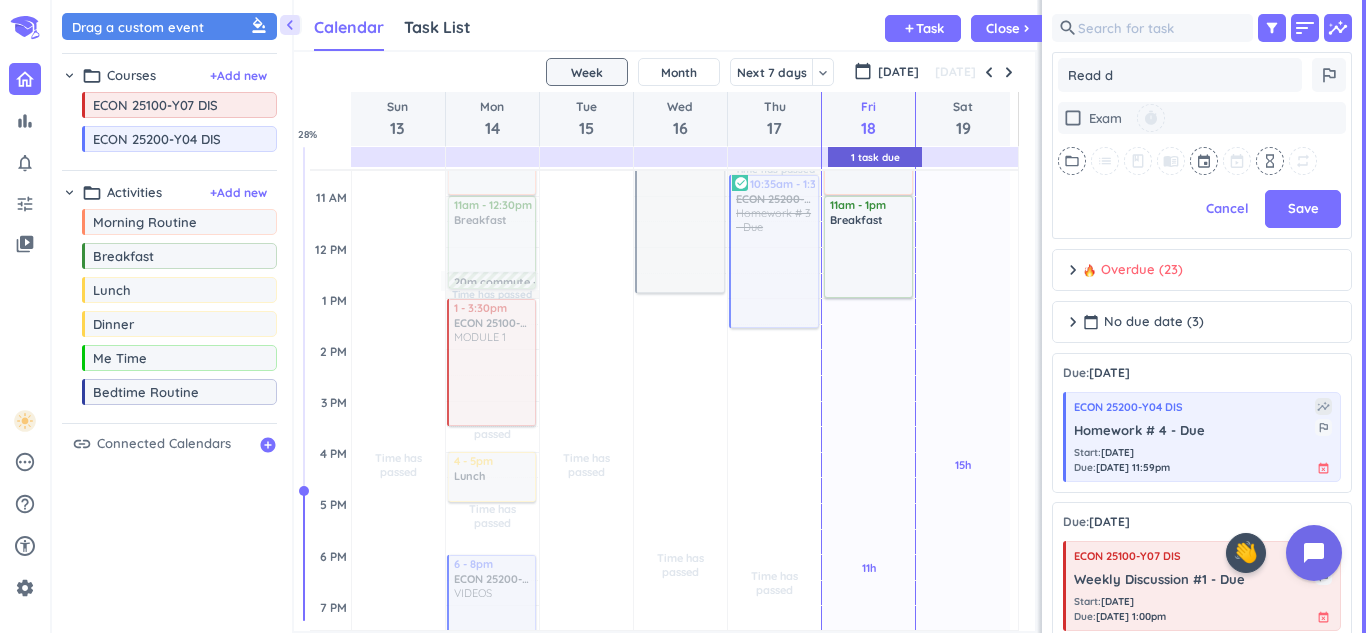 type on "x" 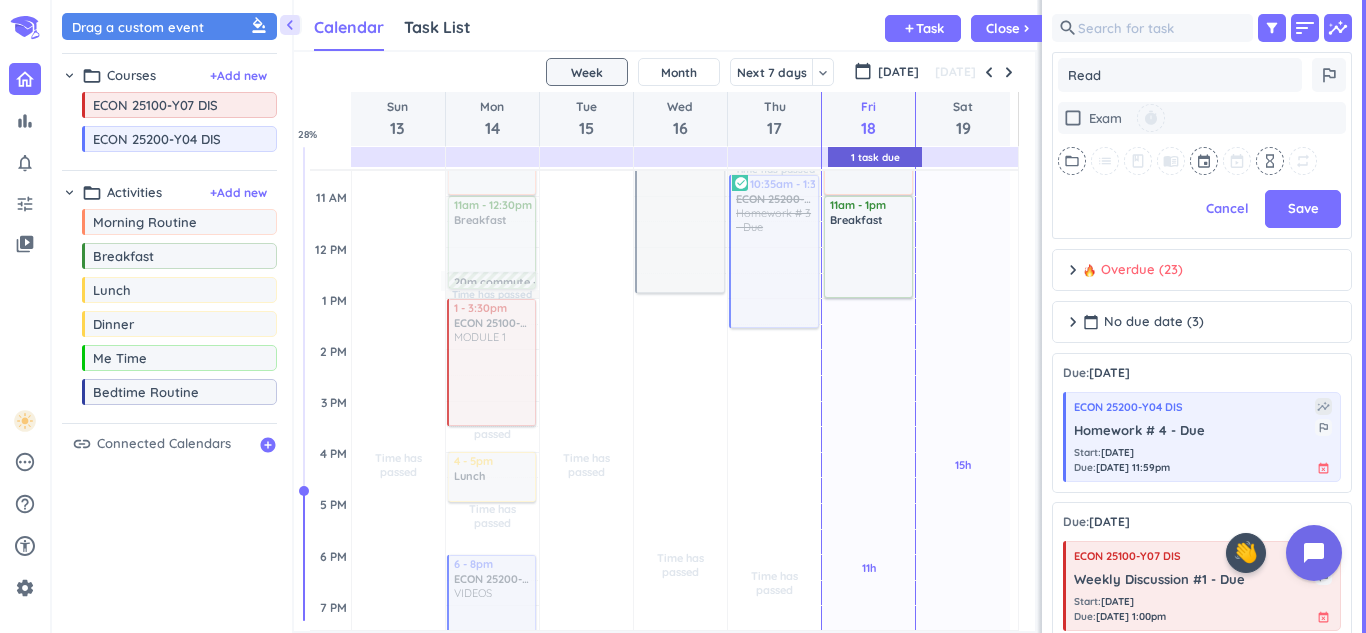 type on "x" 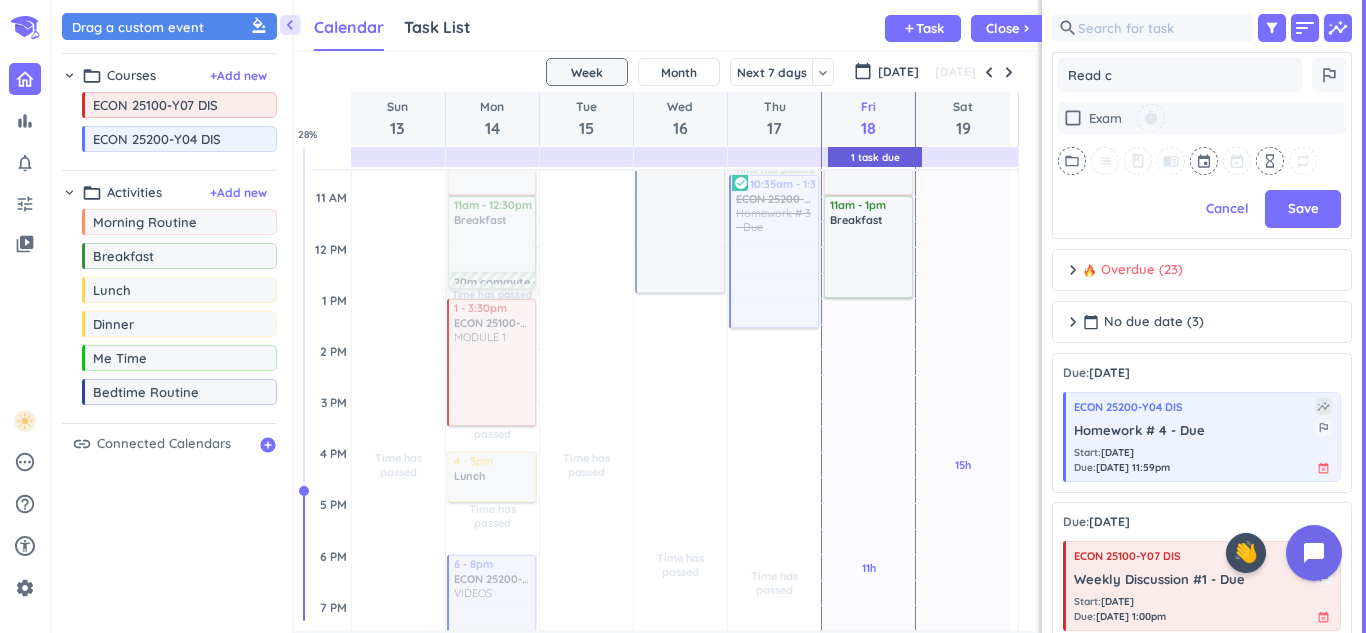 type on "x" 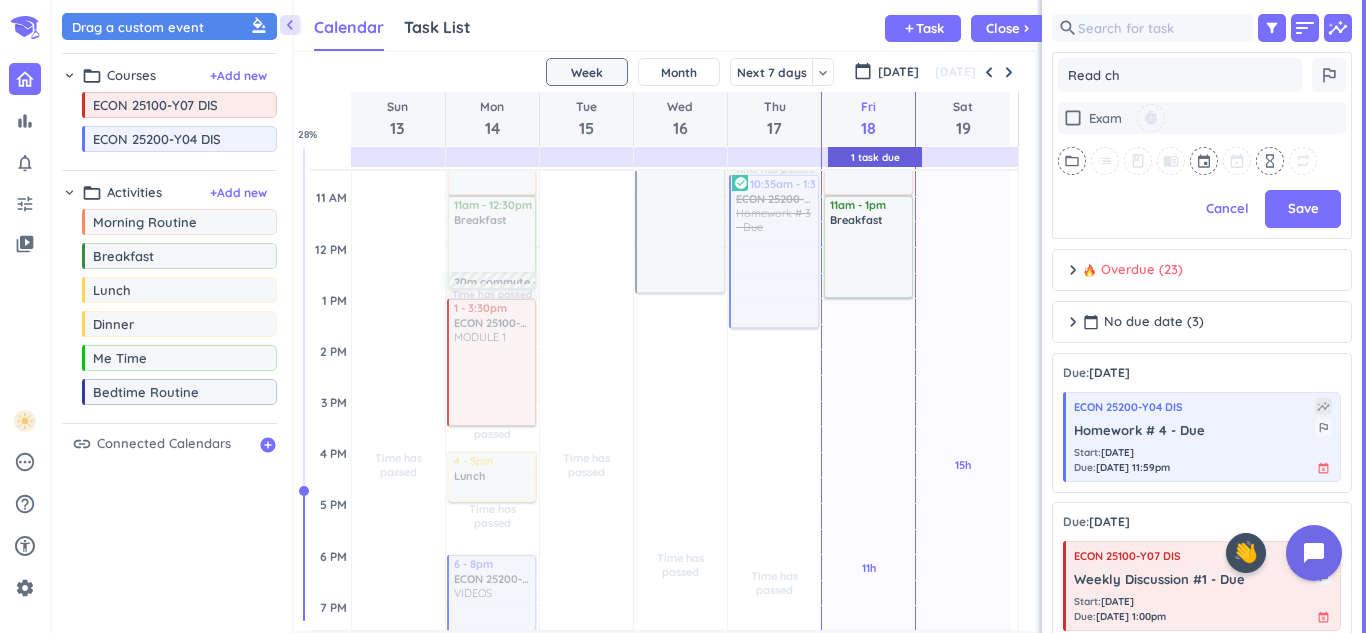 type on "x" 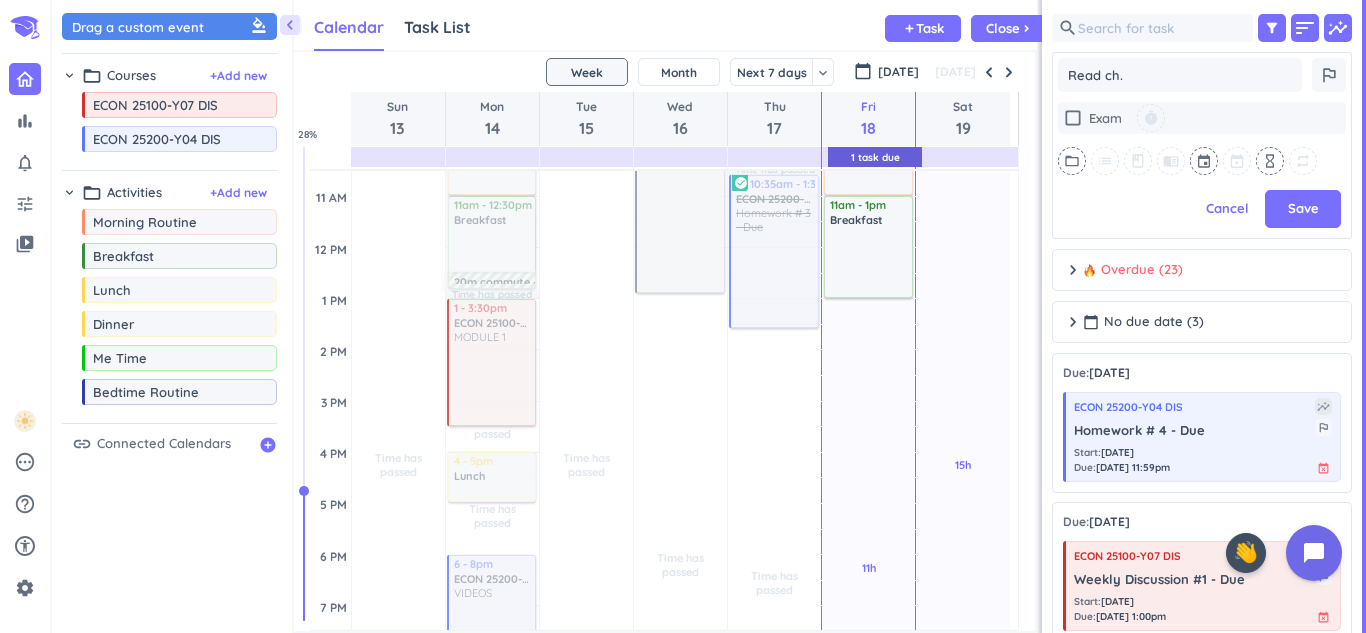 type on "x" 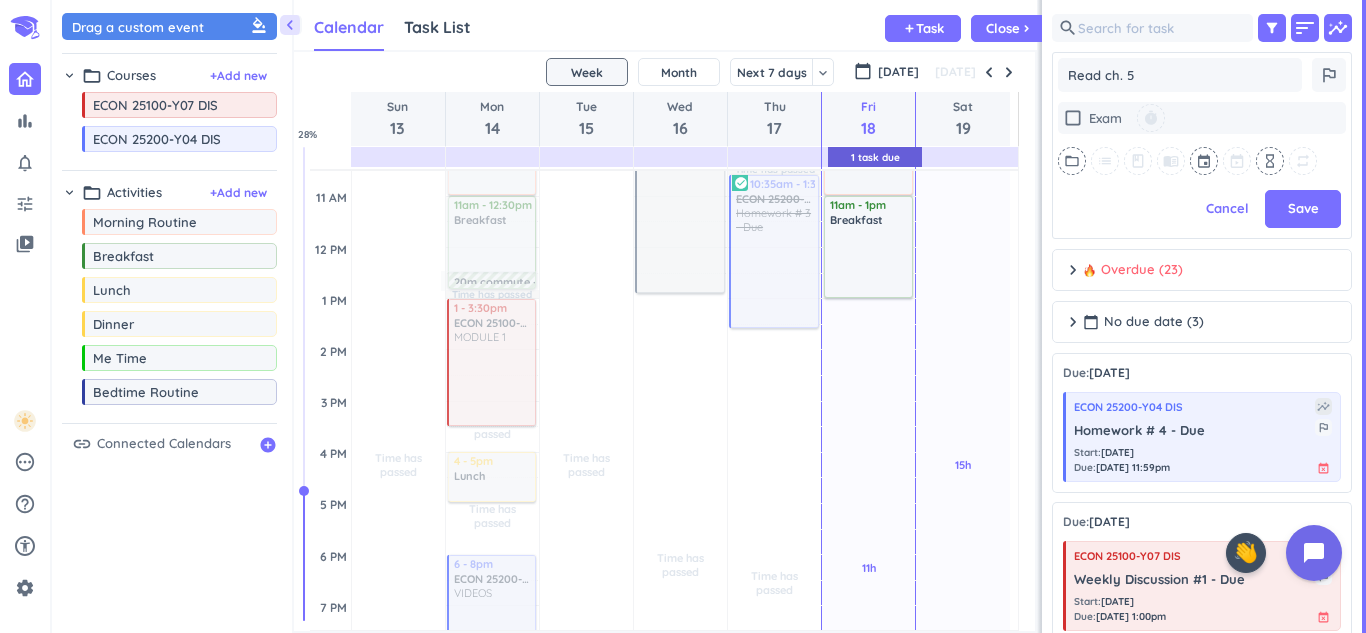 type on "Read ch. 5" 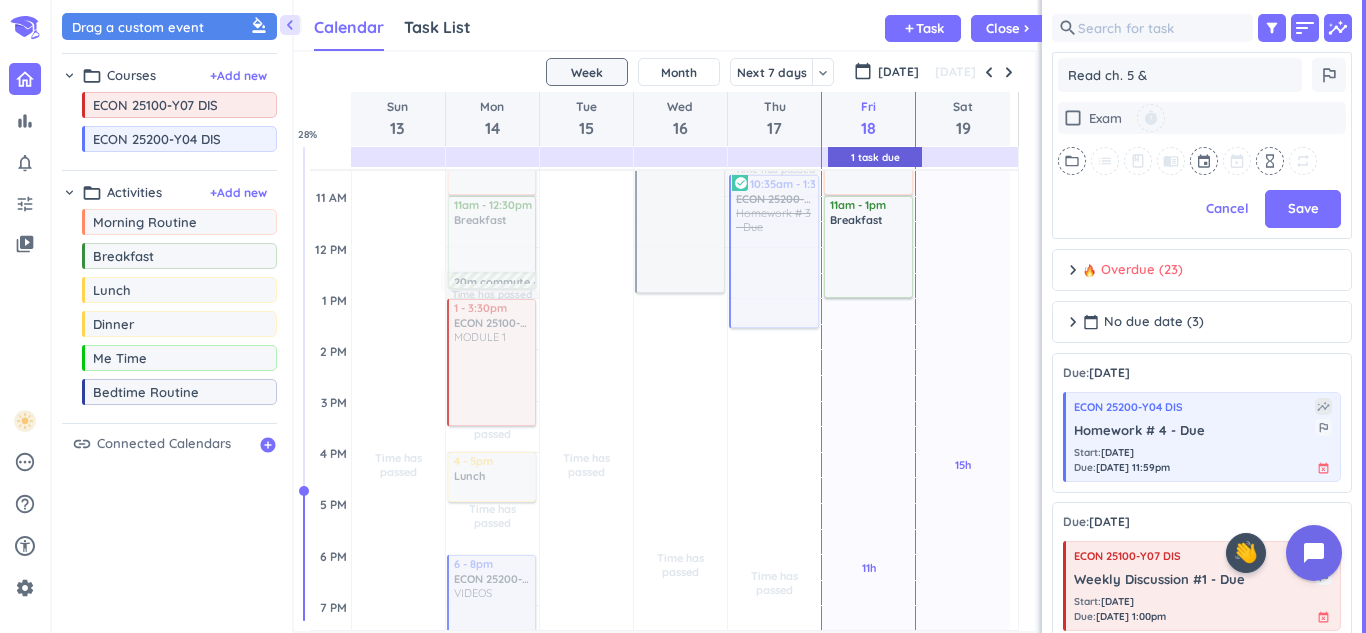 type on "x" 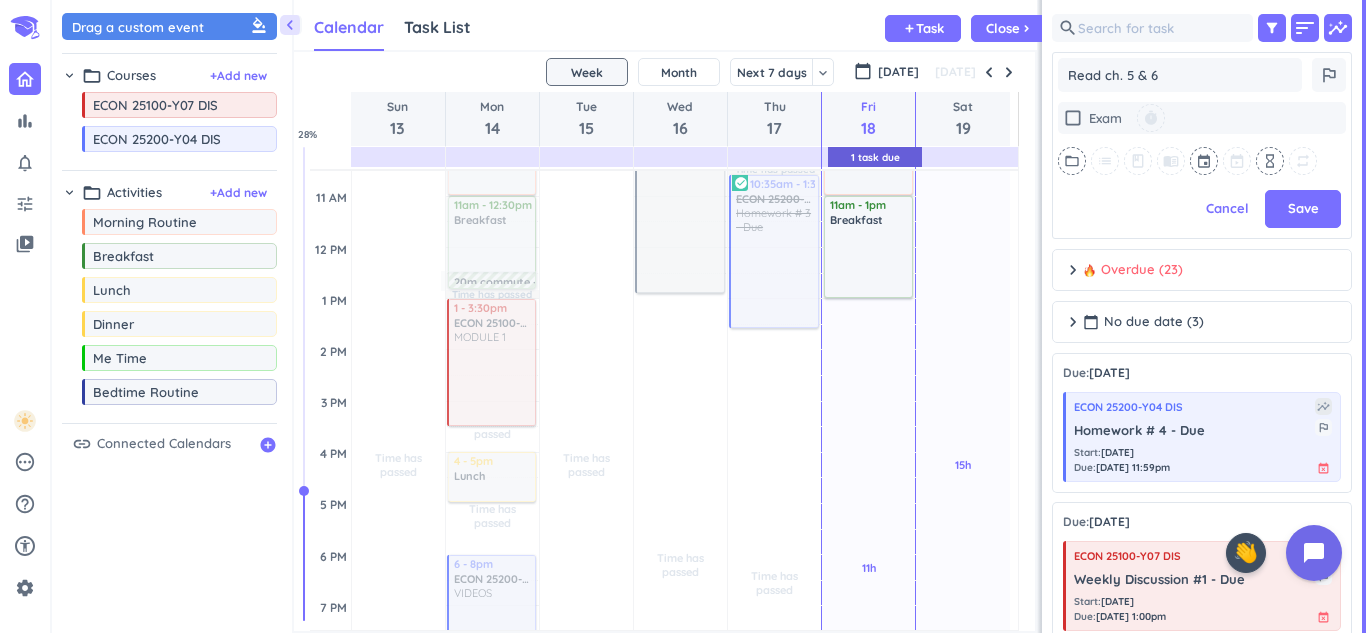 type on "x" 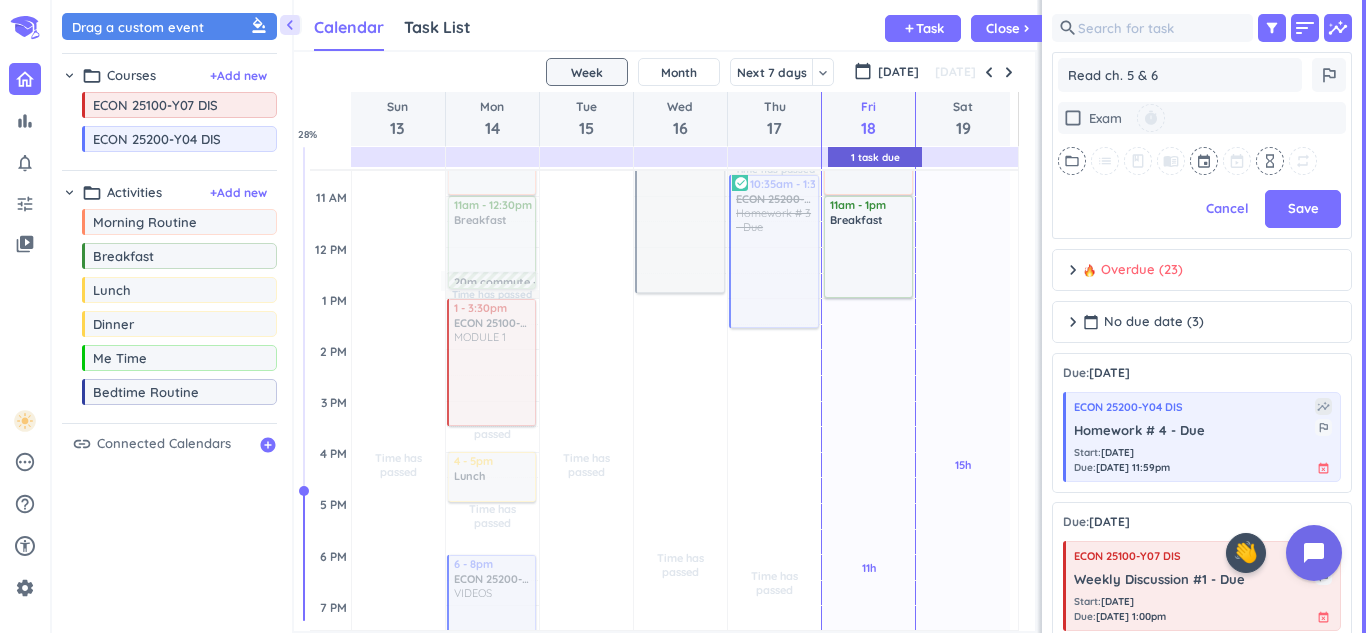 type on "x" 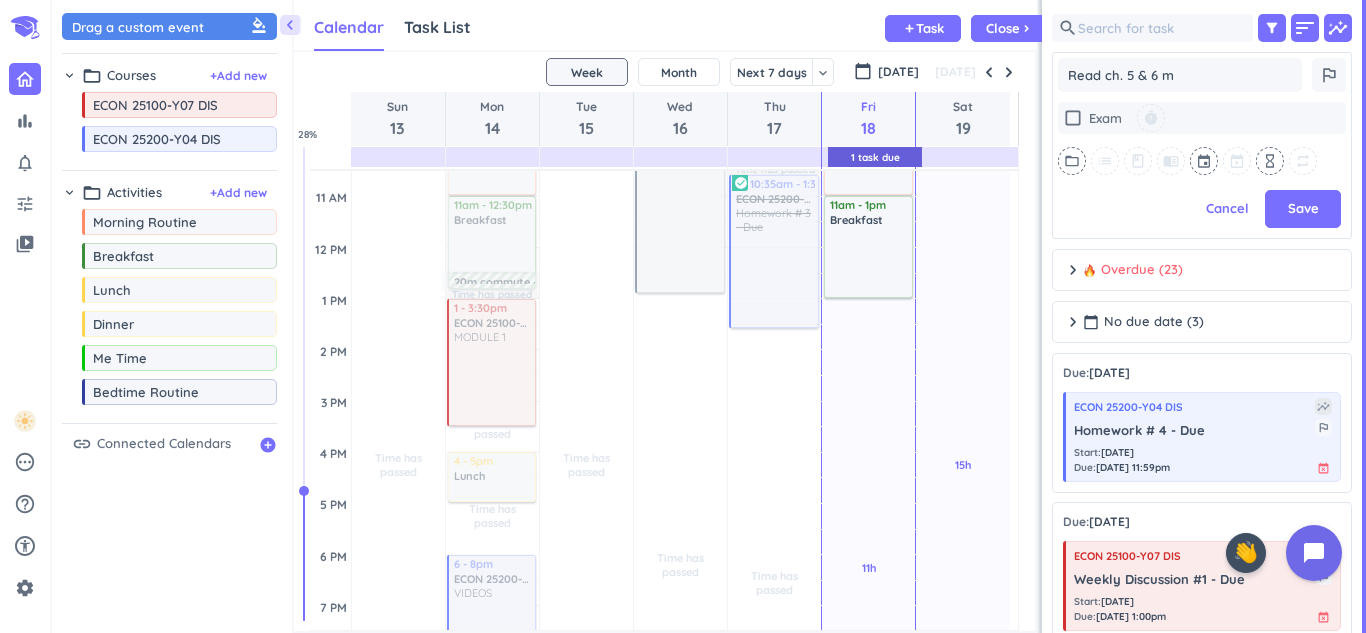 type on "Read ch. 5 & 6 ma" 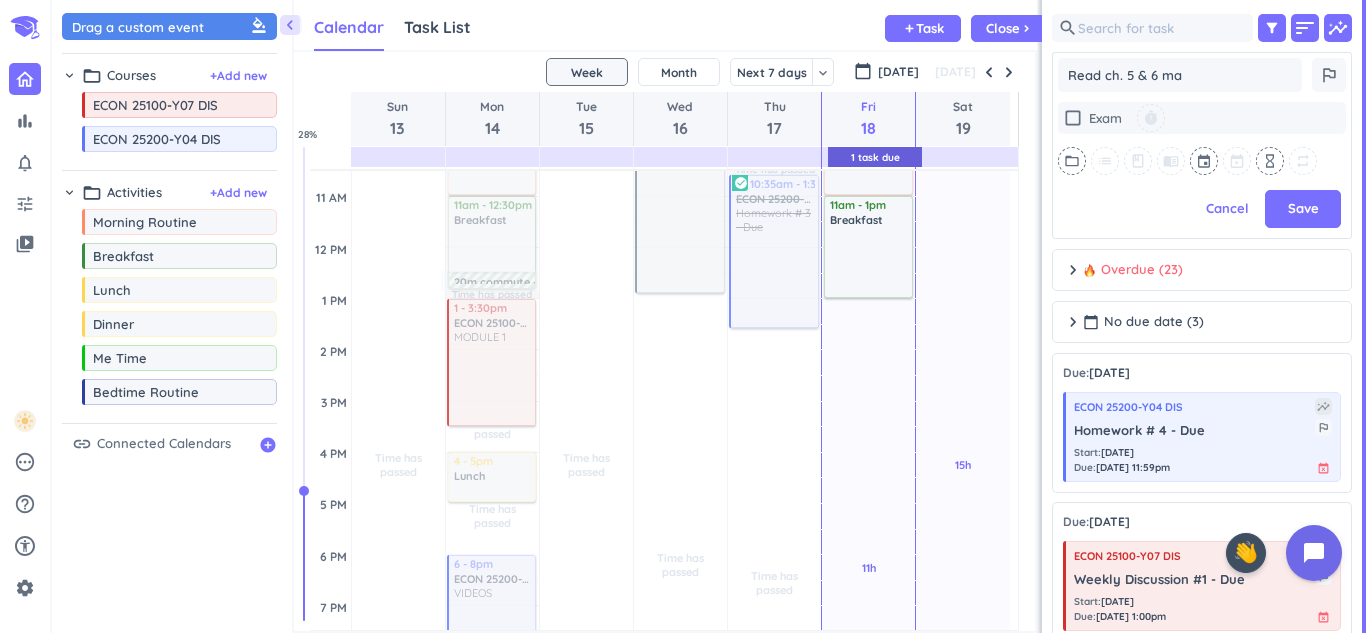type on "x" 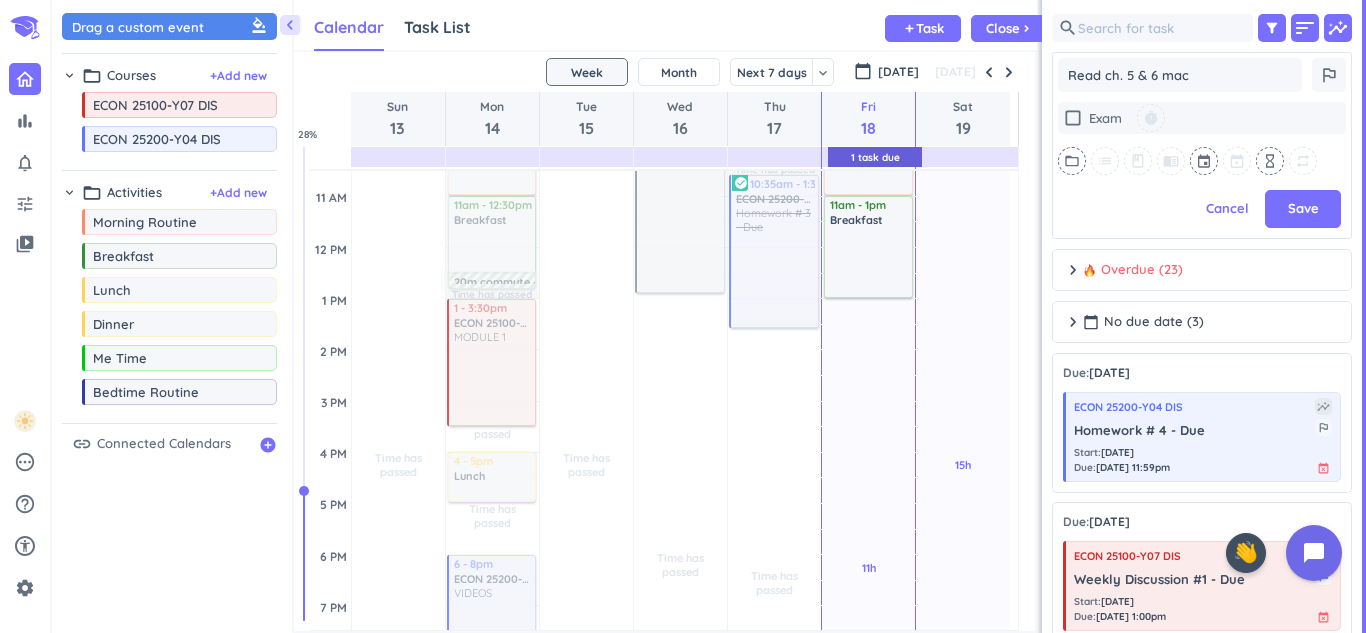 type on "x" 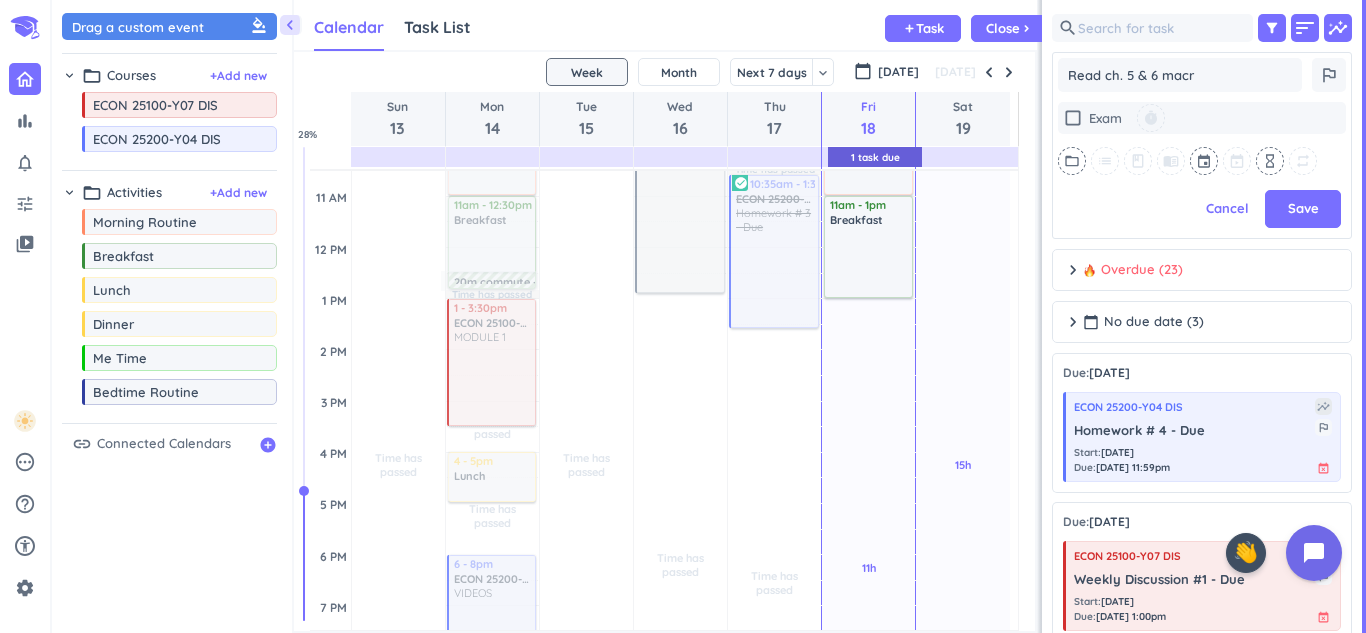 type on "x" 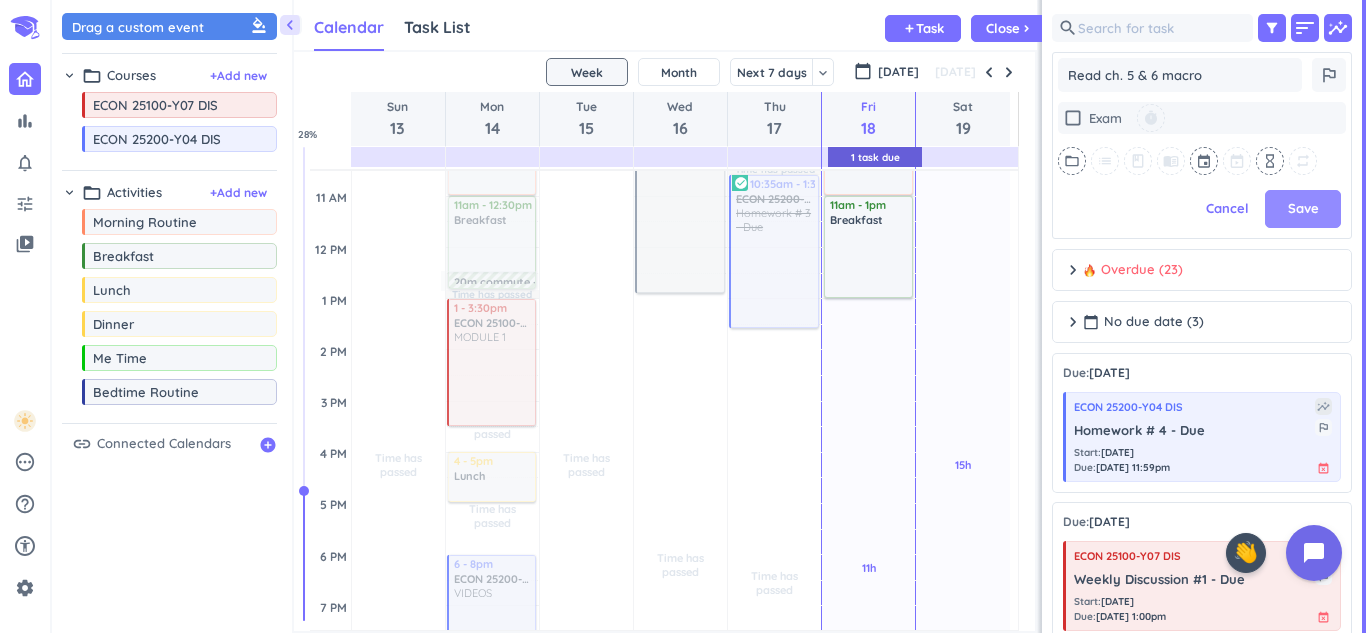 type on "Read ch. 5 & 6 macro" 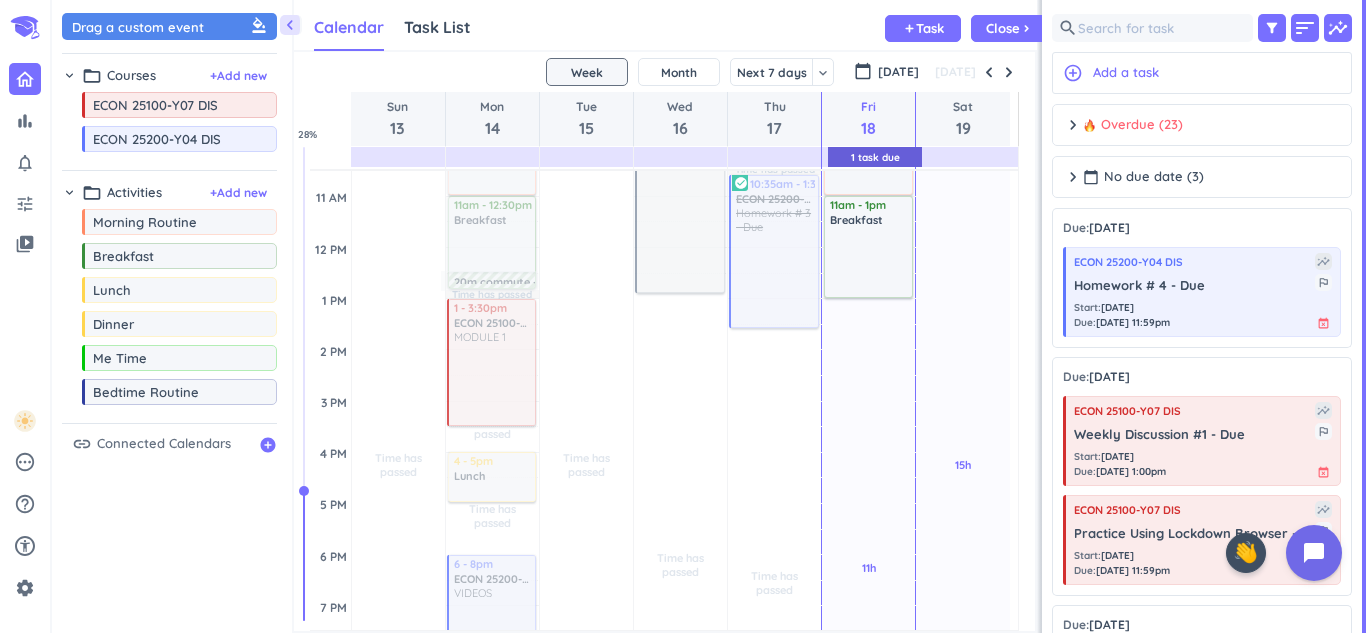scroll, scrollTop: 9, scrollLeft: 9, axis: both 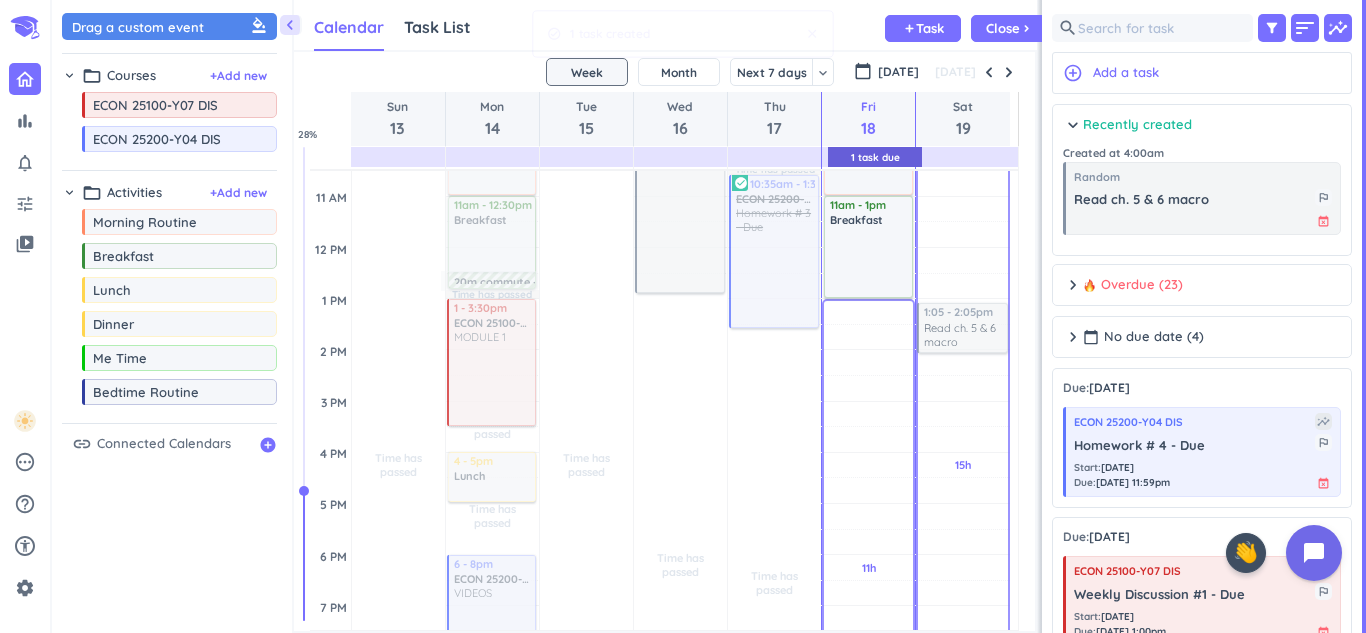 click on "chevron_left Drag a custom event format_color_fill chevron_right folder_open Courses   +  Add new drag_indicator  ECON 25100-Y07 DIS more_horiz drag_indicator ECON 25200-Y04 DIS more_horiz chevron_right folder_open Activities   +  Add new drag_indicator Morning Routine more_horiz drag_indicator Breakfast more_horiz drag_indicator Lunch more_horiz drag_indicator Dinner more_horiz drag_indicator Me Time more_horiz drag_indicator Bedtime Routine more_horiz link Connected Calendars add_circle Calendar Task List Calendar keyboard_arrow_down add Task Close chevron_right 1   Task   Due SHOVEL [DATE] - [DATE] Week Month Next 7 days keyboard_arrow_down Week keyboard_arrow_down calendar_today [DATE] [DATE] Sun 13 Mon 14 Tue 15 Wed 16 Thu 17 Fri 18 Sat 19 4 AM 5 AM 6 AM 7 AM 8 AM 9 AM 10 AM 11 AM 12 PM 1 PM 2 PM 3 PM 4 PM 5 PM 6 PM 7 PM 8 PM 9 PM 10 PM 11 PM 12 AM 1 AM 2 AM 3 AM Time has passed Past due Plan Adjust Awake Time Adjust Awake Time Time has passed Past due Plan Time has passed Past due Plan Past due" at bounding box center (709, 316) 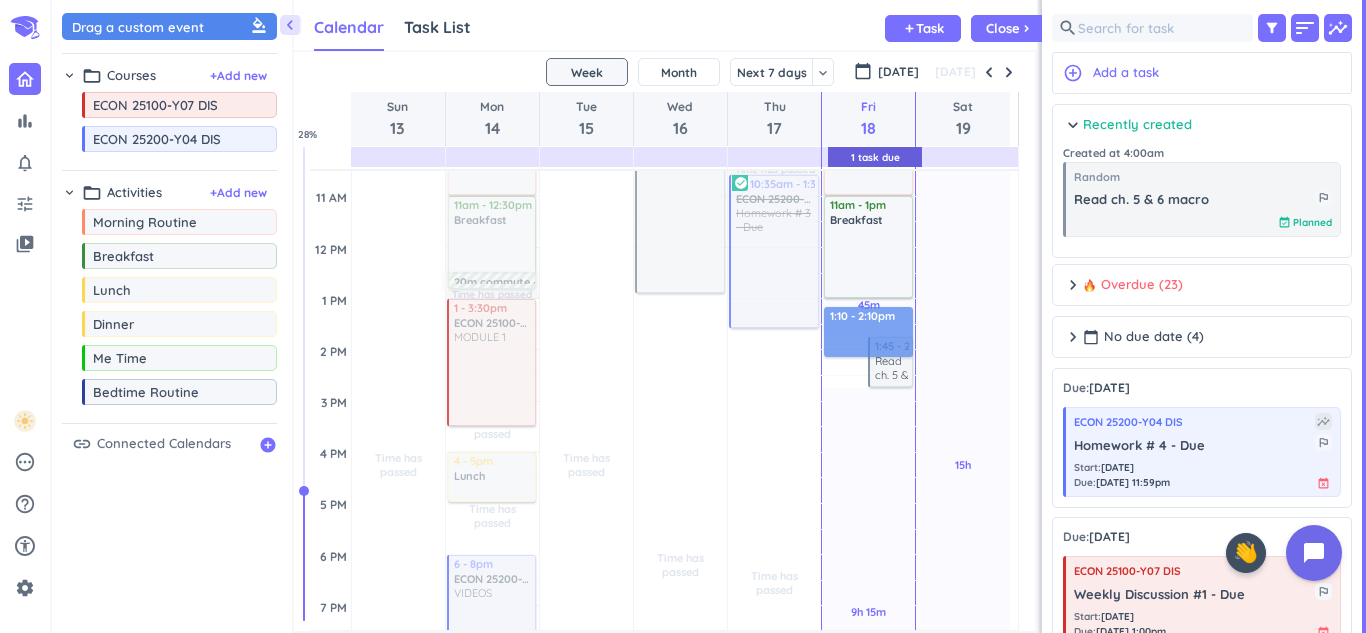 scroll, scrollTop: 521, scrollLeft: 292, axis: both 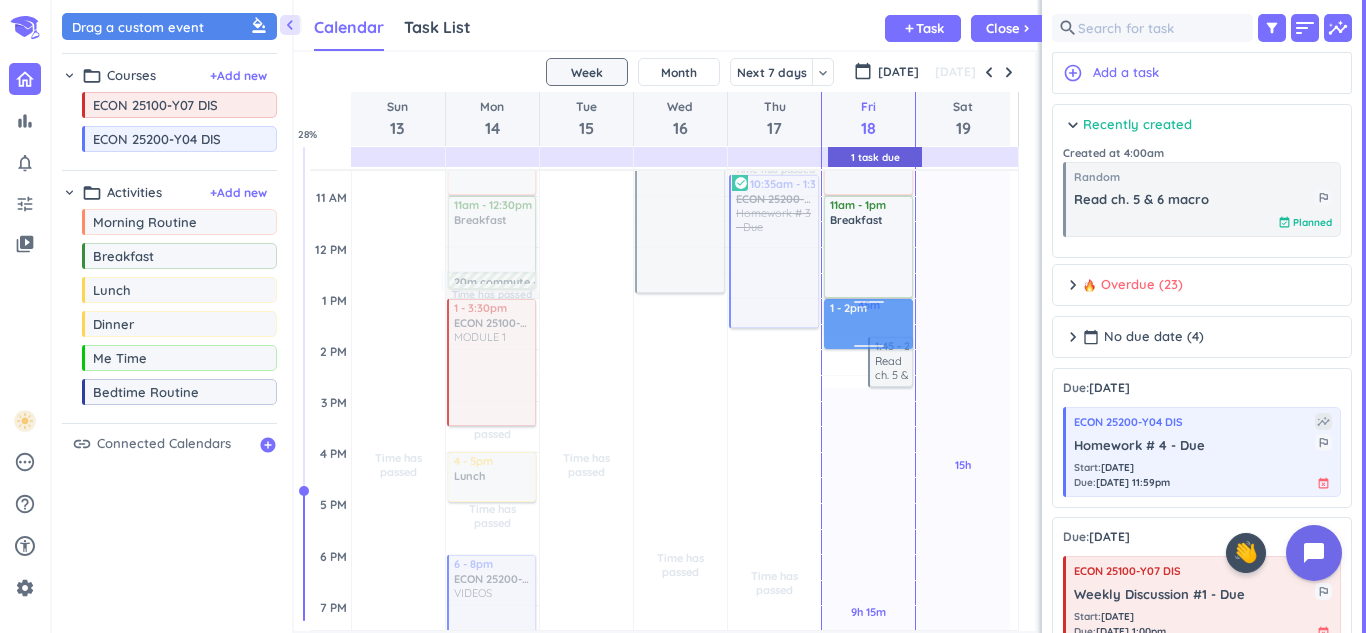 drag, startPoint x: 838, startPoint y: 332, endPoint x: 839, endPoint y: 313, distance: 19.026299 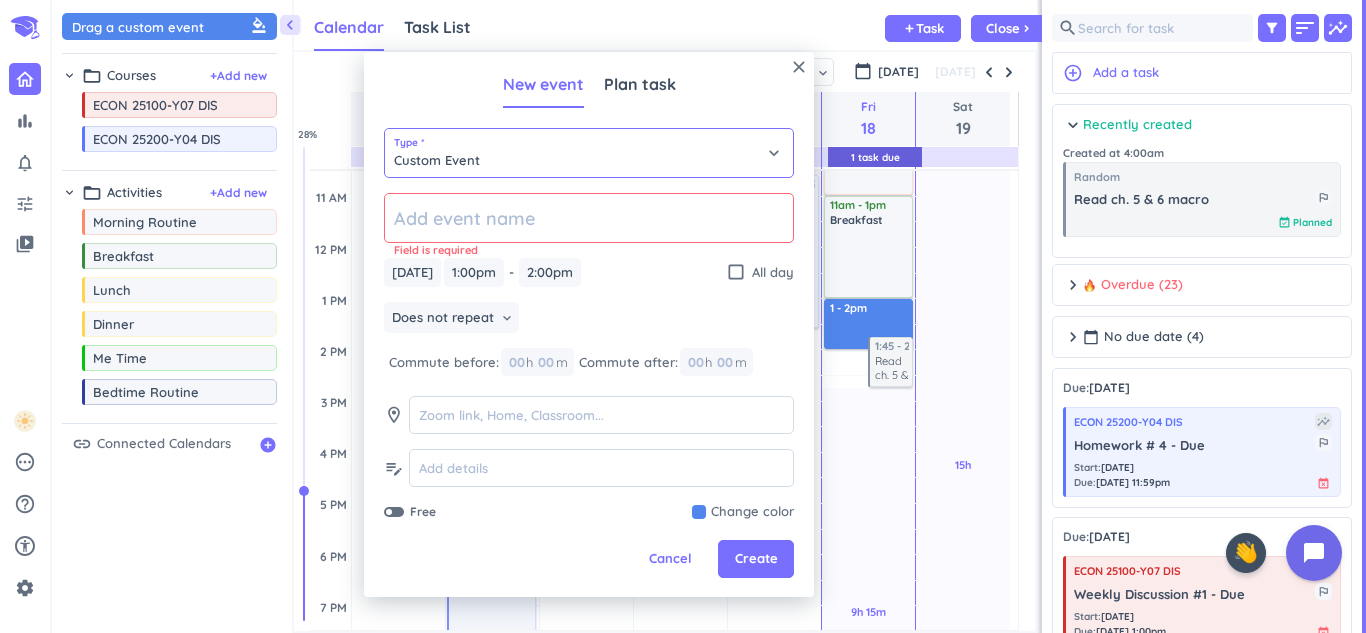 click on "Custom Event" at bounding box center (589, 153) 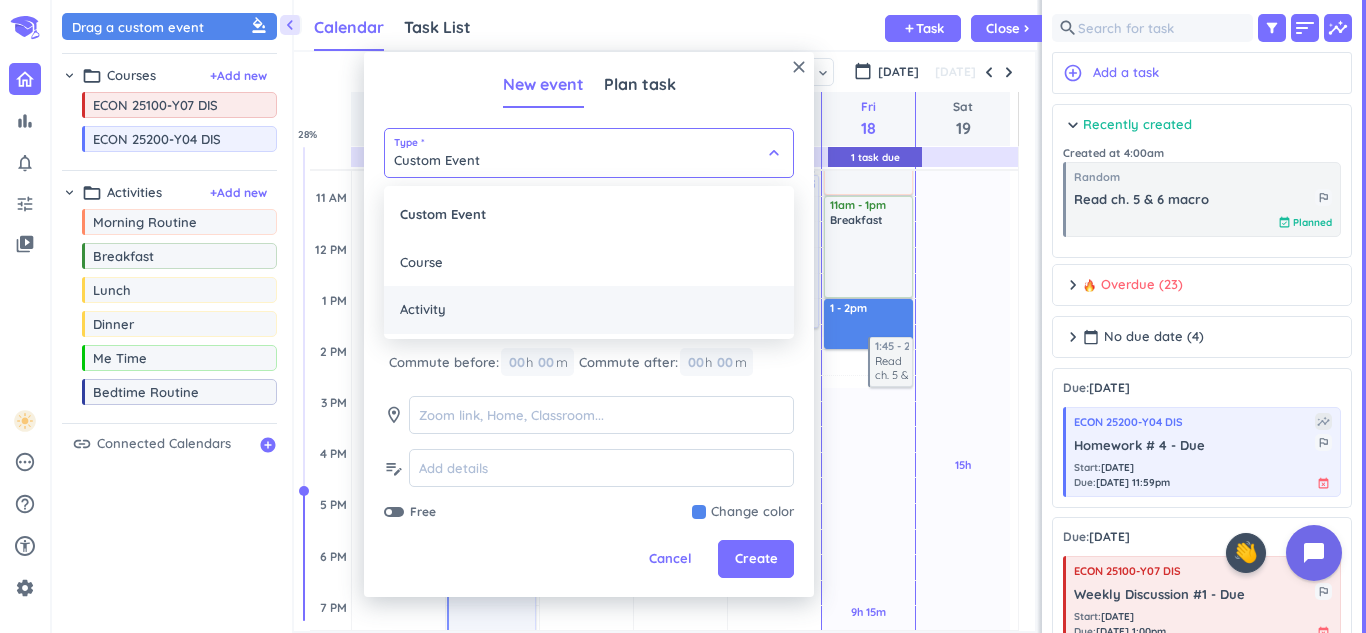 click on "Activity" at bounding box center (589, 310) 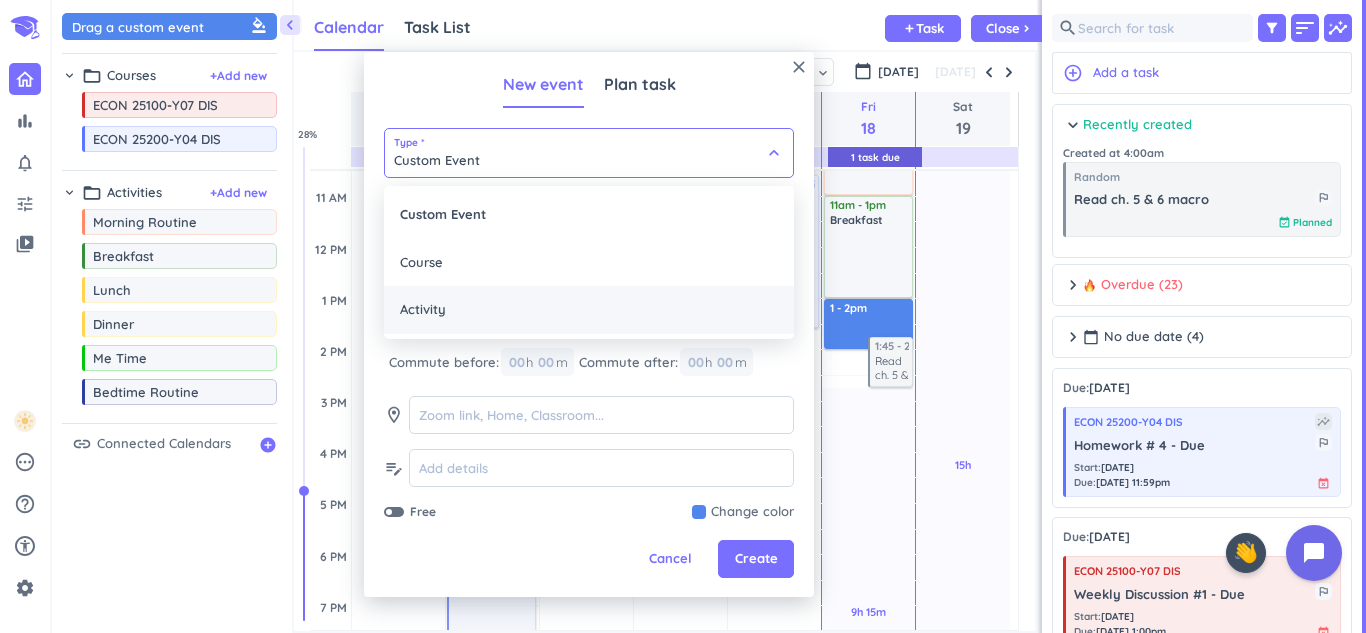 type on "Activity" 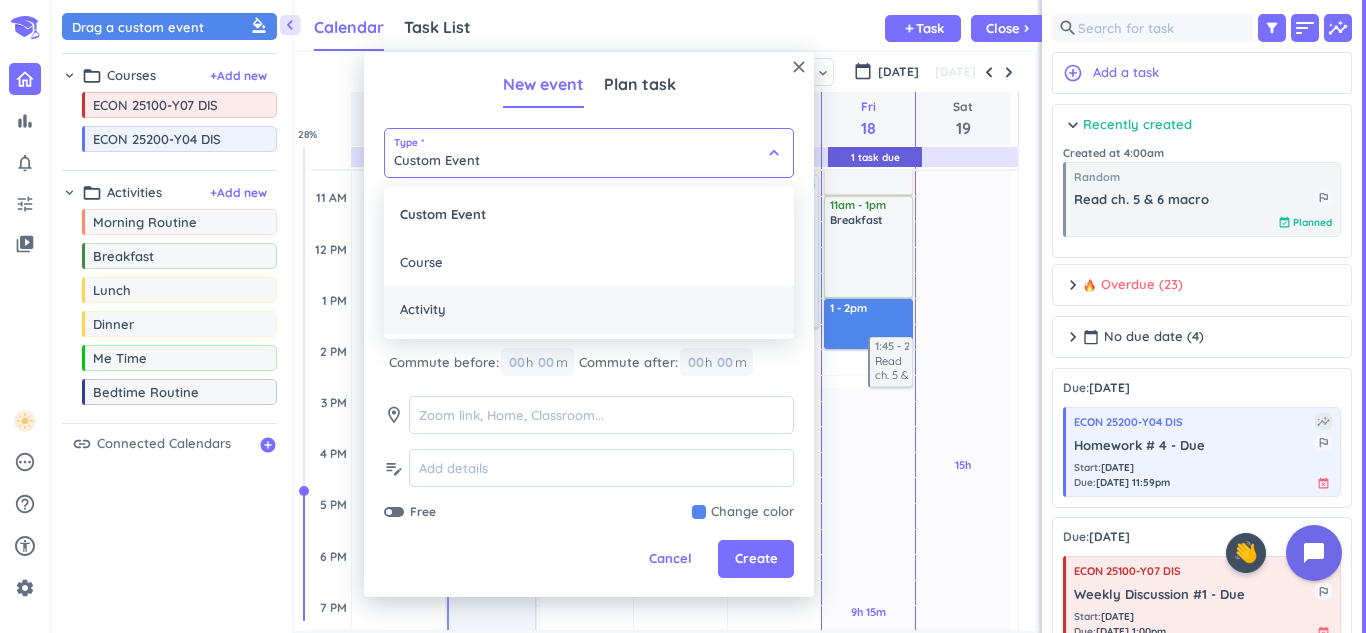 type on "1:15pm" 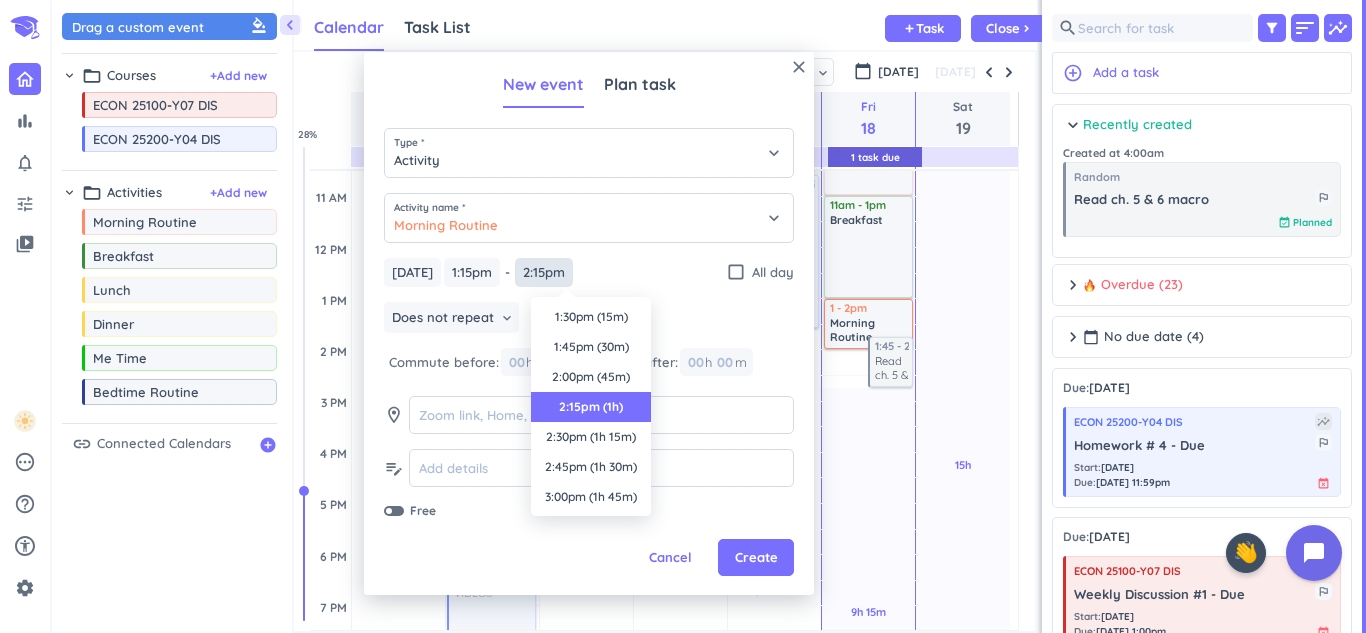 click on "2:15pm" at bounding box center [544, 272] 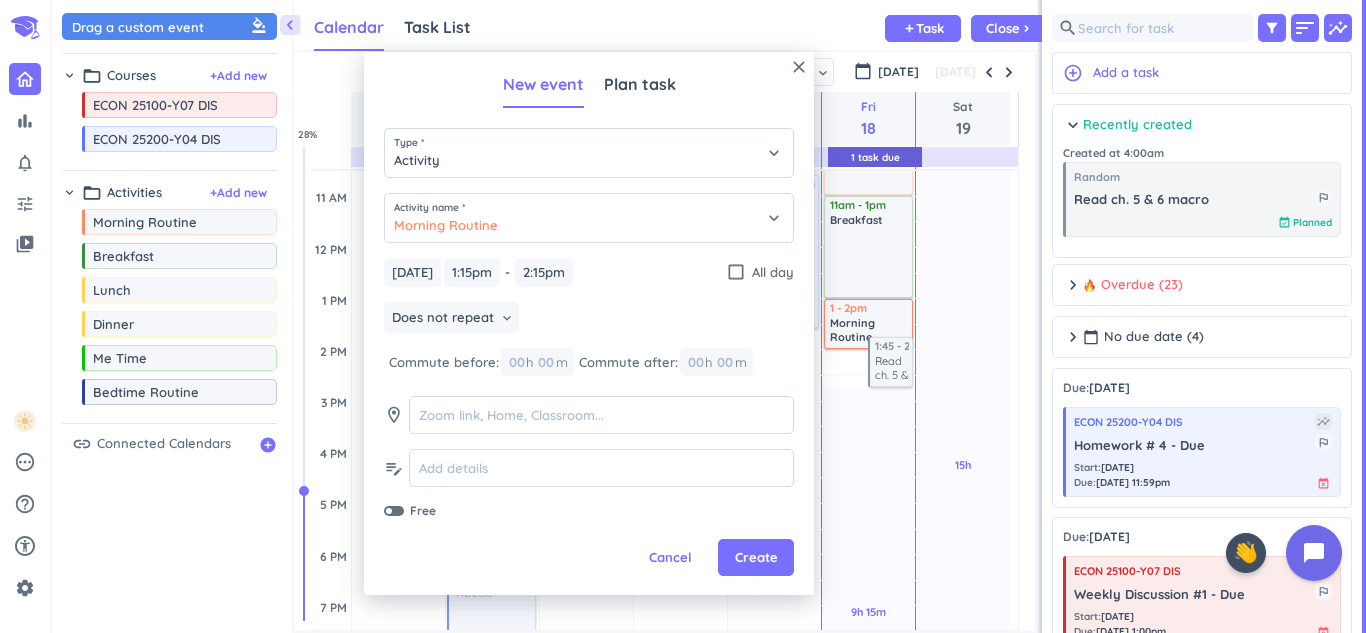 click on "[DATE] [DATE]   1:15pm 1:15pm - 2:15pm 2:15pm check_box_outline_blank All day Does not repeat keyboard_arrow_down Commute before: 00 h 00 m Commute after: 00 h 00 m room edit_note Free" at bounding box center (589, 389) 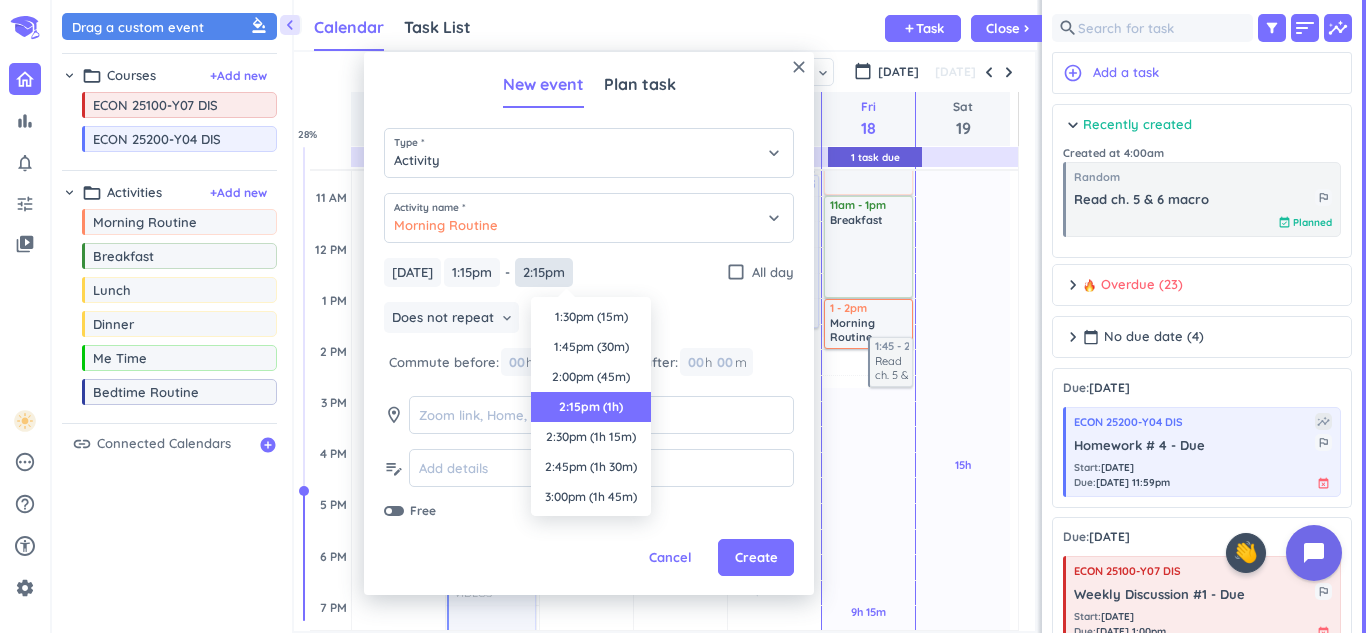 click on "2:15pm" at bounding box center (544, 272) 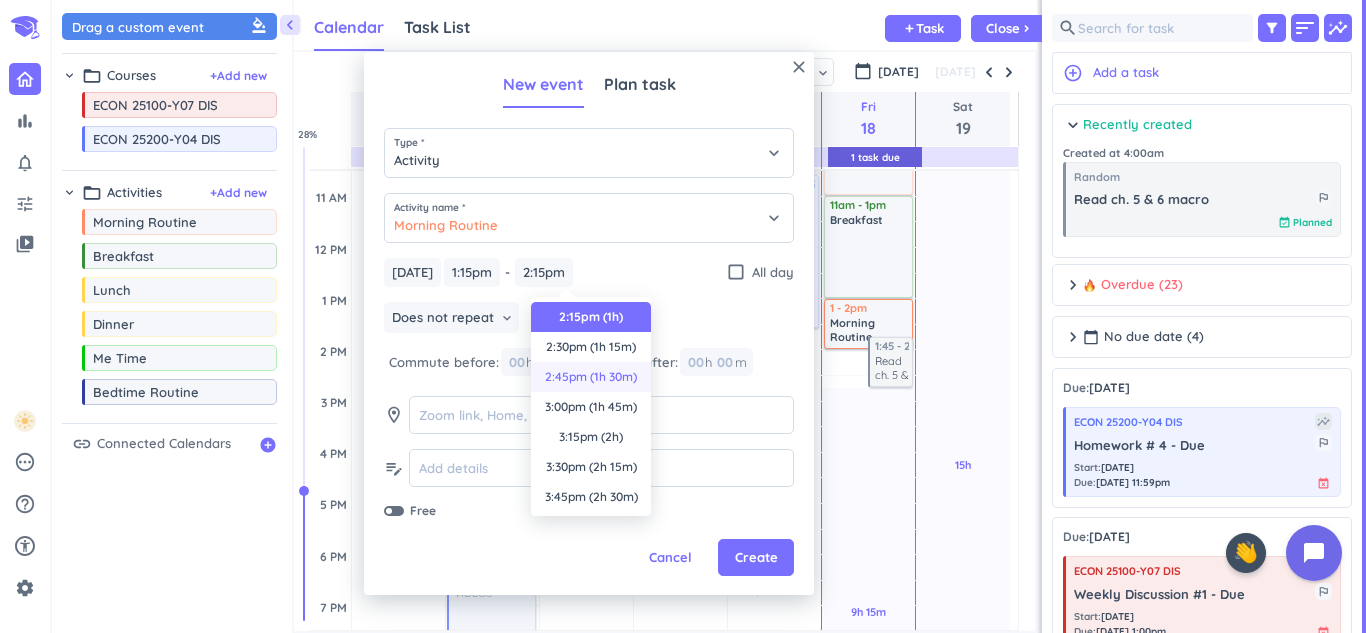 click on "2:45pm (1h 30m)" at bounding box center (591, 377) 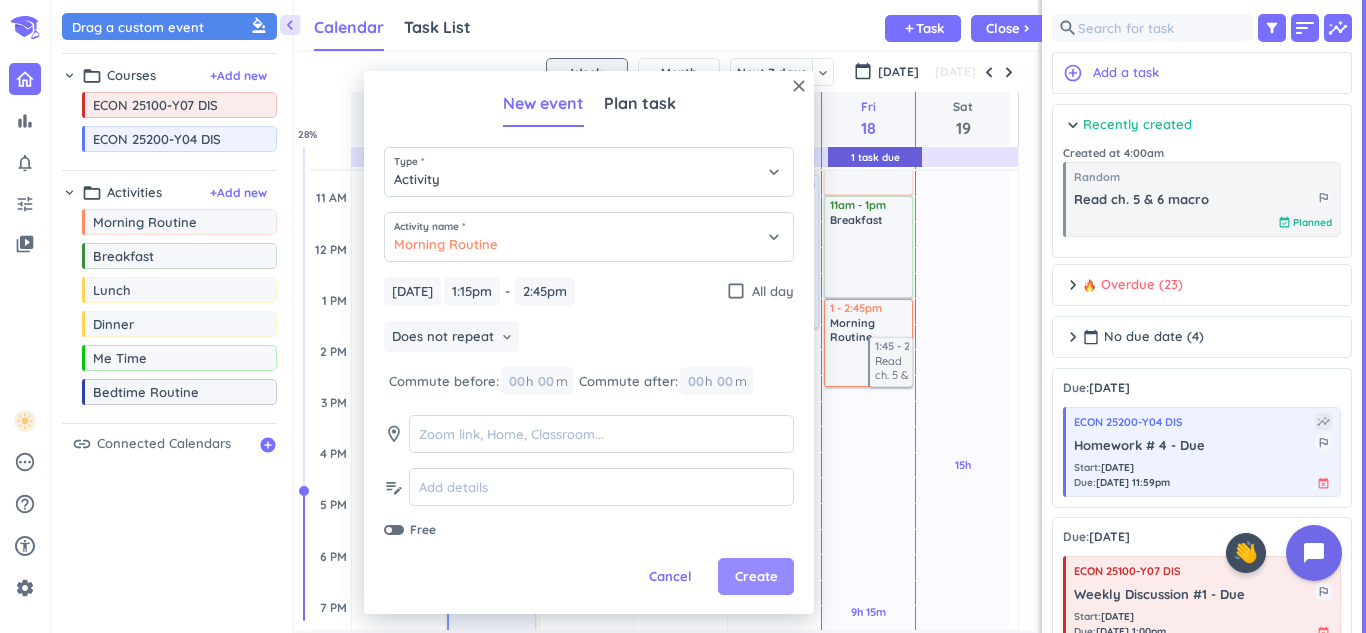 click on "Create" at bounding box center (756, 577) 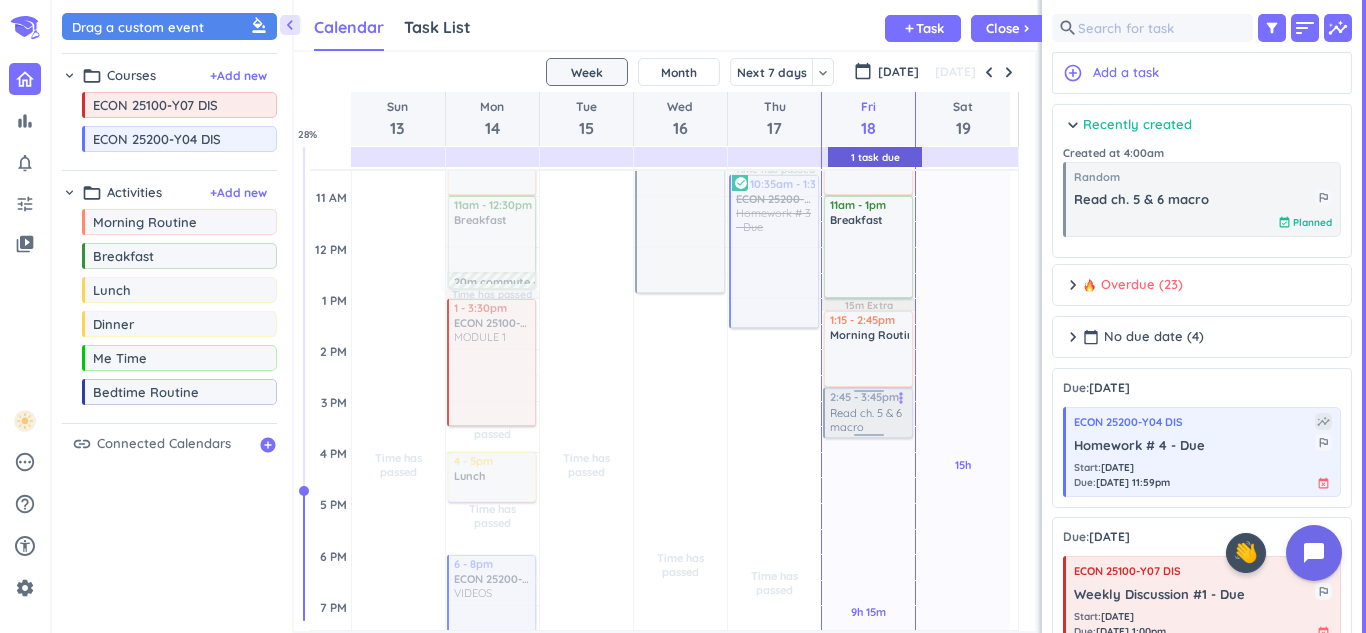 drag, startPoint x: 890, startPoint y: 367, endPoint x: 873, endPoint y: 424, distance: 59.48109 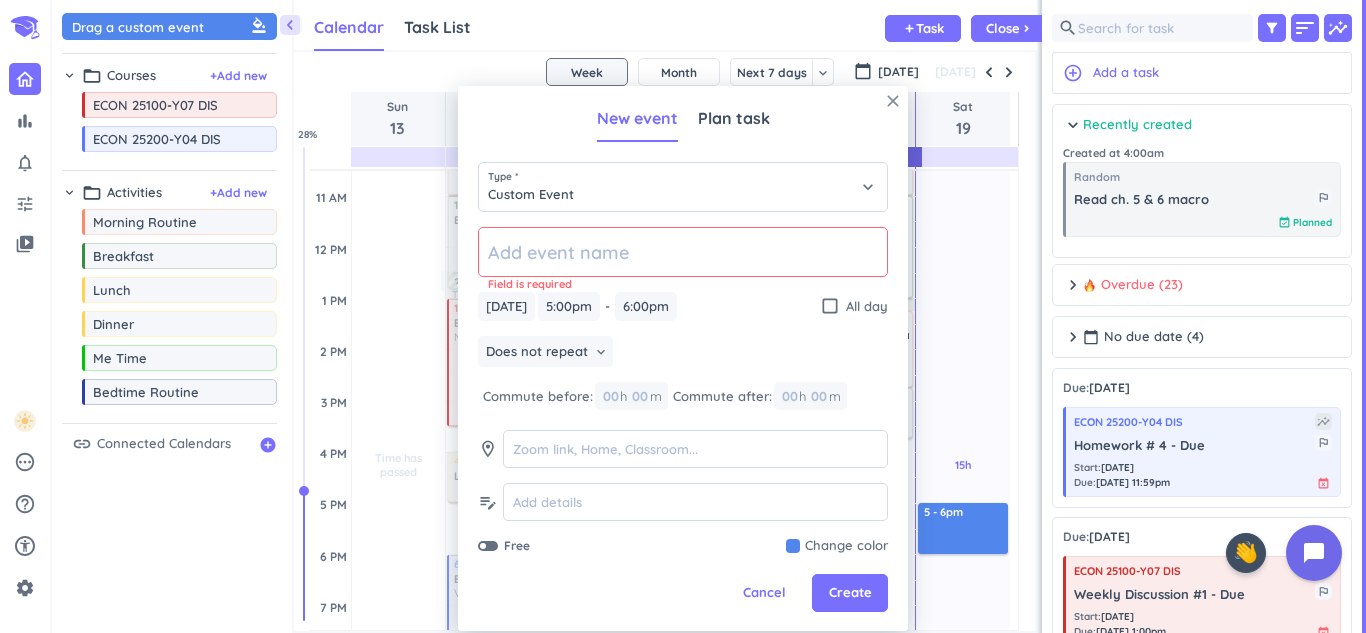 click on "close" at bounding box center [893, 101] 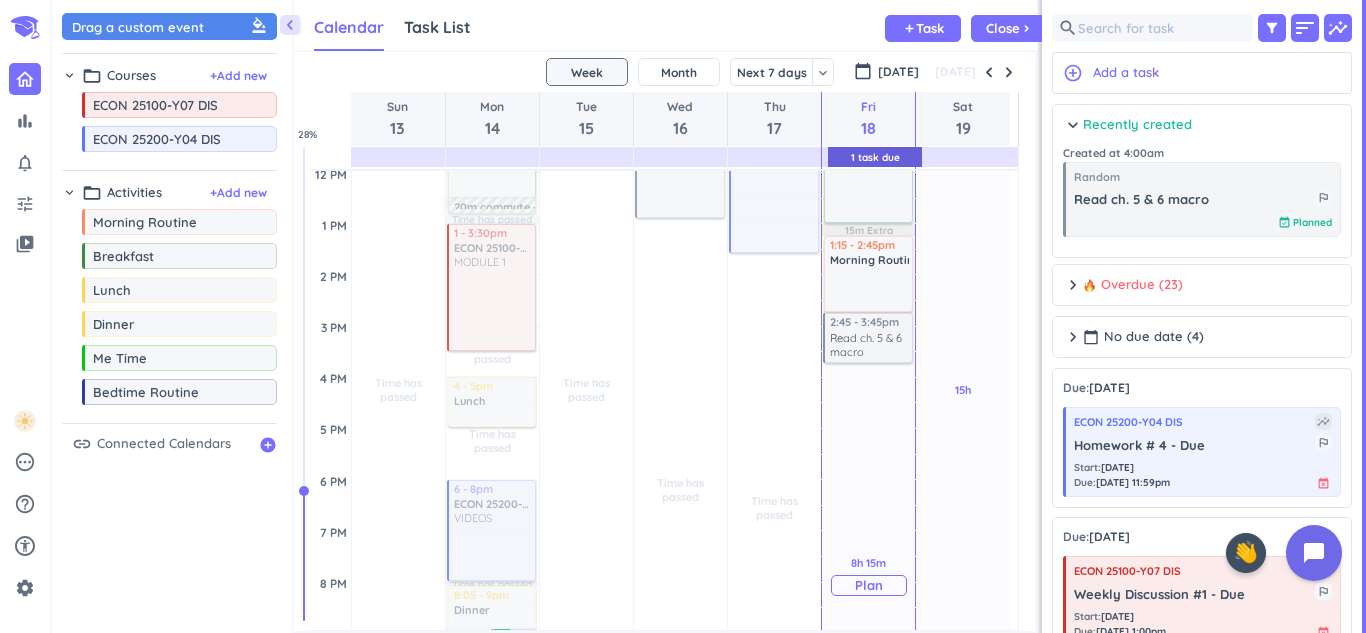 scroll, scrollTop: 409, scrollLeft: 0, axis: vertical 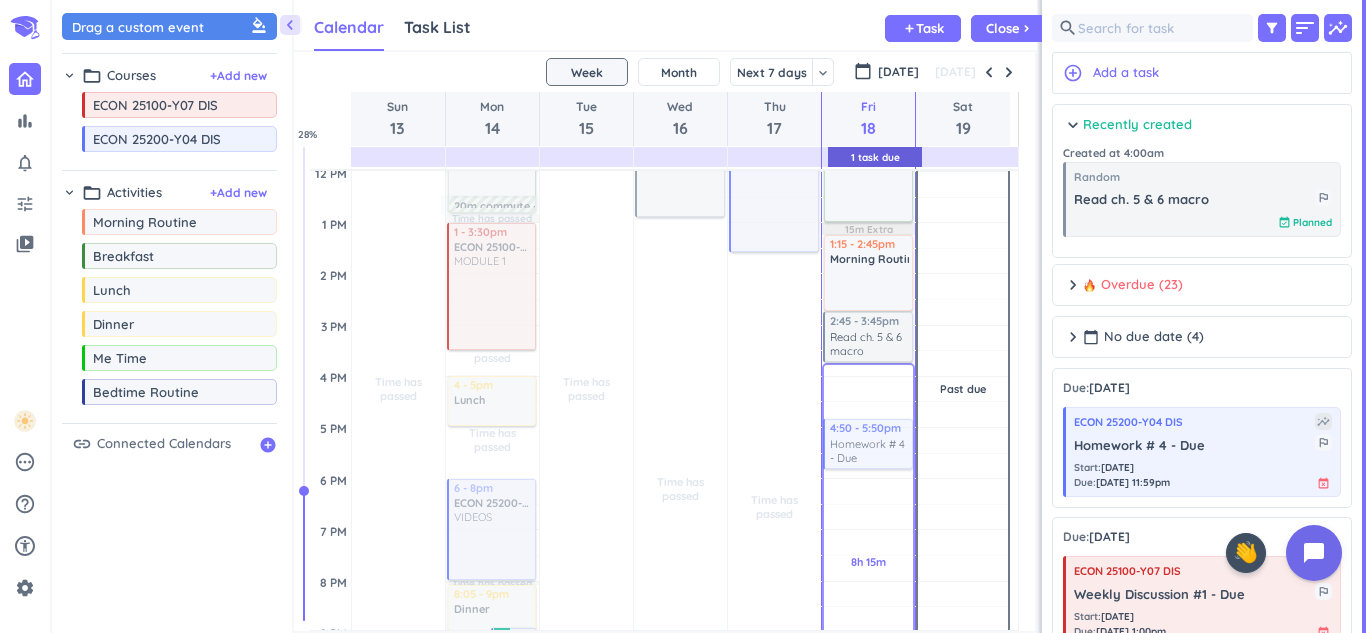 drag, startPoint x: 1139, startPoint y: 426, endPoint x: 878, endPoint y: 418, distance: 261.1226 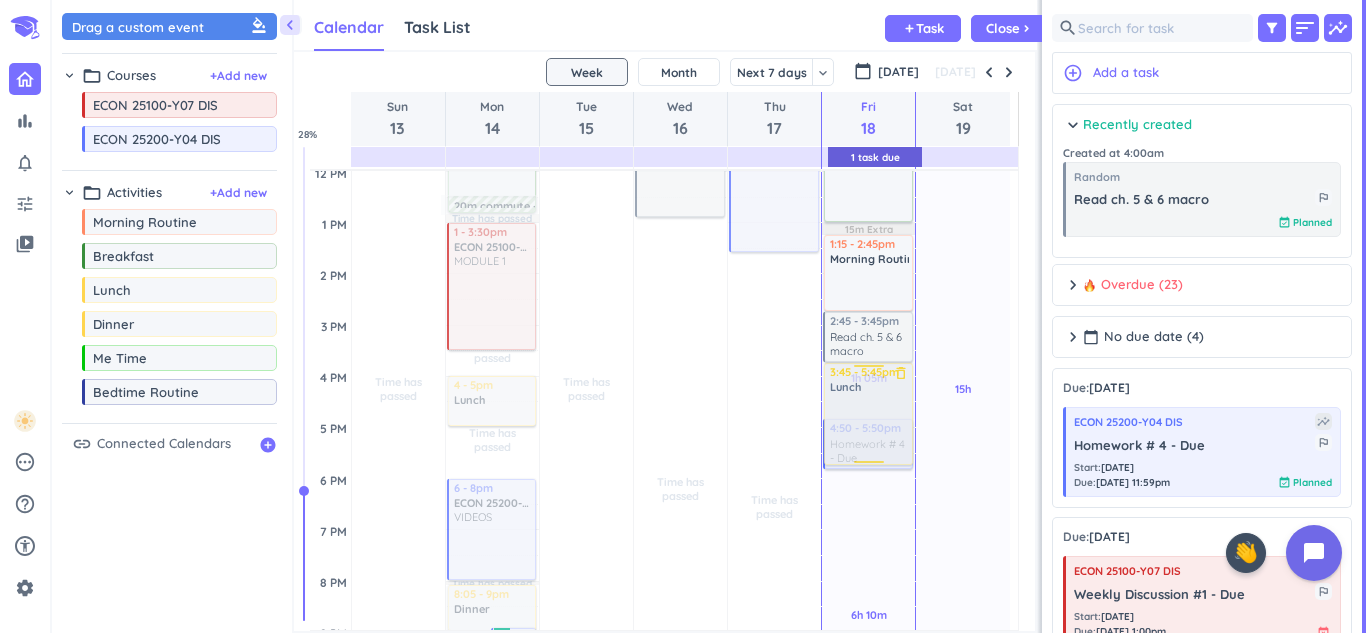 drag, startPoint x: 212, startPoint y: 290, endPoint x: 842, endPoint y: 366, distance: 634.56757 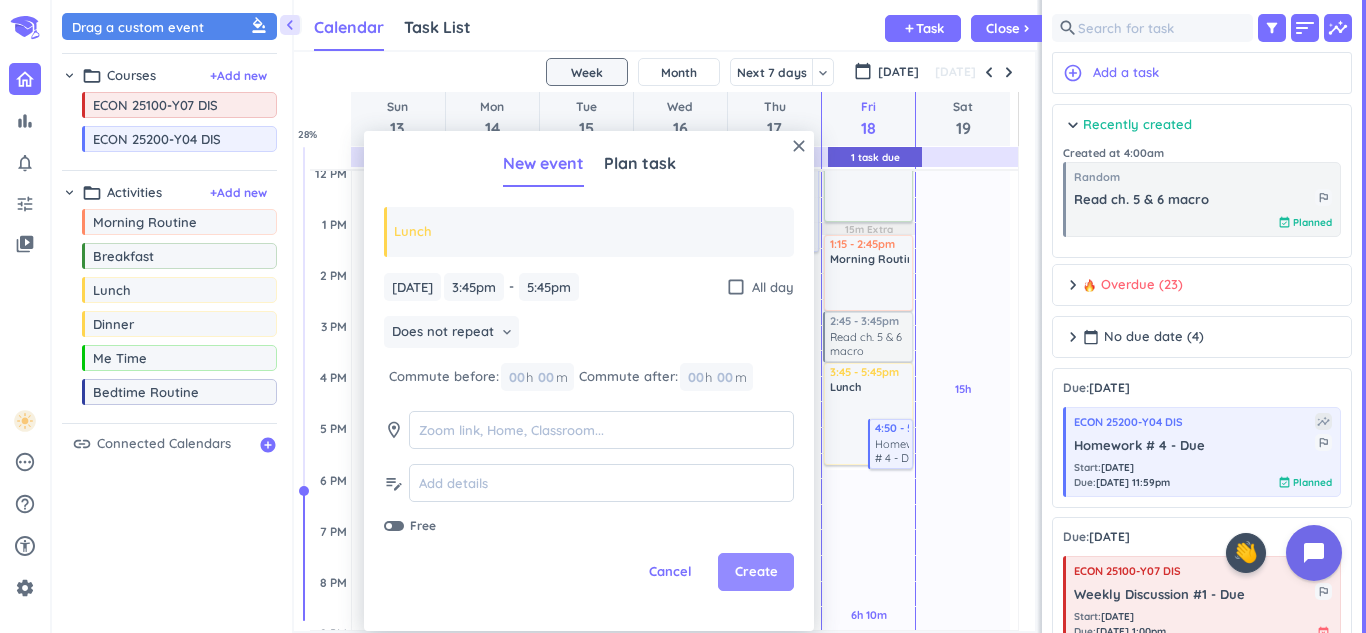 click on "Create" at bounding box center [756, 572] 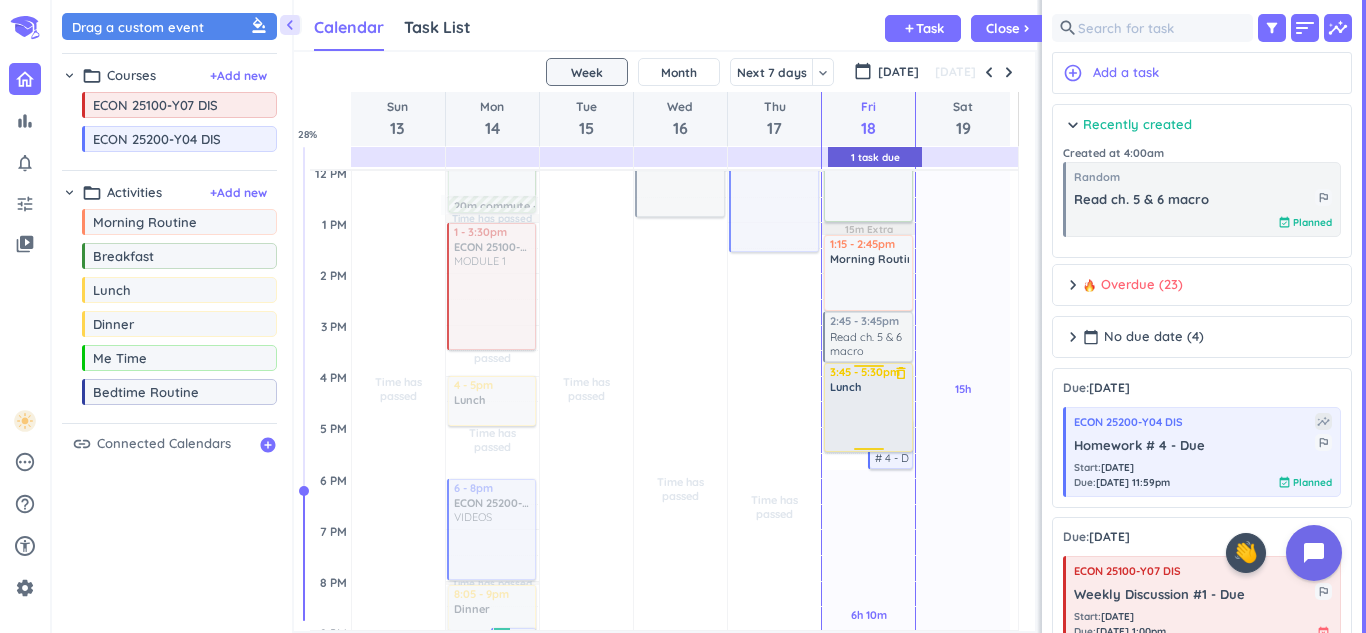 drag, startPoint x: 849, startPoint y: 463, endPoint x: 846, endPoint y: 449, distance: 14.3178215 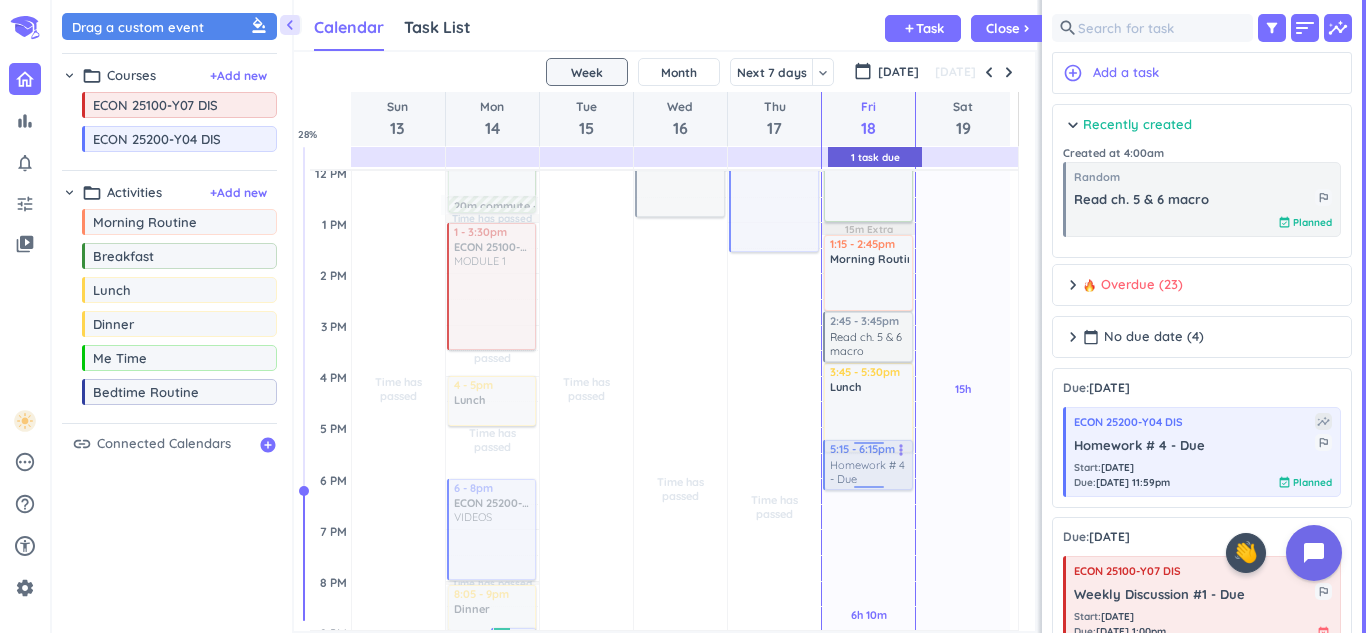 drag, startPoint x: 874, startPoint y: 456, endPoint x: 880, endPoint y: 481, distance: 25.70992 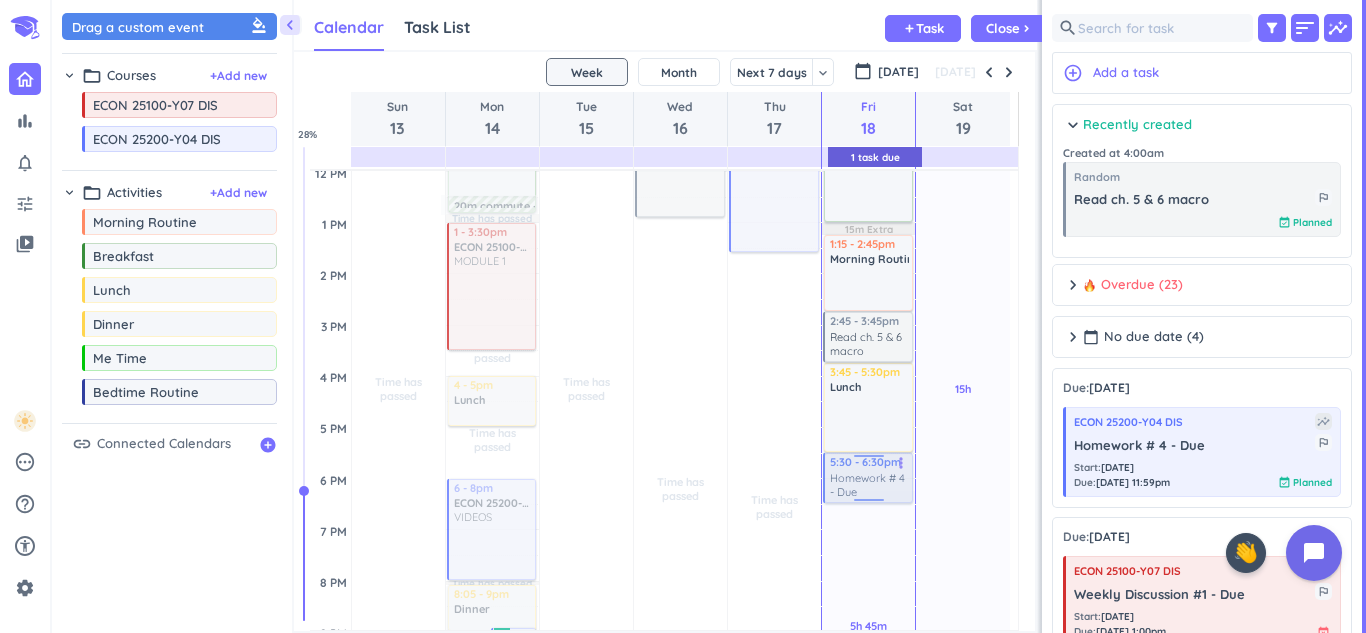 drag, startPoint x: 883, startPoint y: 463, endPoint x: 859, endPoint y: 472, distance: 25.632011 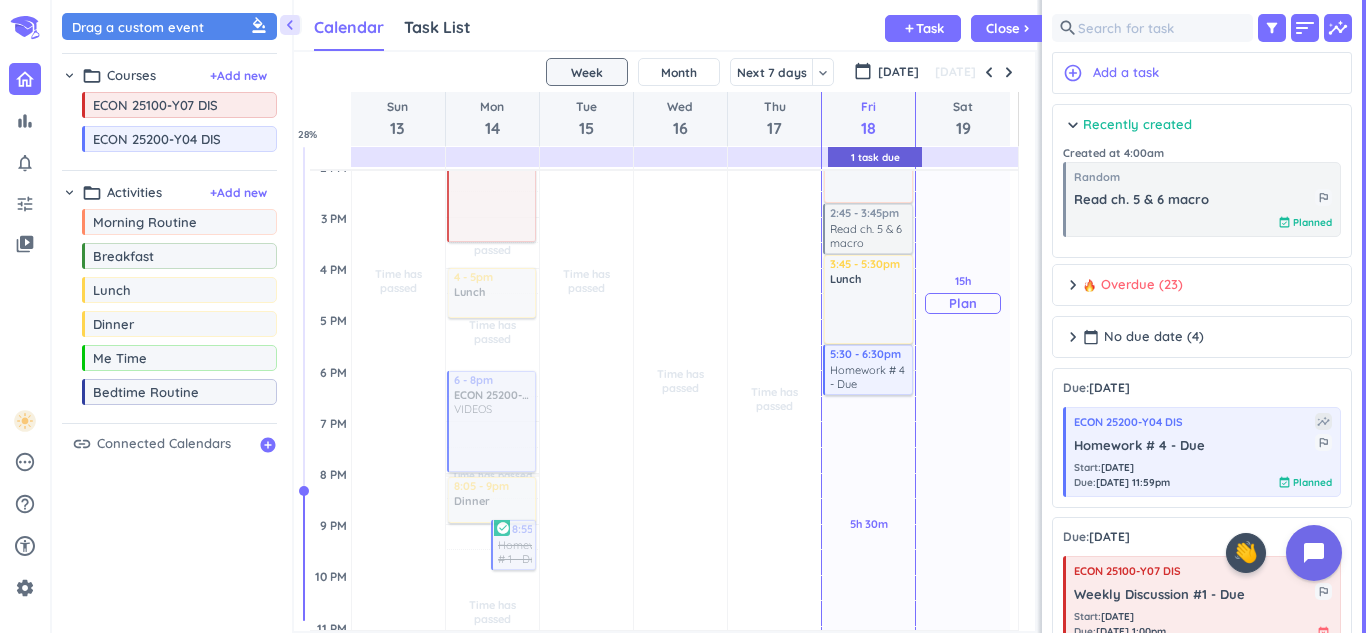 scroll, scrollTop: 518, scrollLeft: 0, axis: vertical 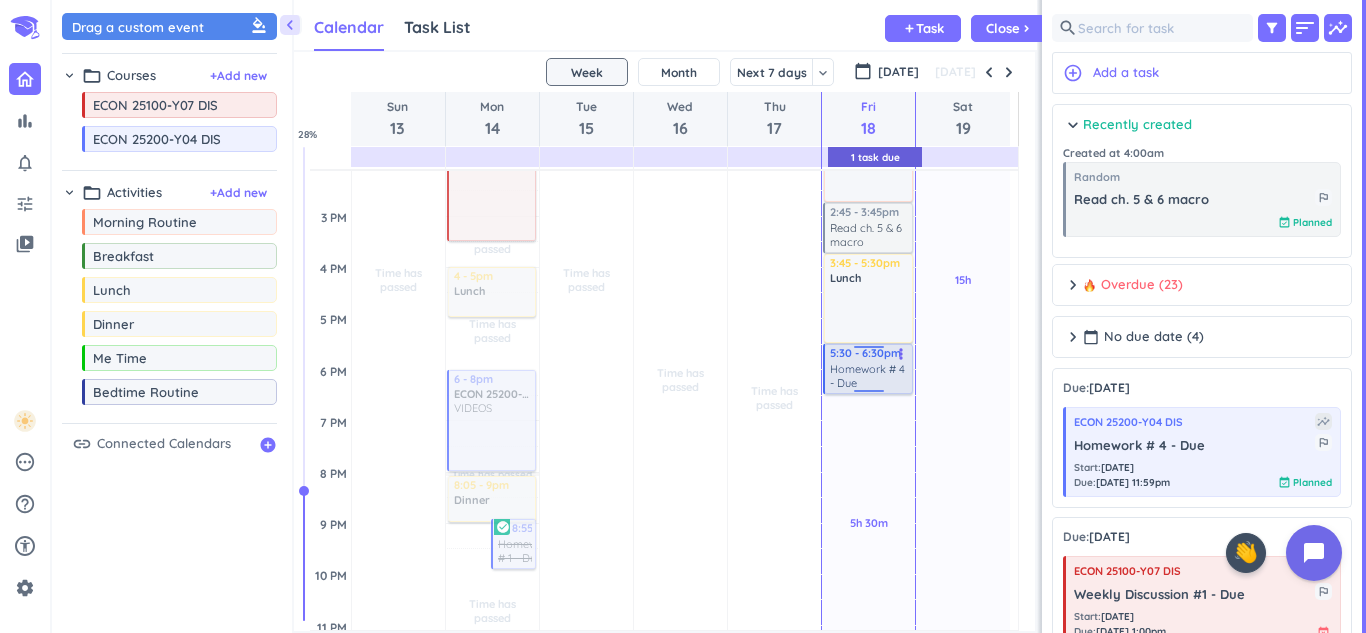 click on "Homework # 4 - Due" at bounding box center [869, 376] 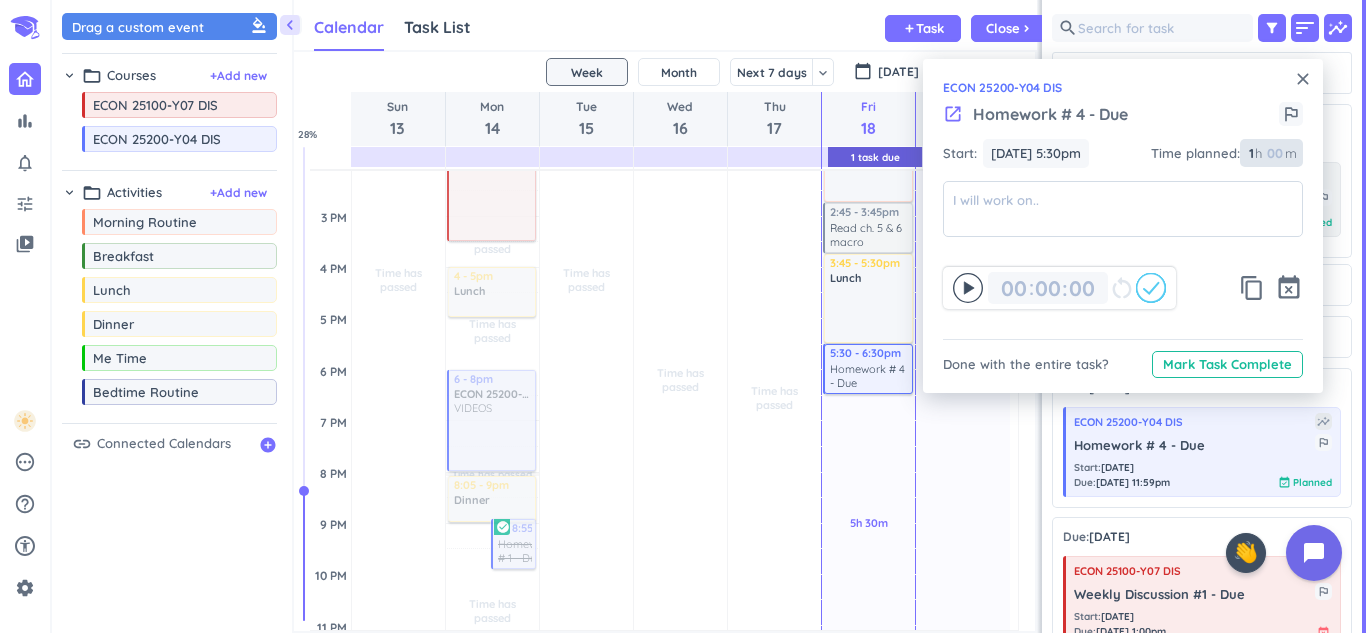 click on "1" at bounding box center [1250, 153] 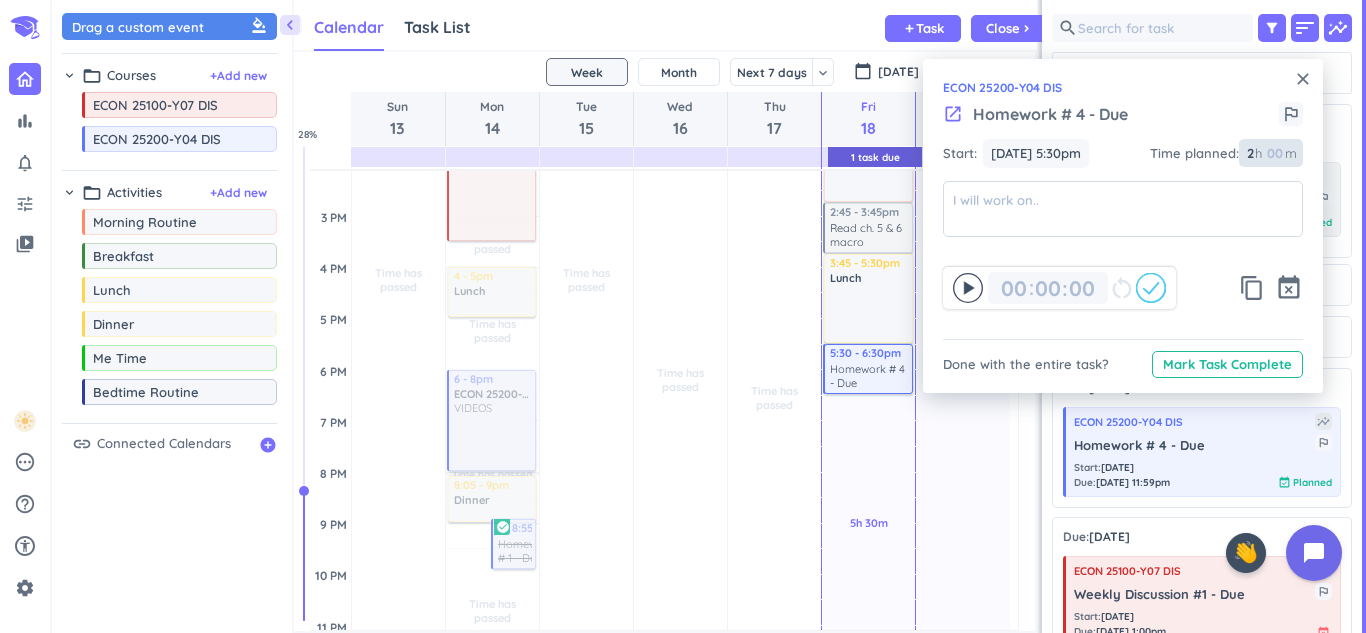 type on "2" 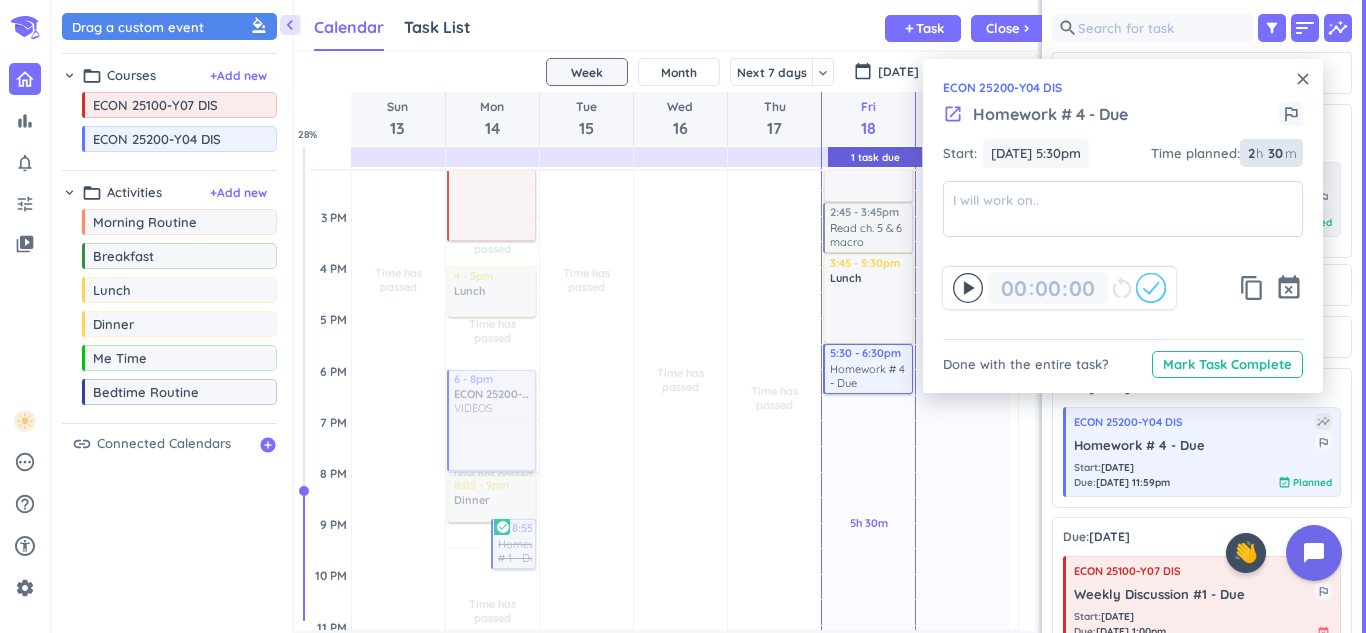 type on "30" 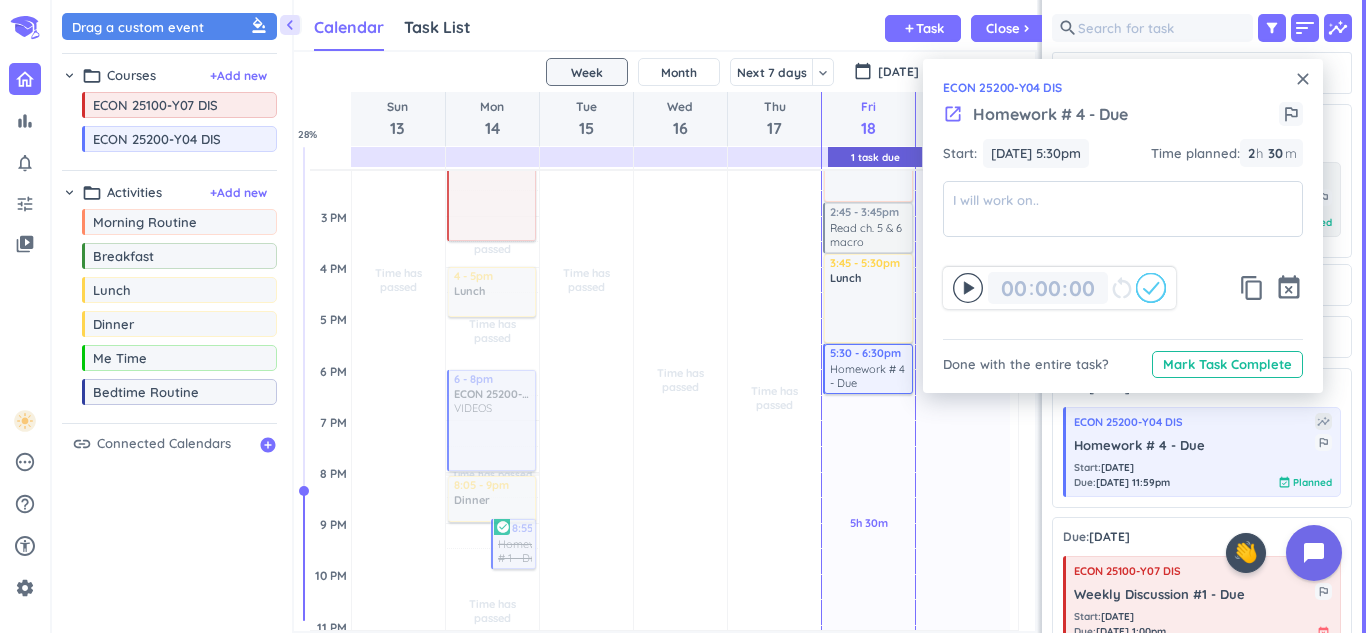 click on "close" at bounding box center (1303, 79) 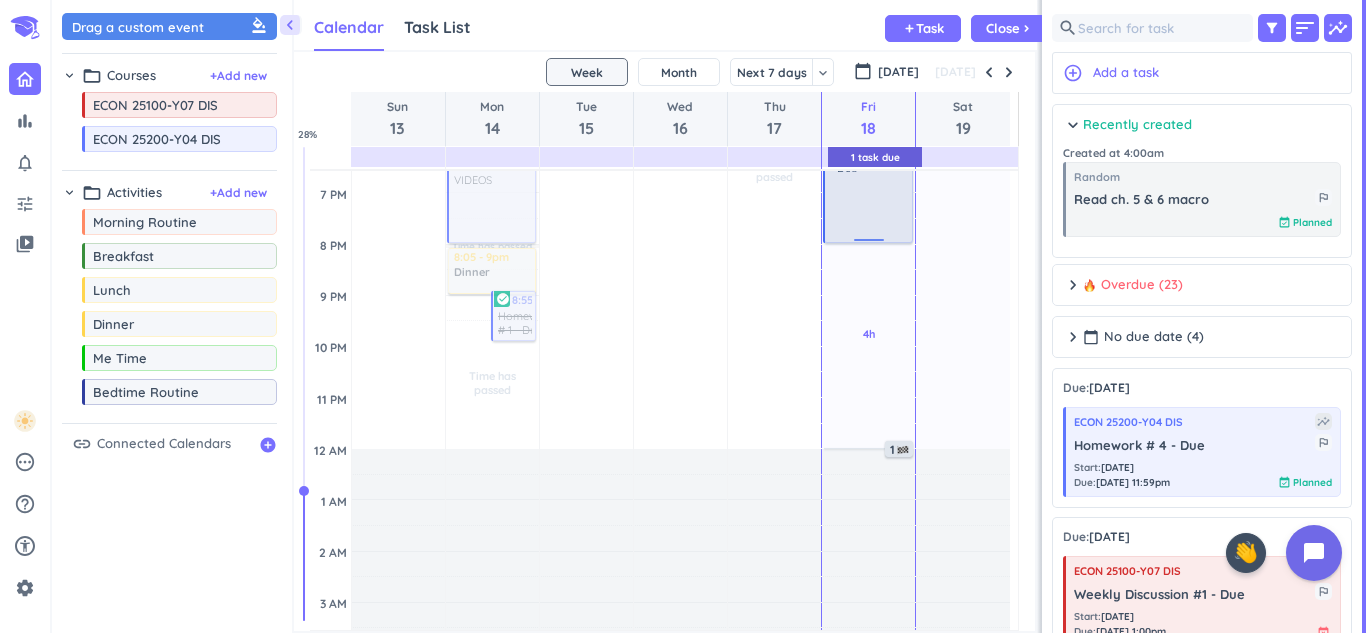 scroll, scrollTop: 746, scrollLeft: 0, axis: vertical 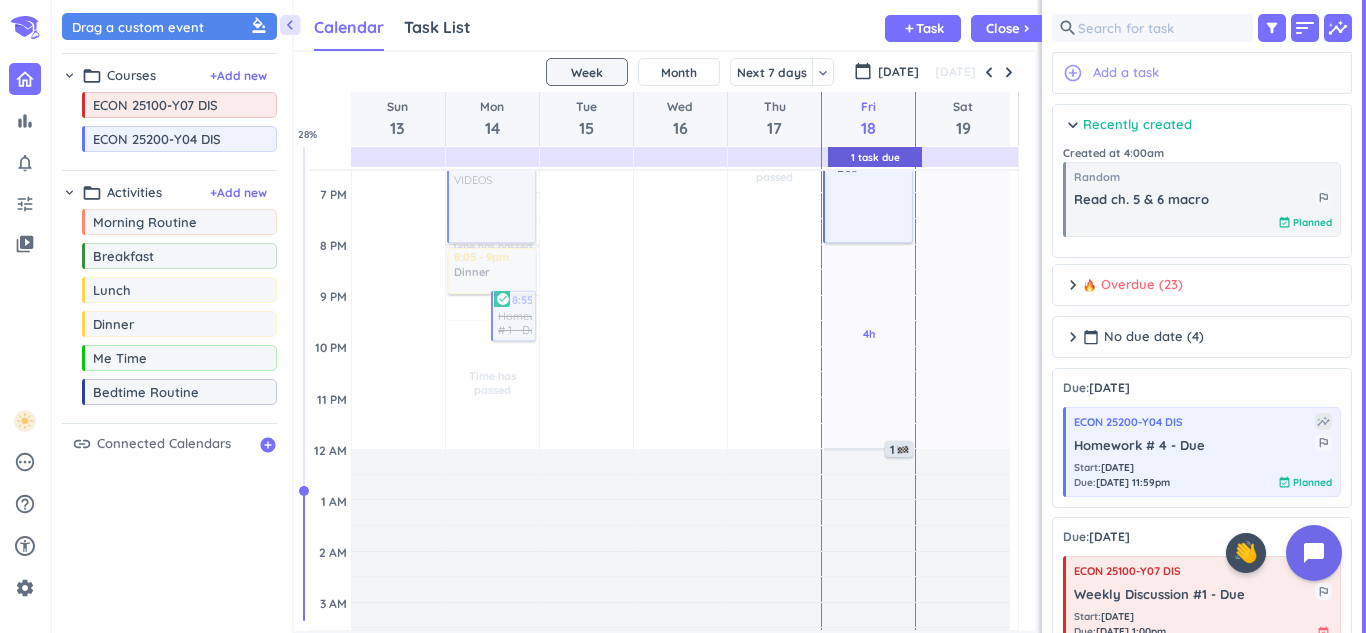 click on "add_circle_outline Add a task" at bounding box center [1202, 73] 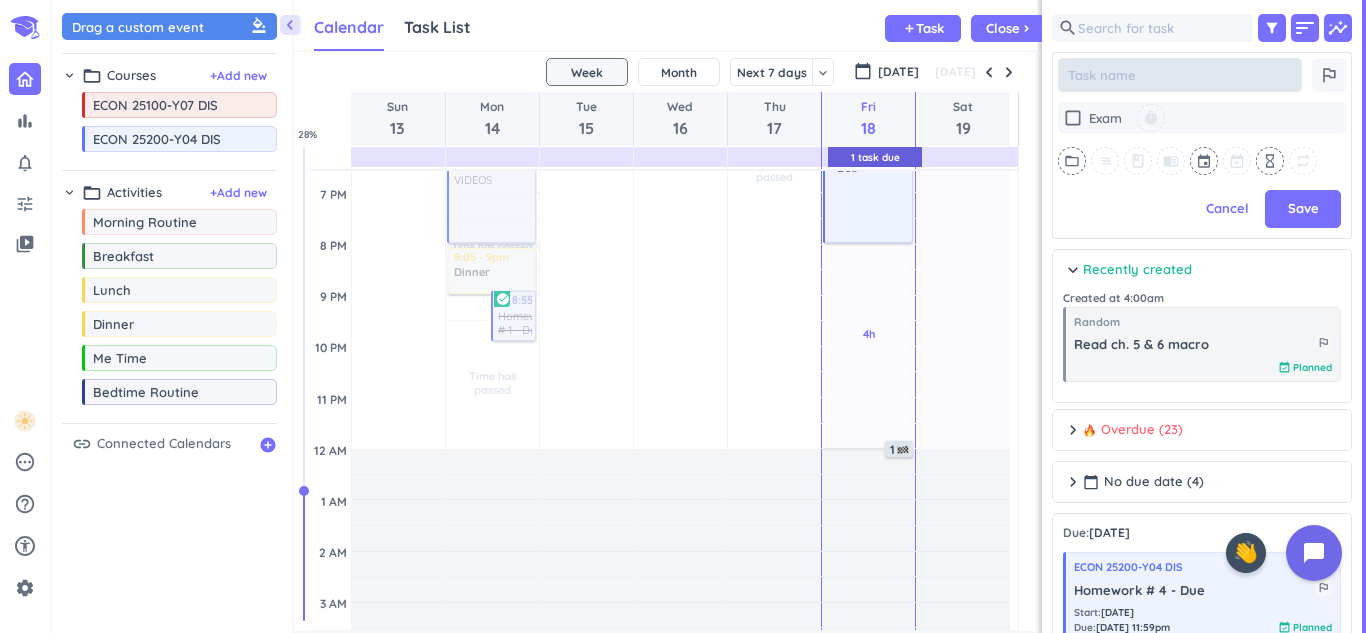 type on "x" 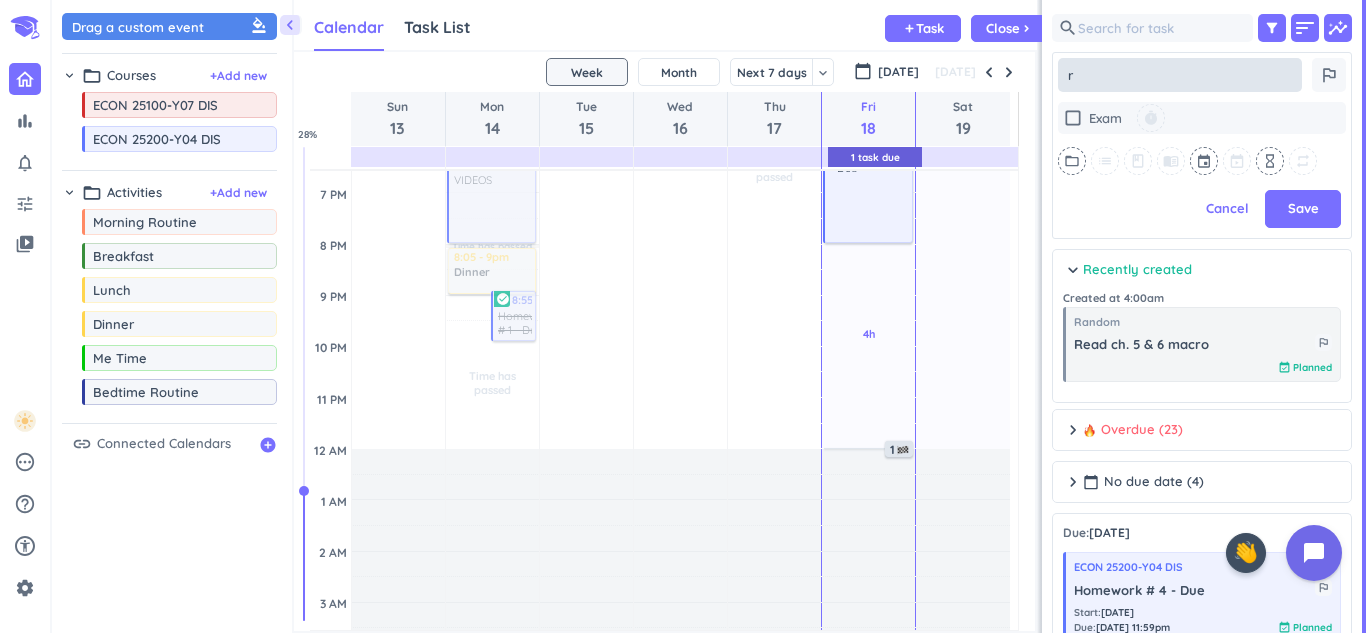 type on "x" 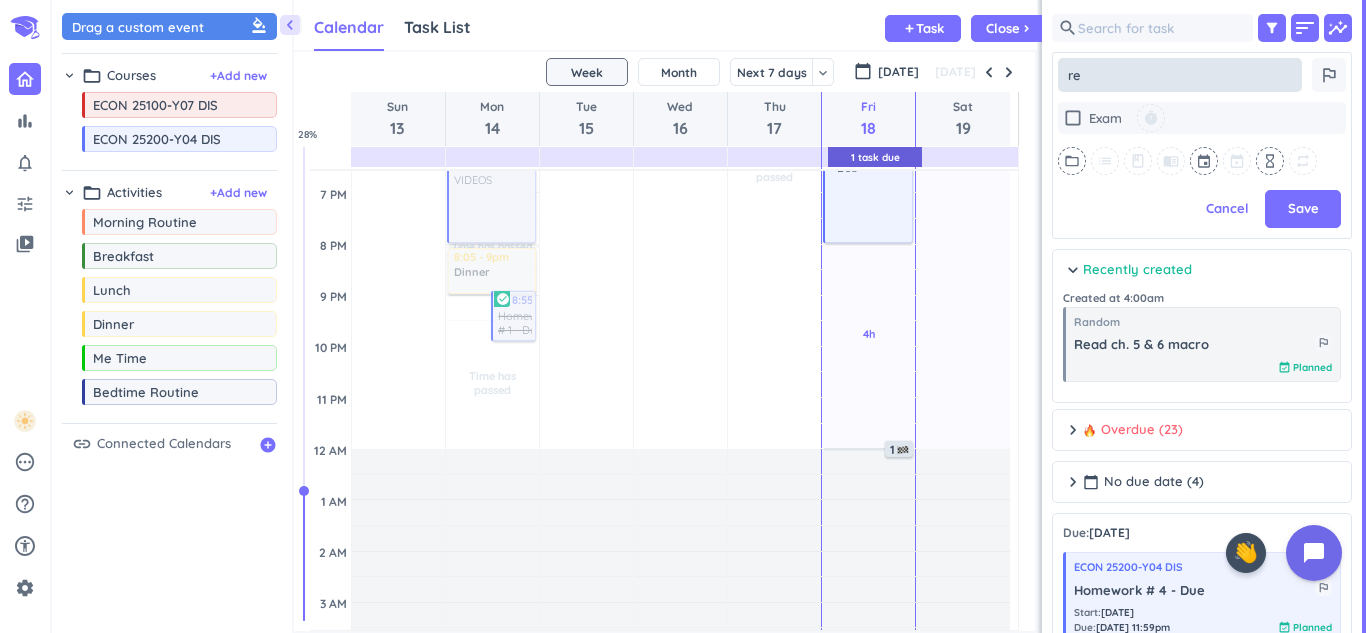 type on "x" 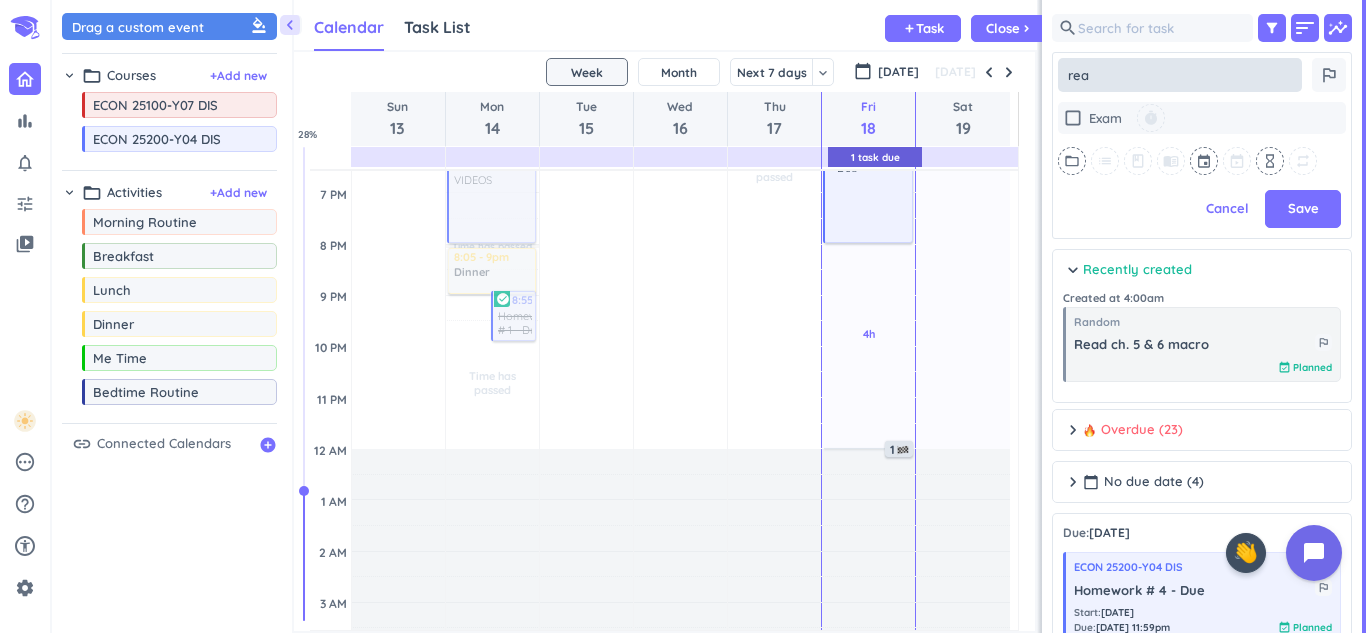 type on "x" 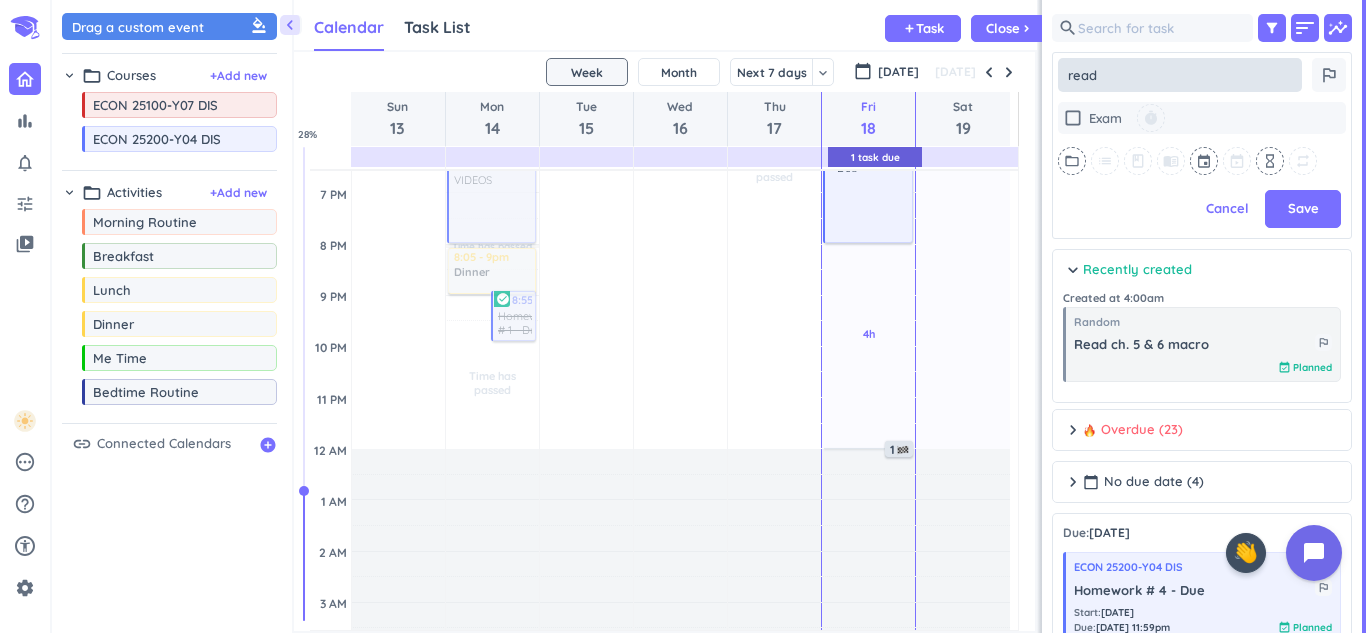 type on "x" 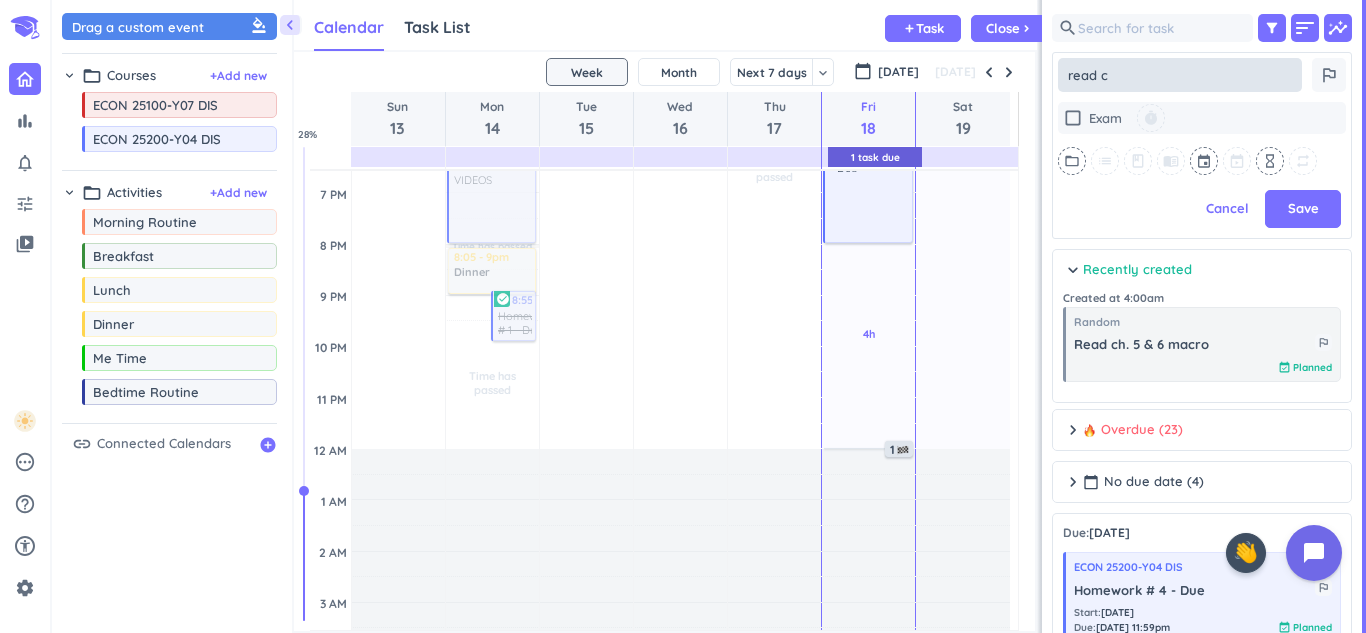 type on "x" 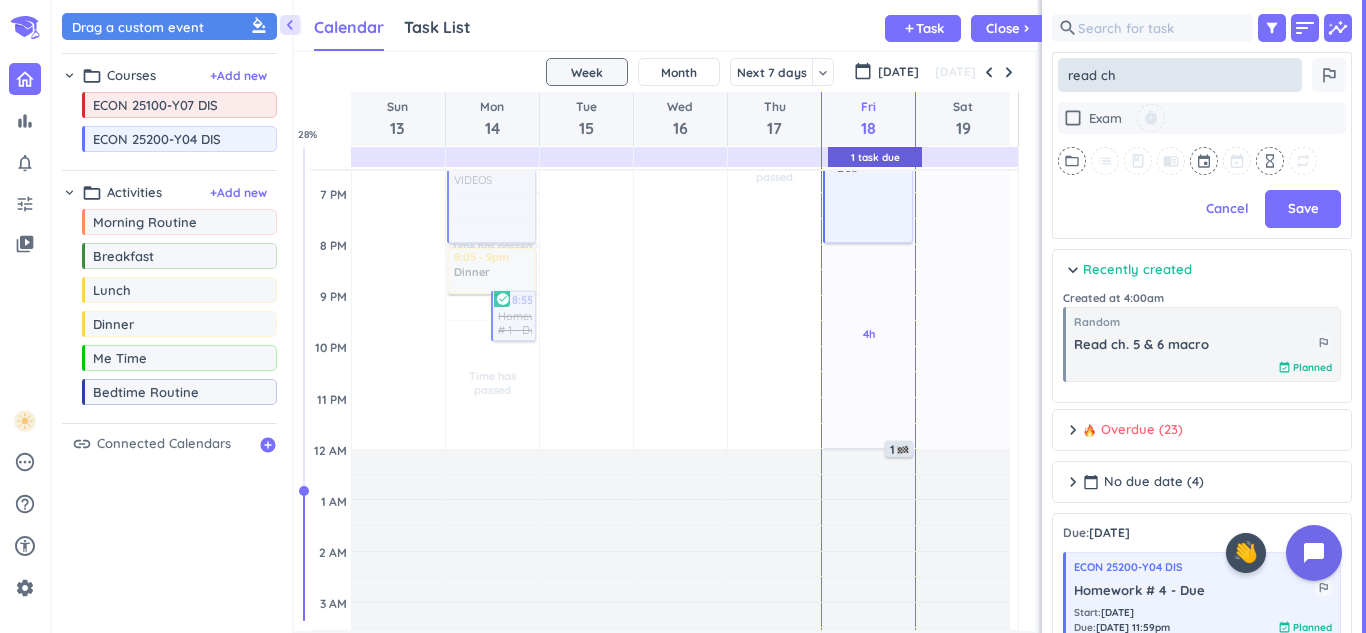 type on "x" 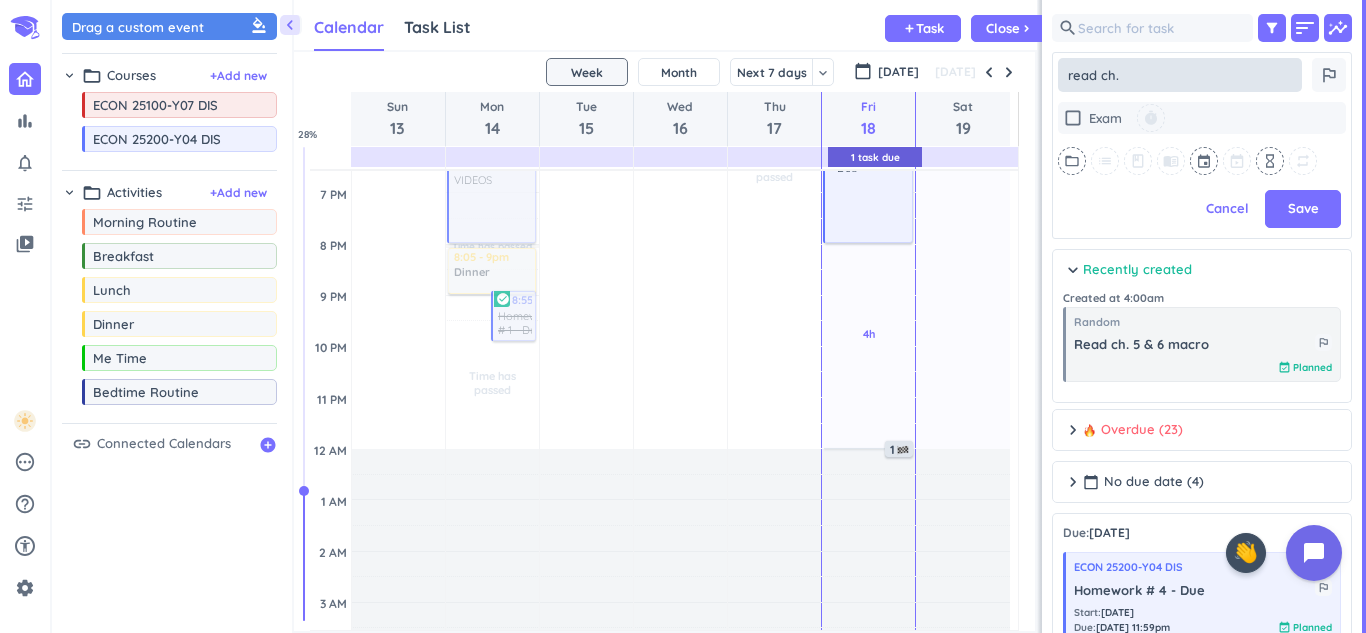 type on "x" 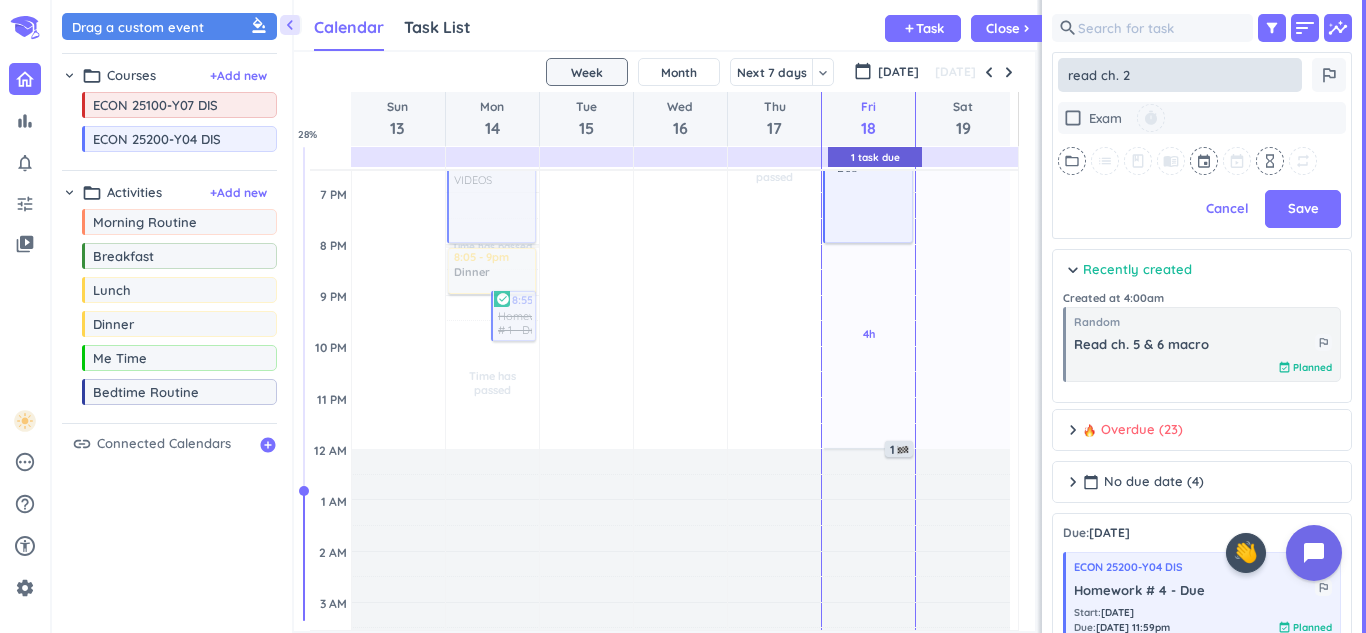 type on "x" 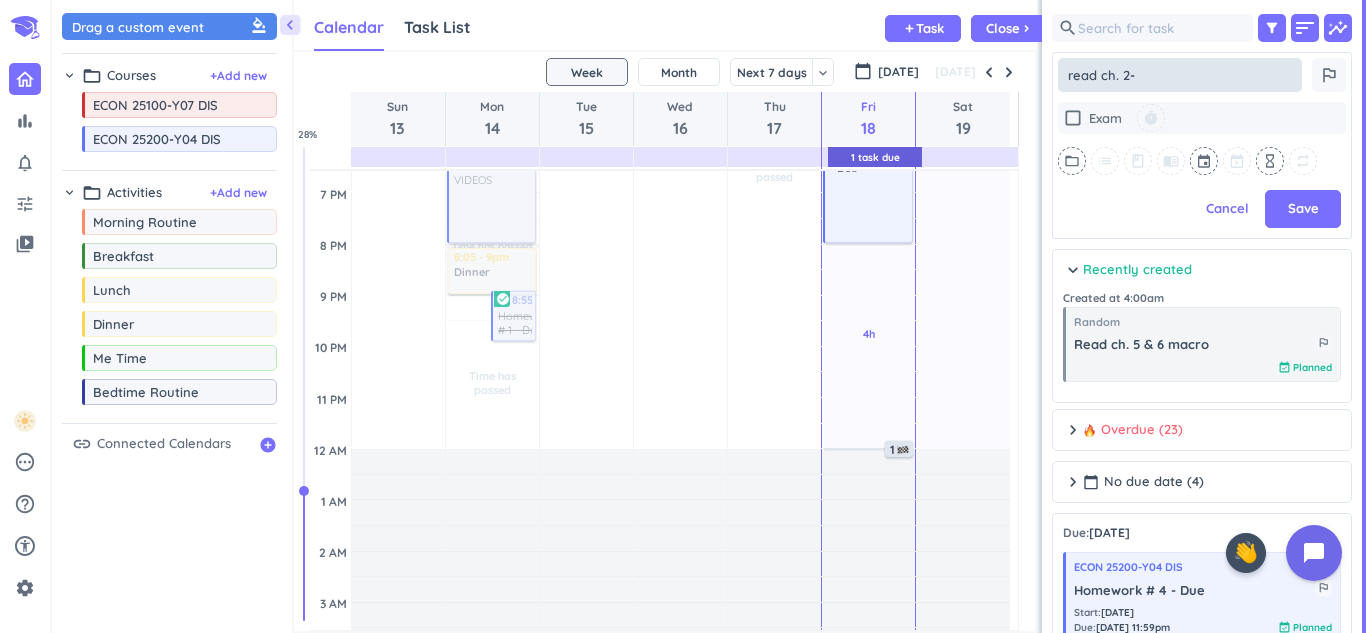 type on "x" 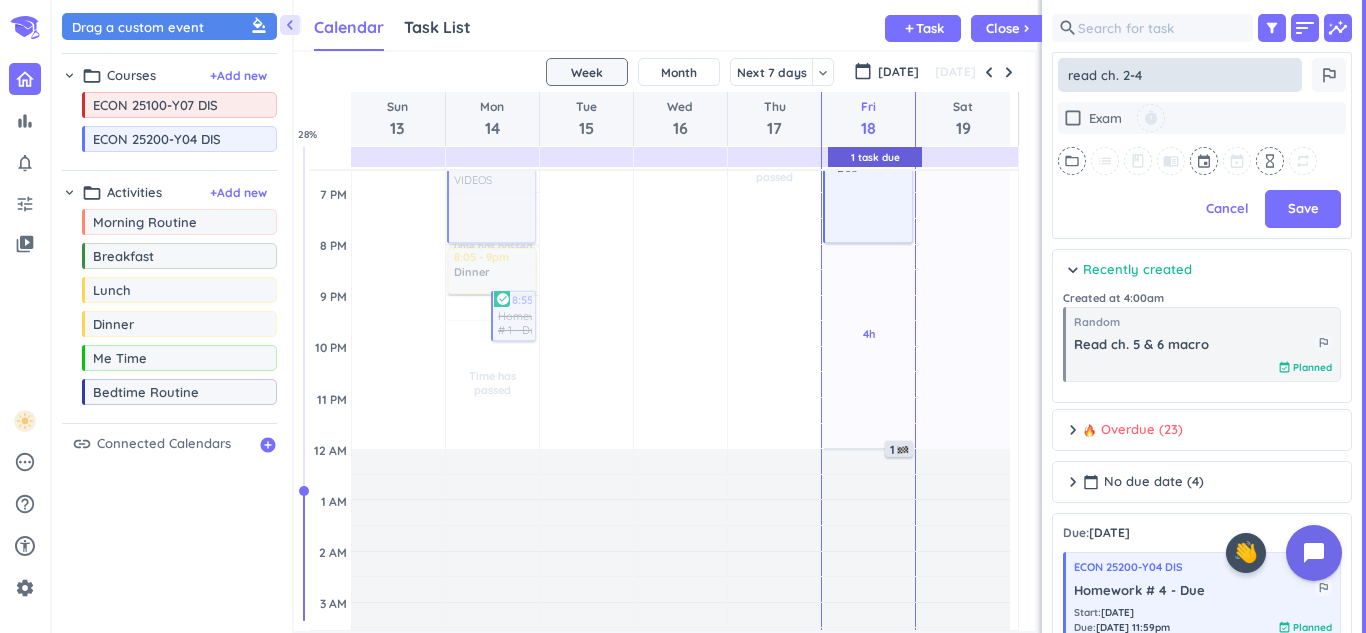 type on "x" 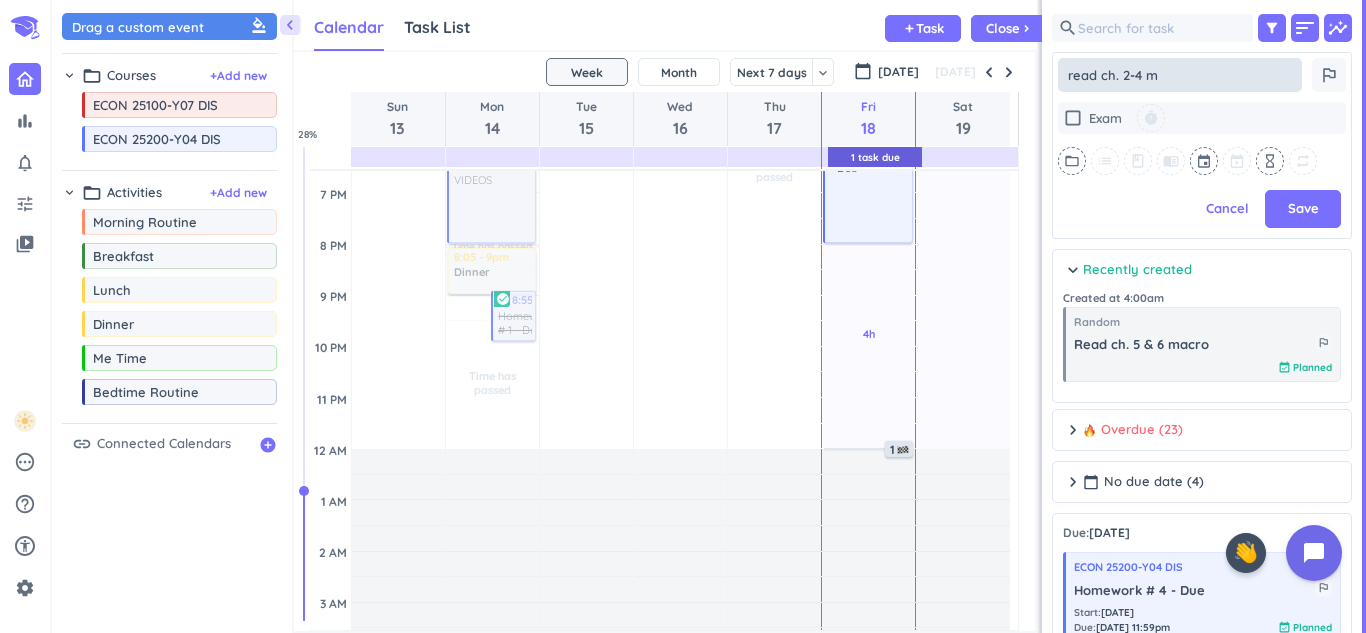 type on "x" 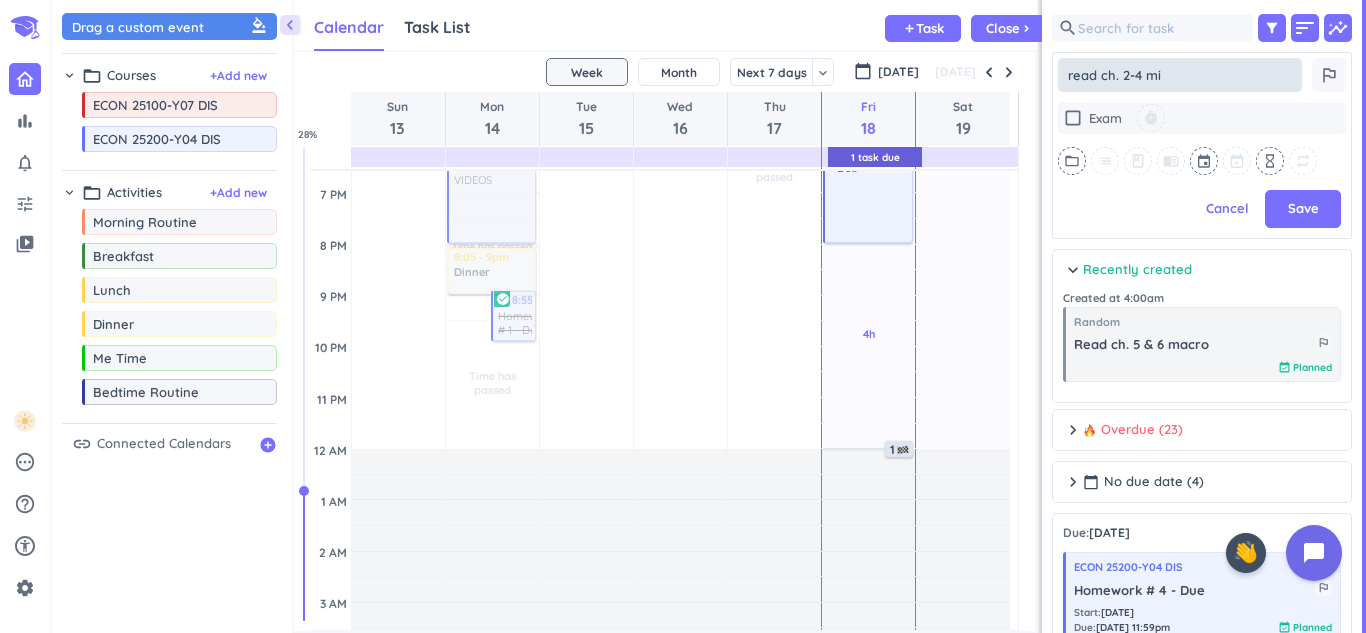 type on "x" 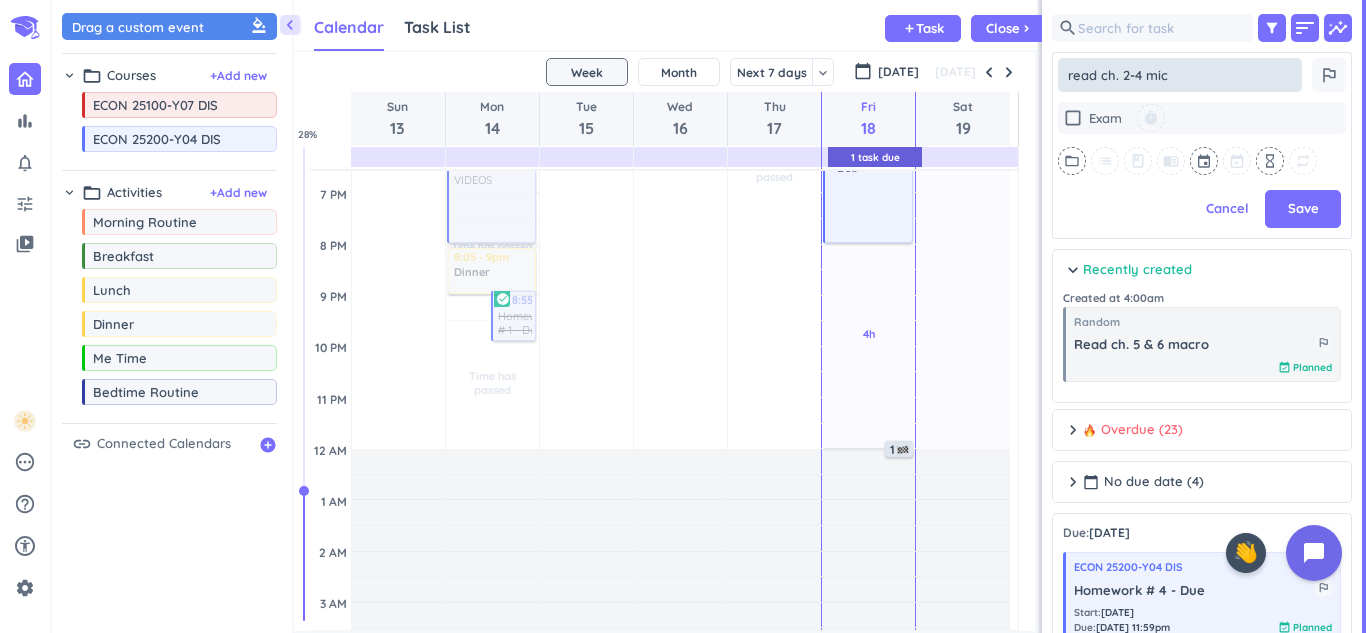 type on "x" 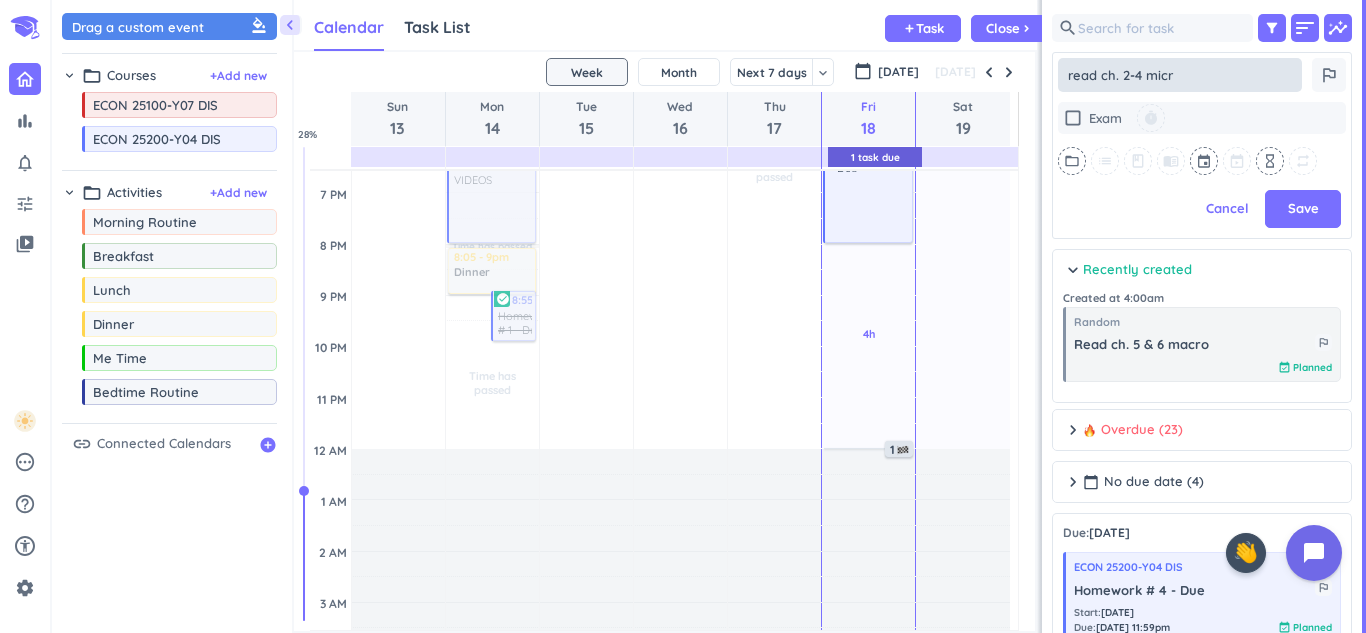 type on "x" 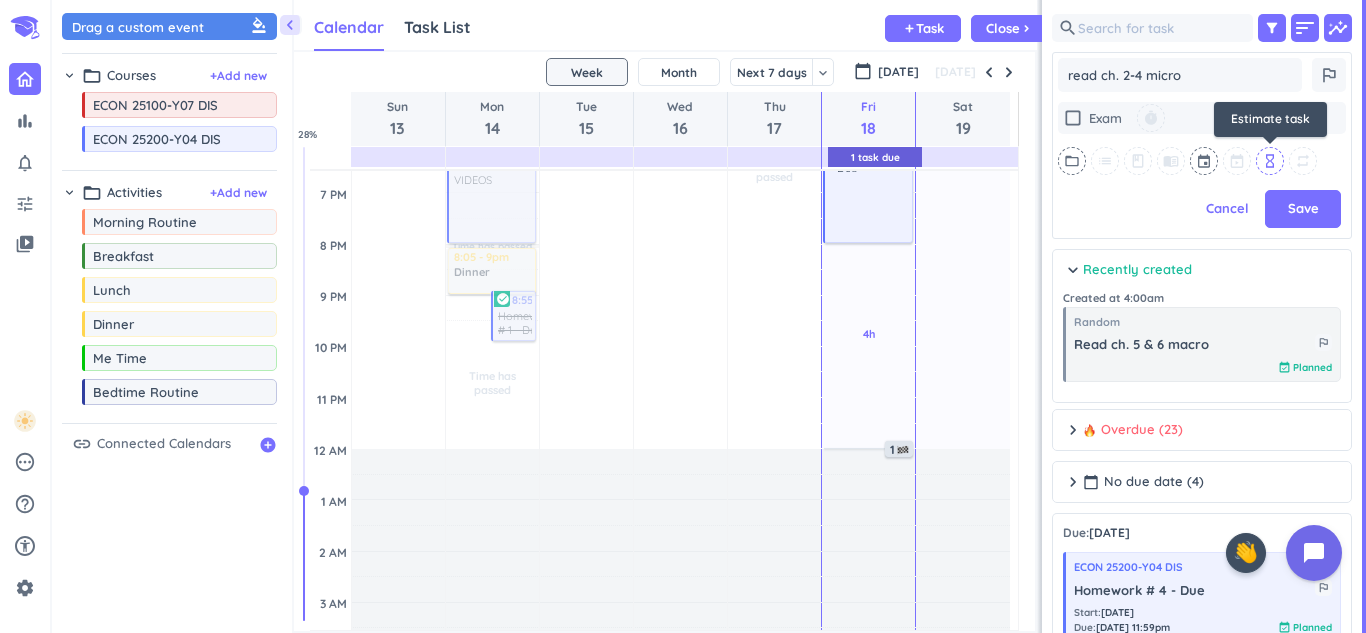 type on "read ch. 2-4 micro" 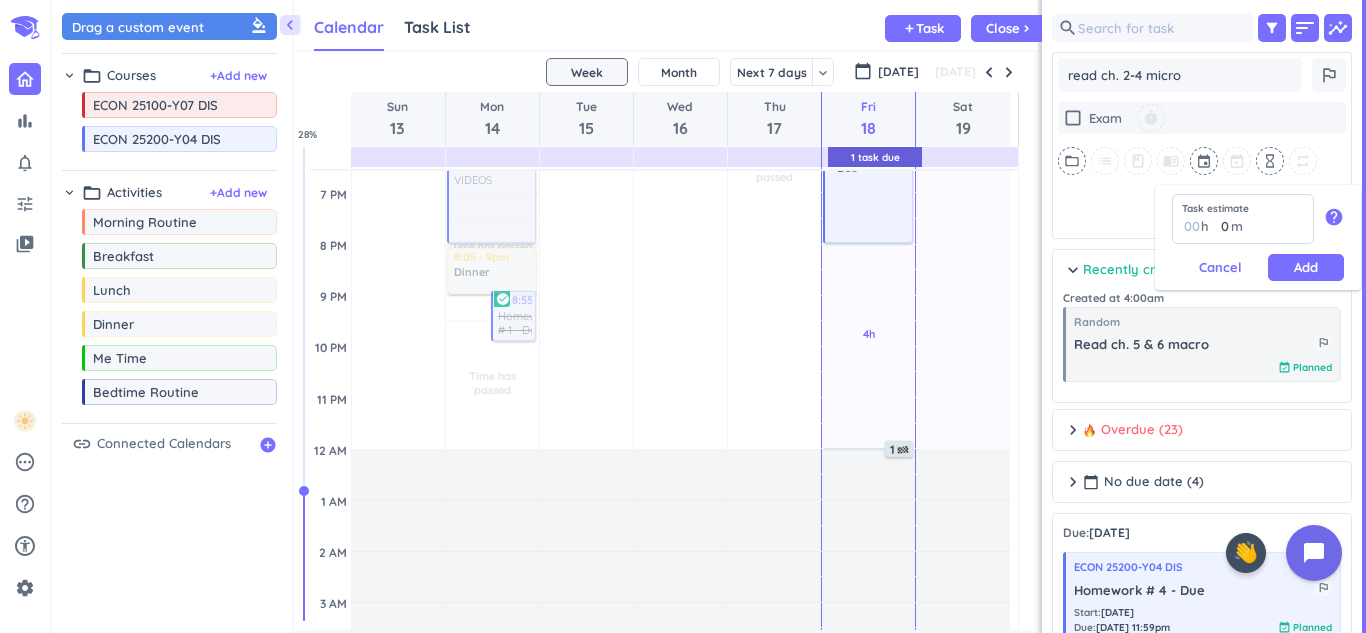 type on "3" 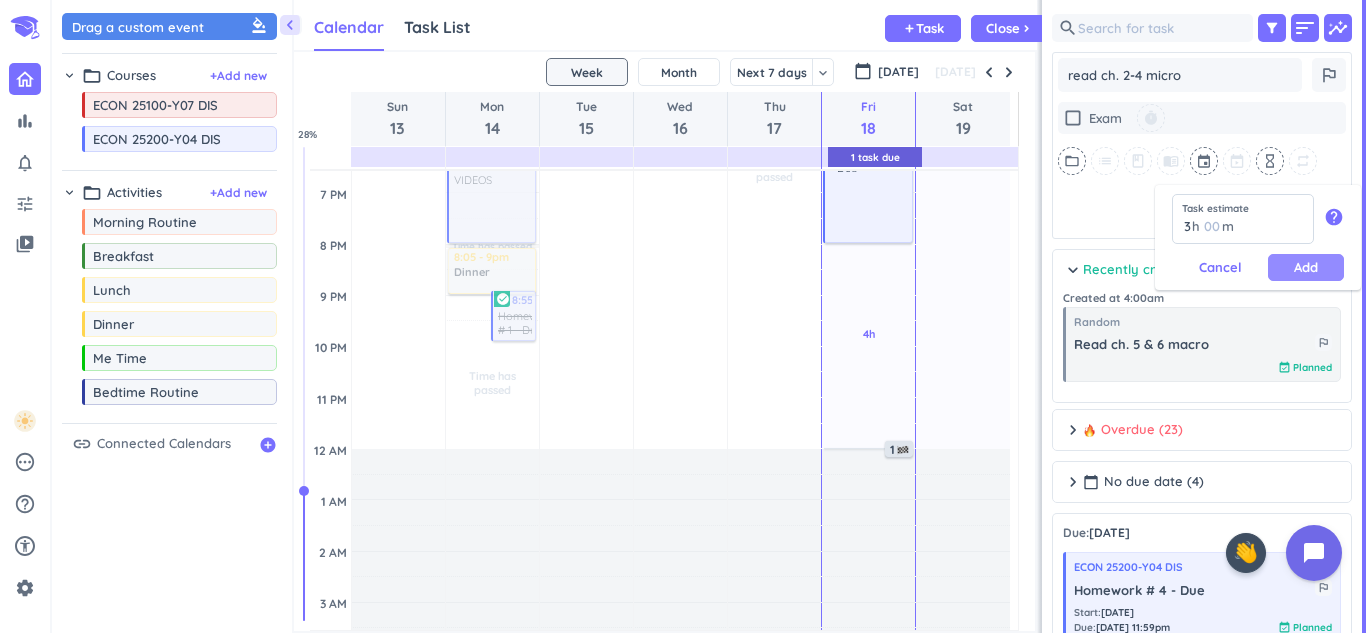 type on "3" 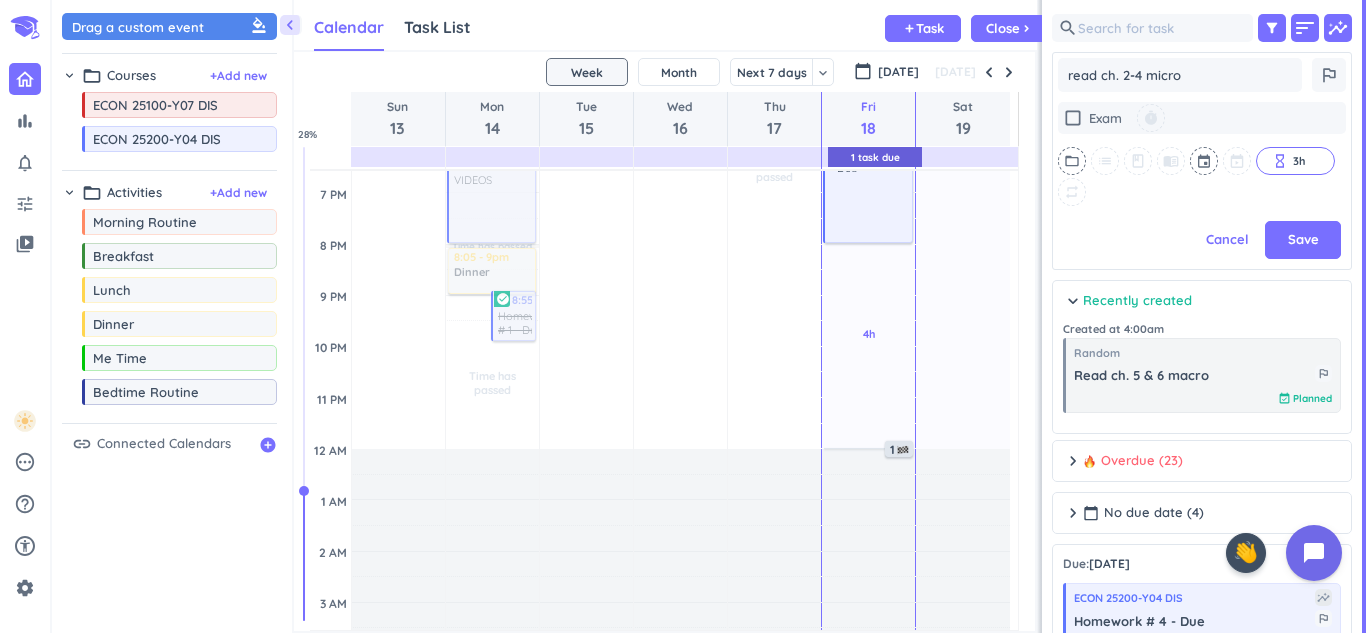 scroll, scrollTop: 345, scrollLeft: 292, axis: both 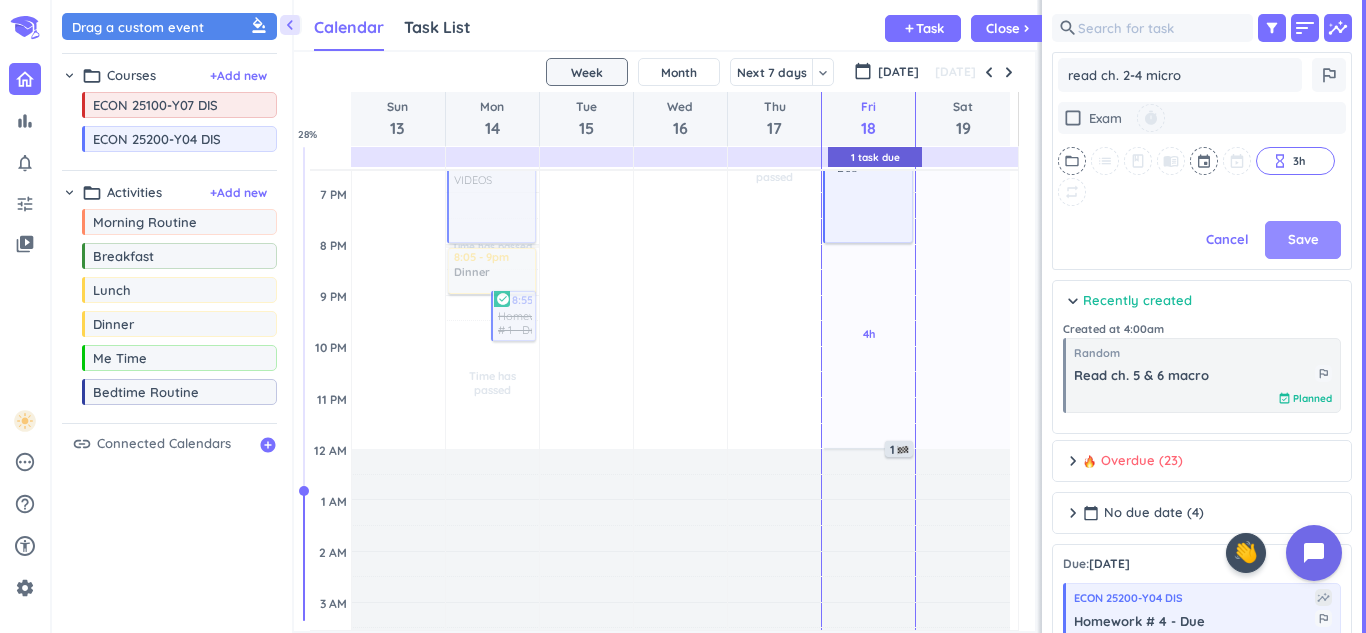 click on "Save" at bounding box center (1303, 240) 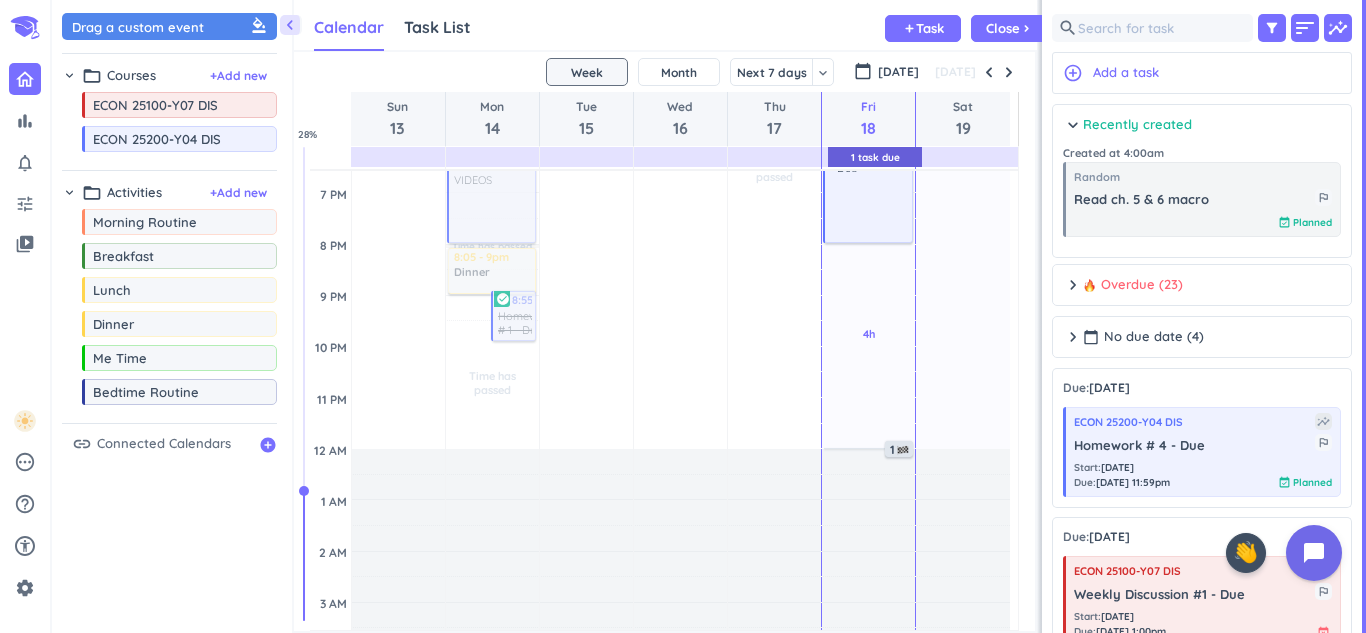 scroll, scrollTop: 9, scrollLeft: 9, axis: both 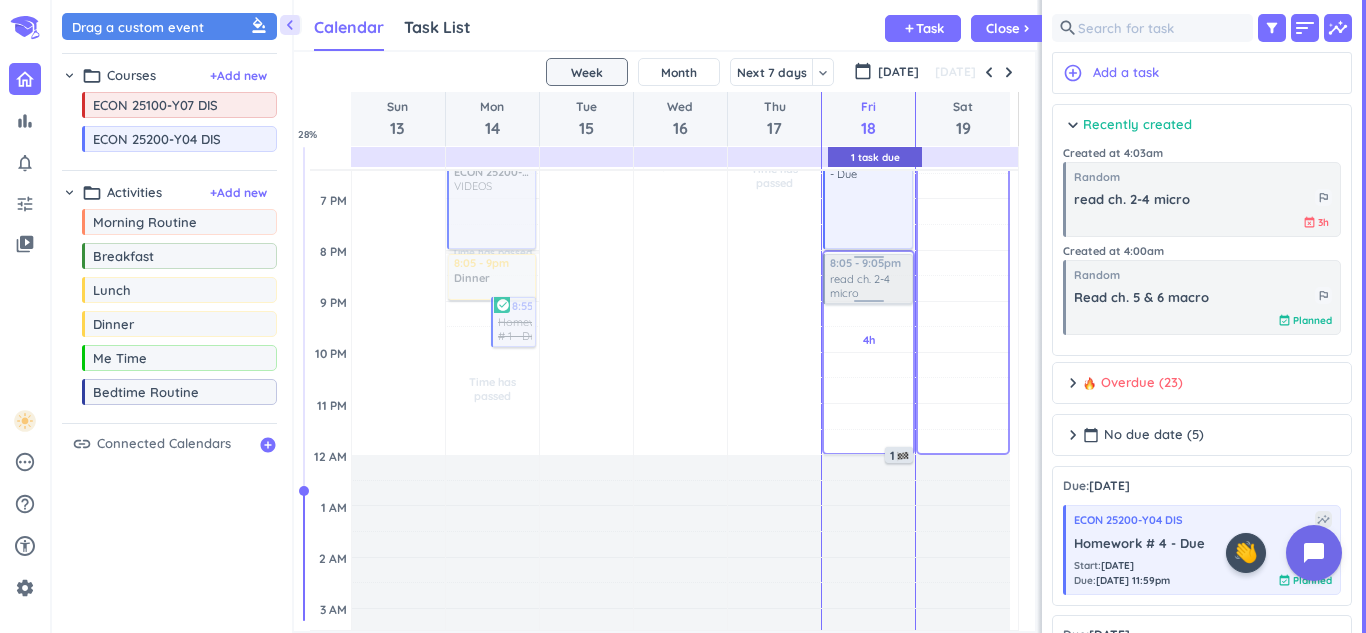 drag, startPoint x: 1210, startPoint y: 213, endPoint x: 867, endPoint y: 257, distance: 345.81064 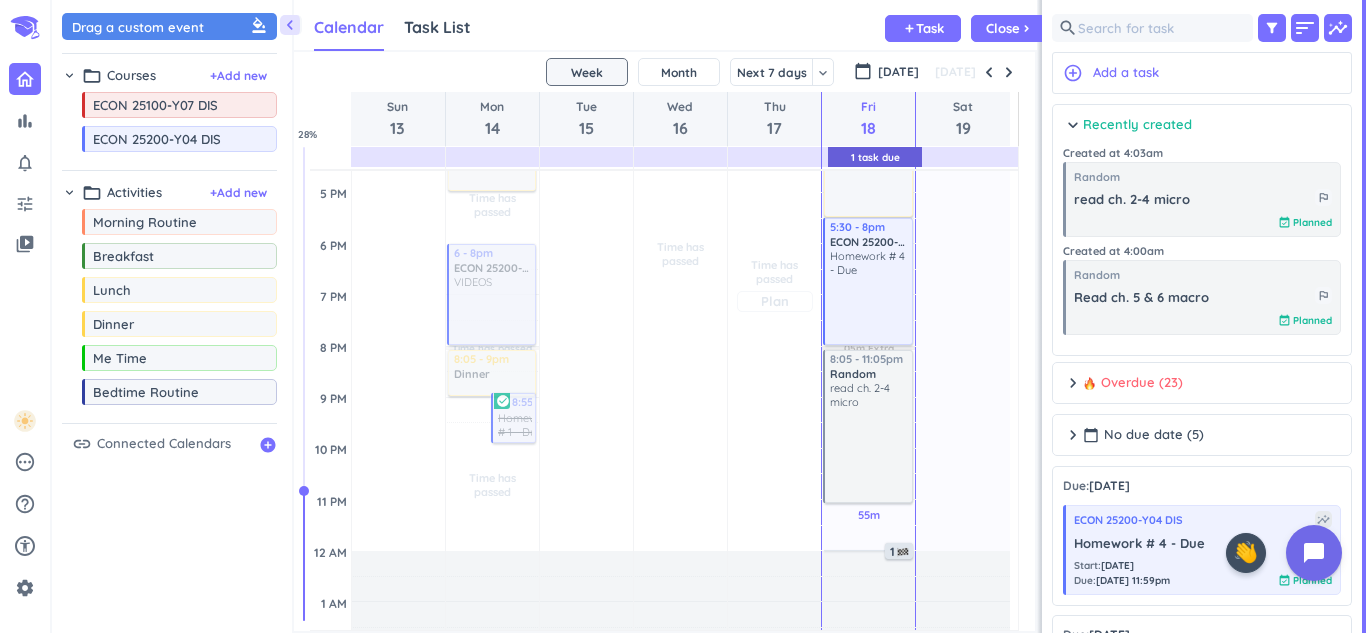 scroll, scrollTop: 651, scrollLeft: 0, axis: vertical 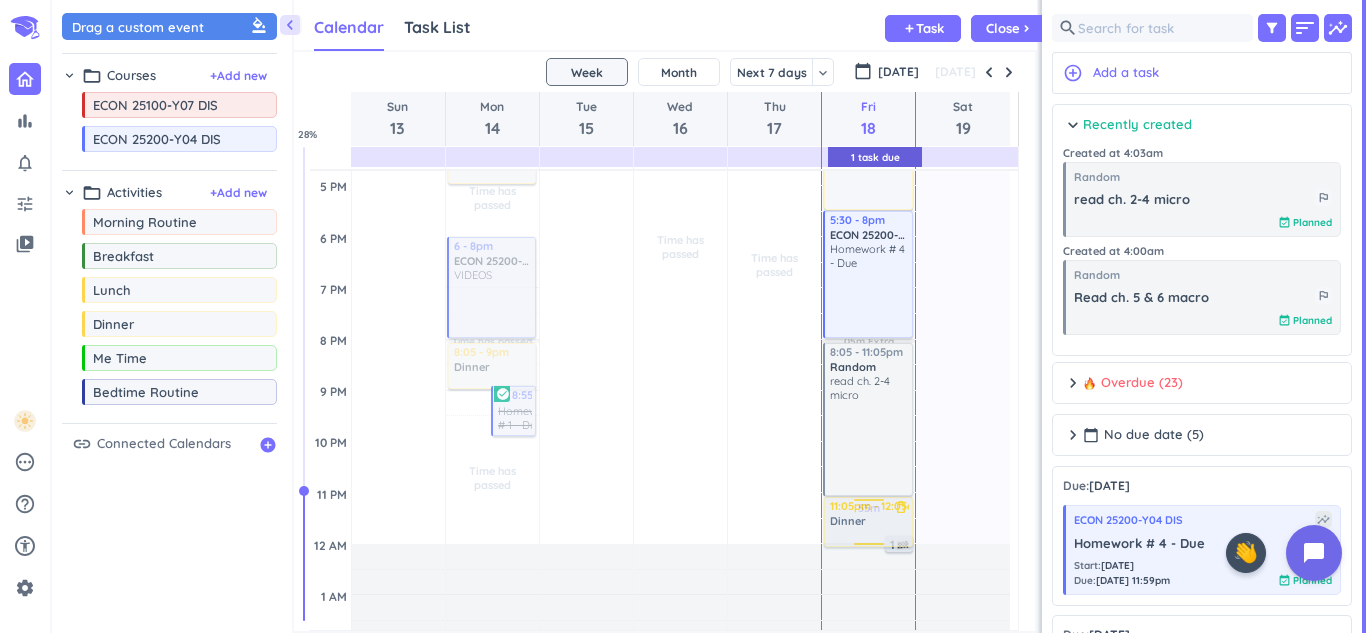drag, startPoint x: 159, startPoint y: 326, endPoint x: 857, endPoint y: 498, distance: 718.8797 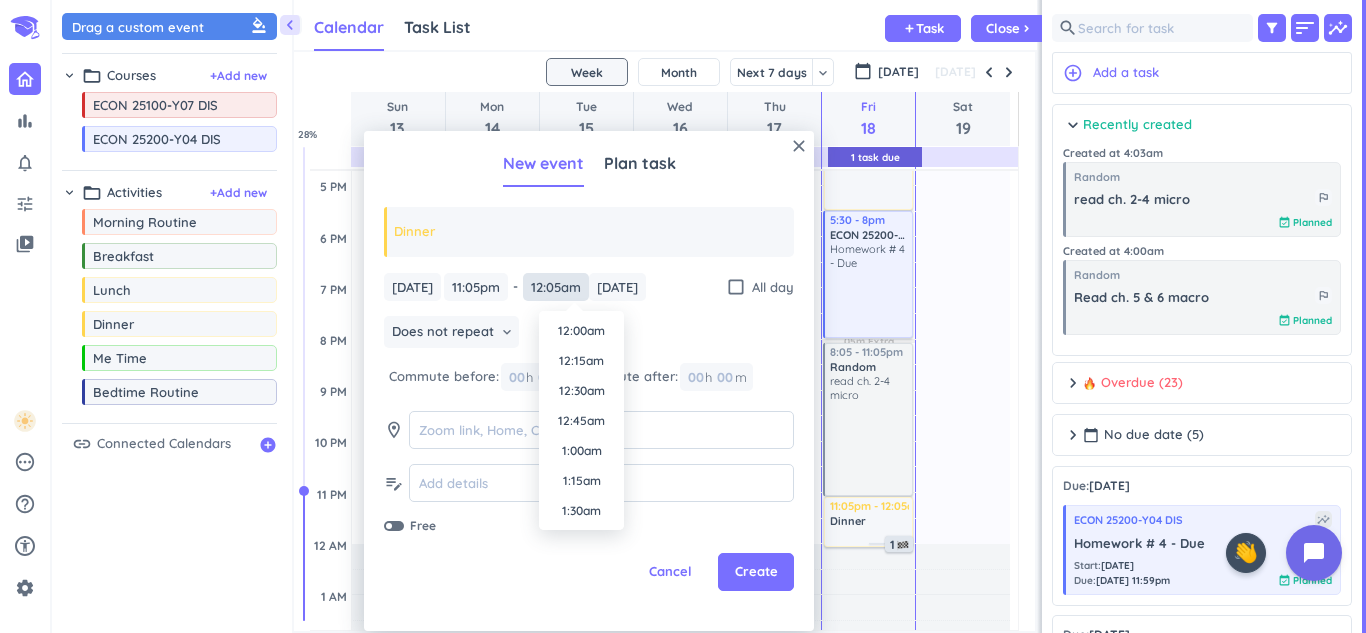 click on "12:05am" at bounding box center [556, 287] 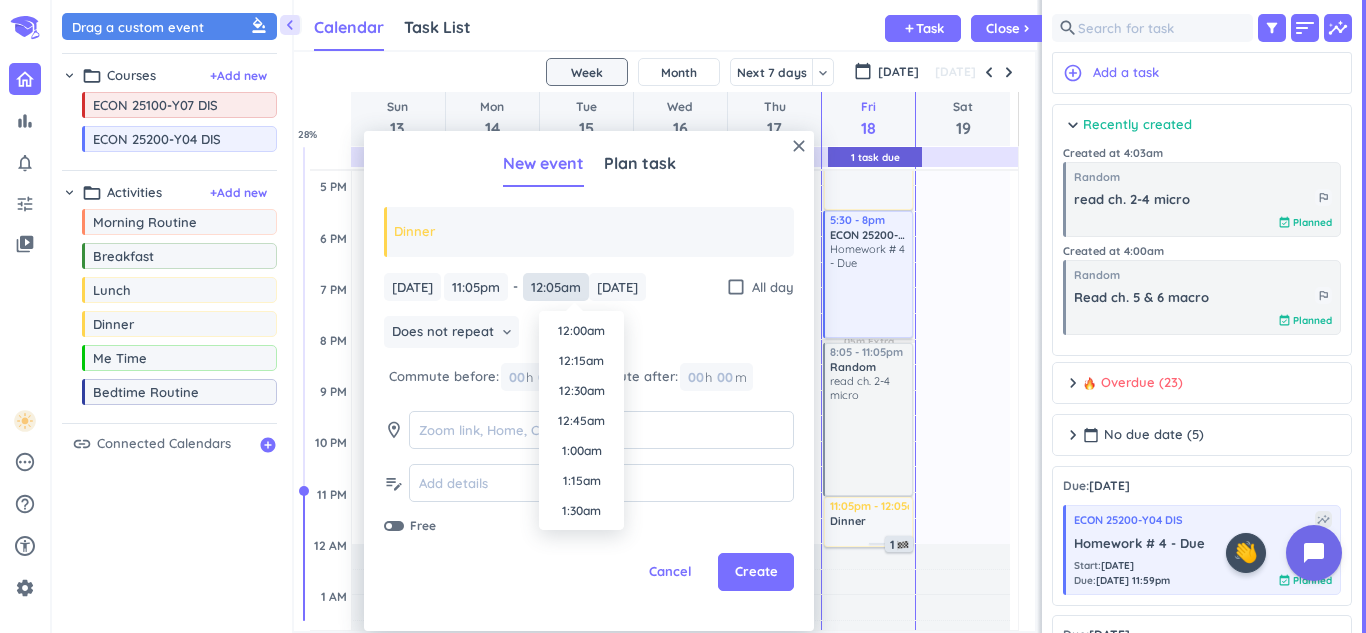 click on "12:05am" at bounding box center [556, 287] 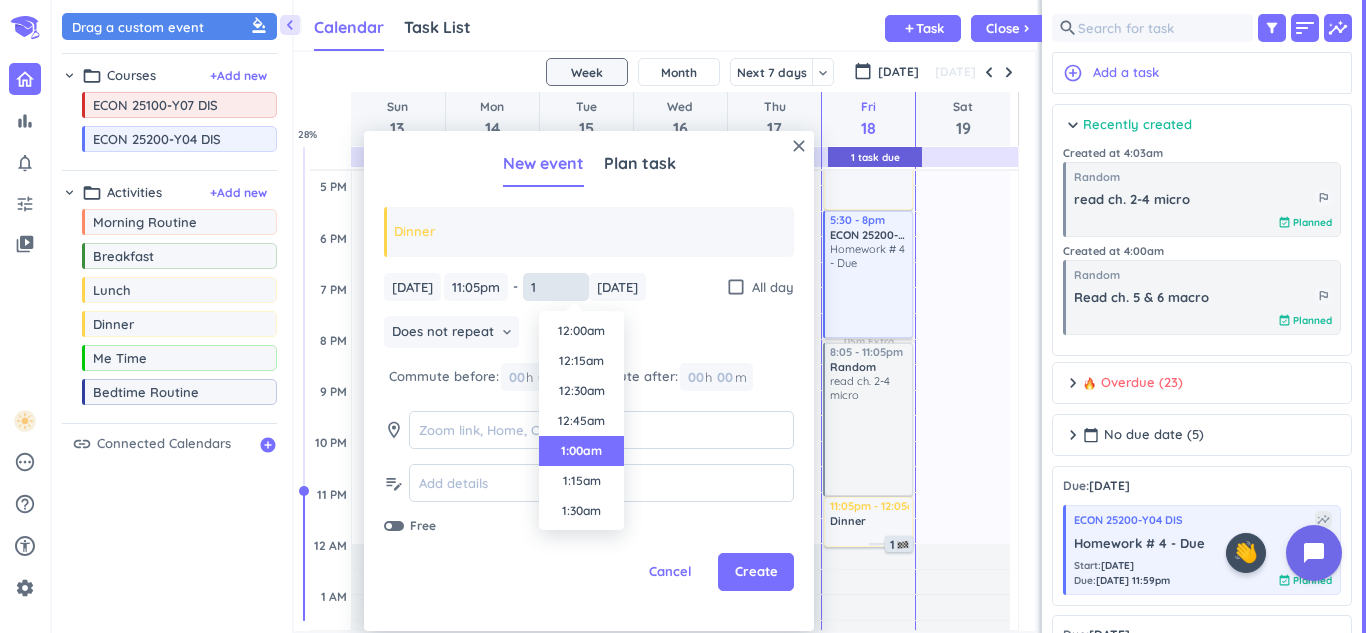 scroll, scrollTop: 31, scrollLeft: 0, axis: vertical 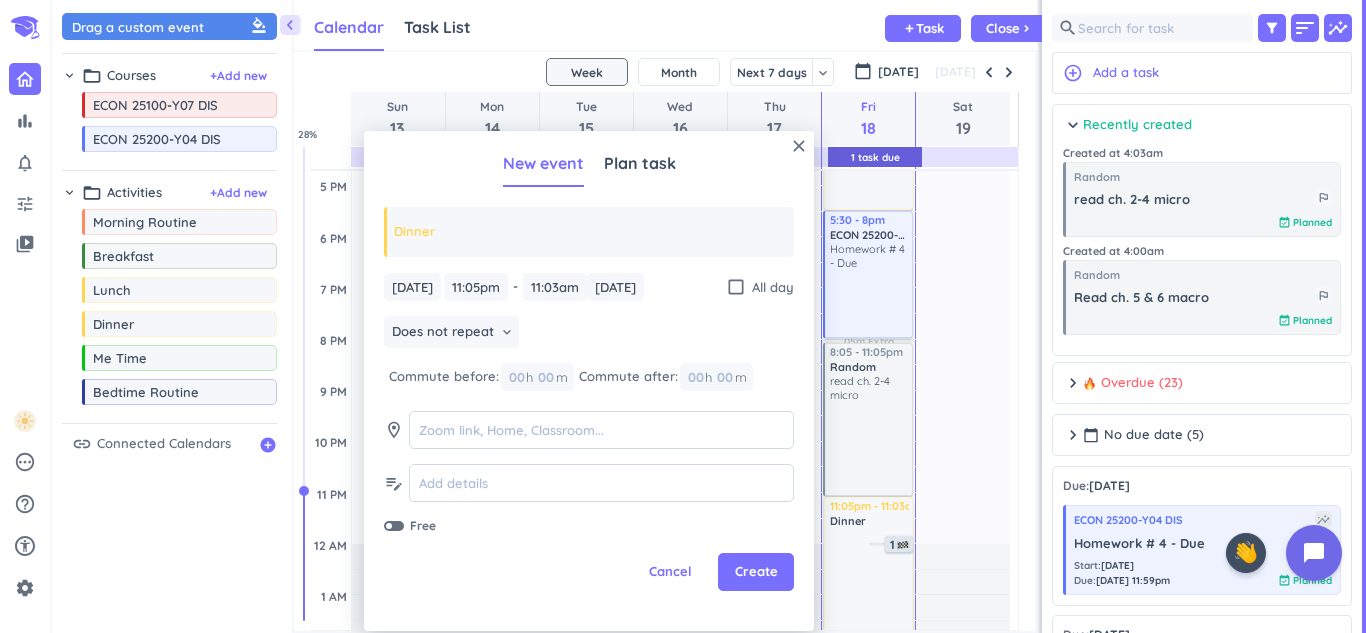 click on "[DATE] [DATE]   11:05pm 11:05pm - 11:03am 11:03am [DATE] [DATE] check_box_outline_blank All day Does not repeat keyboard_arrow_down Commute before: 00 h 00 m Commute after: 00 h 00 m room edit_note Free" at bounding box center [589, 404] 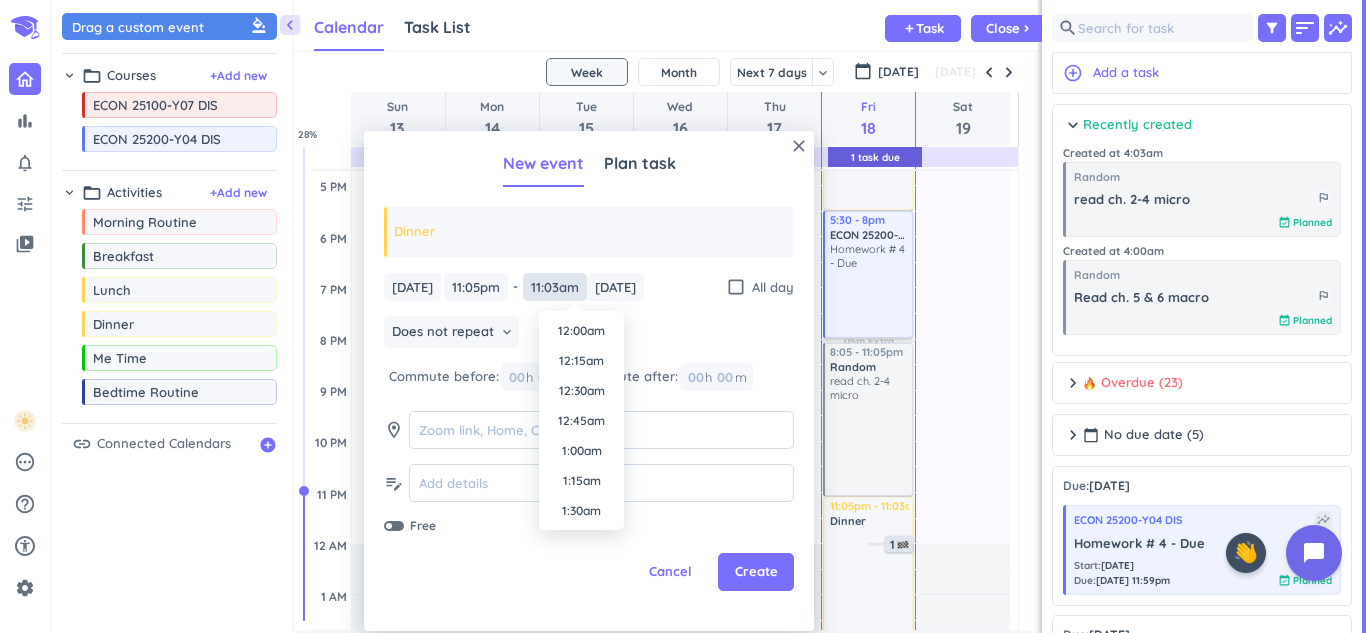 click on "11:03am" at bounding box center (555, 287) 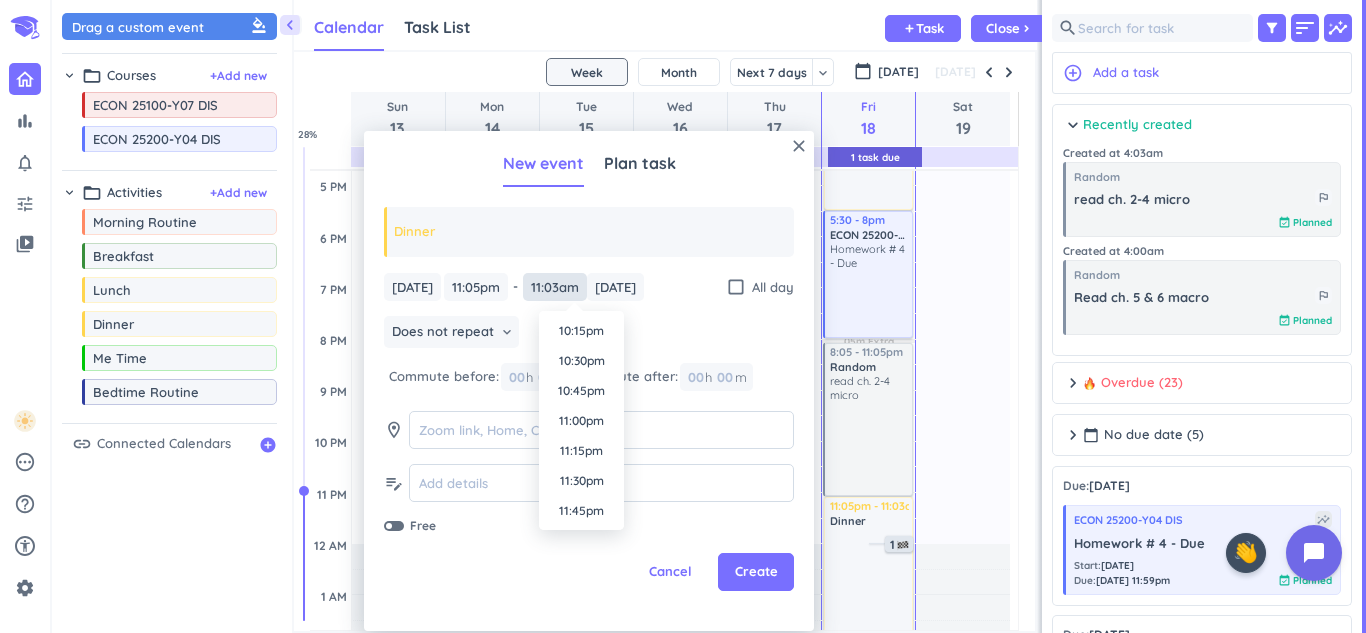 scroll, scrollTop: 2671, scrollLeft: 0, axis: vertical 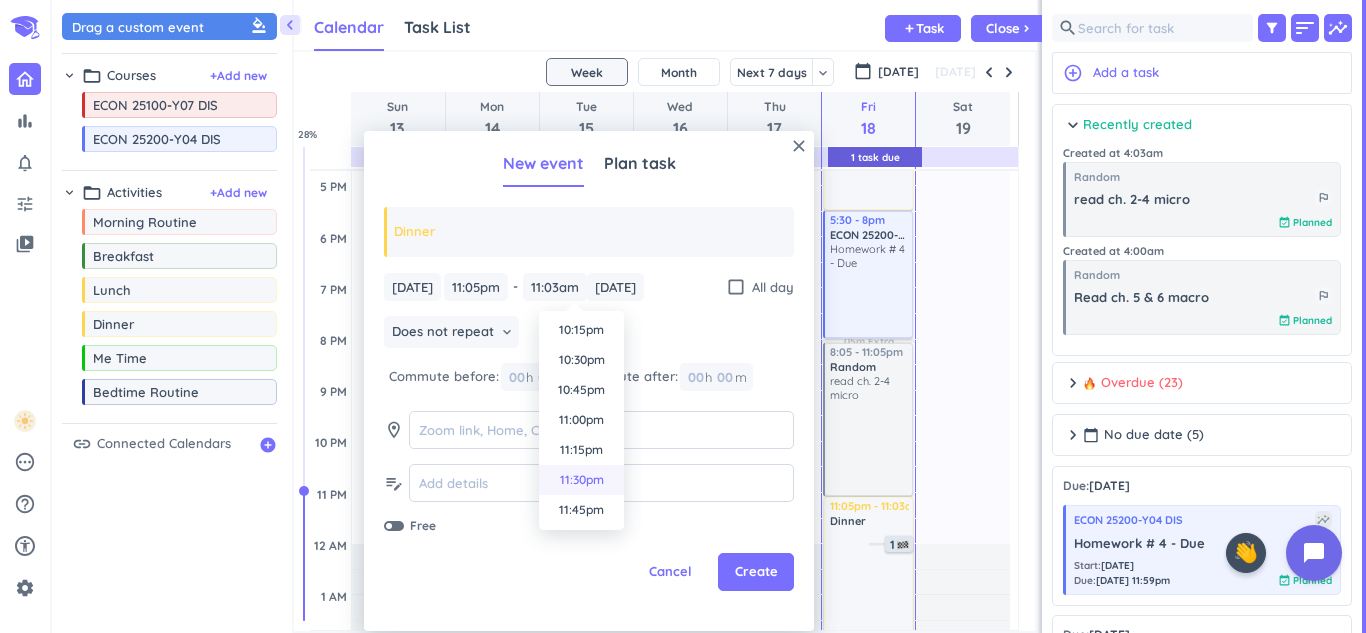 click on "11:30pm" at bounding box center [581, 480] 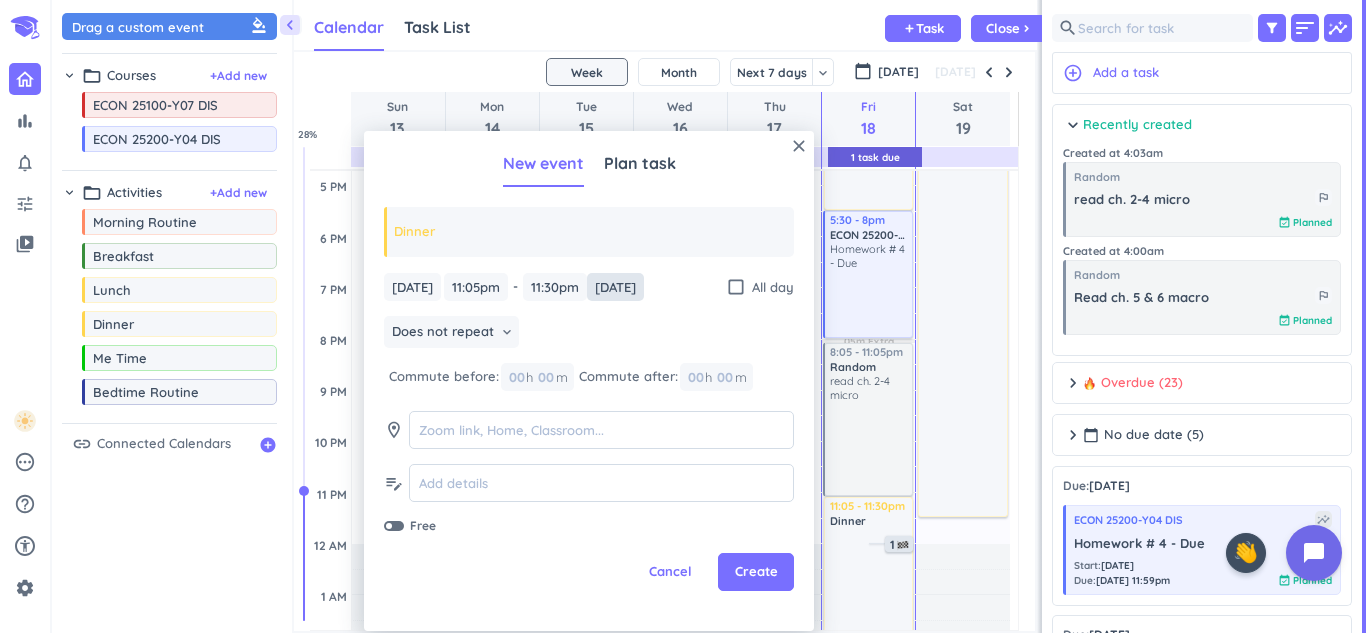 click on "[DATE]" at bounding box center [615, 287] 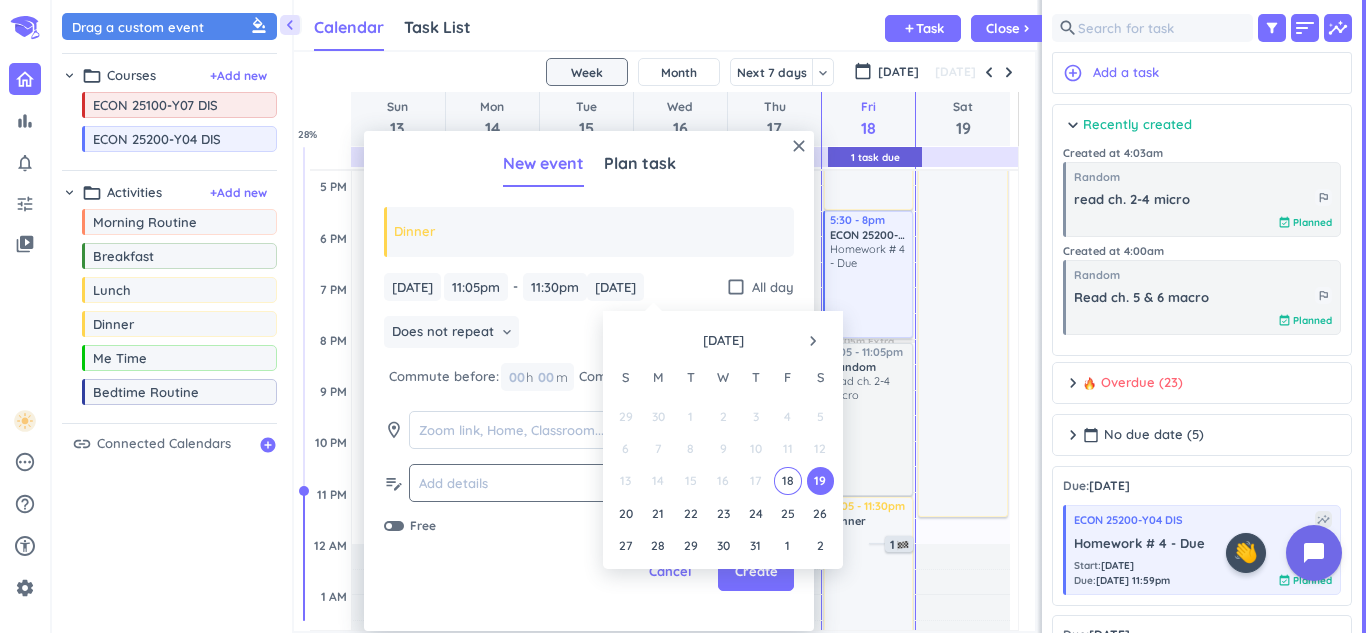 click on "18" at bounding box center [787, 480] 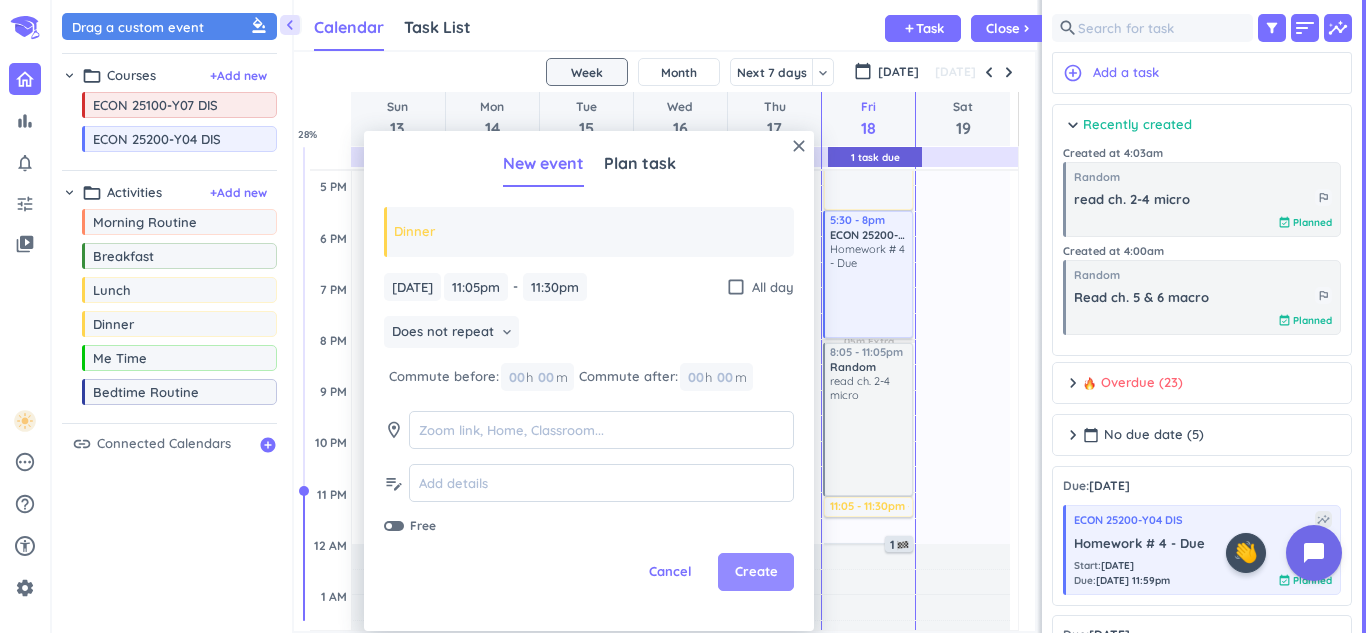 click on "Create" at bounding box center [756, 572] 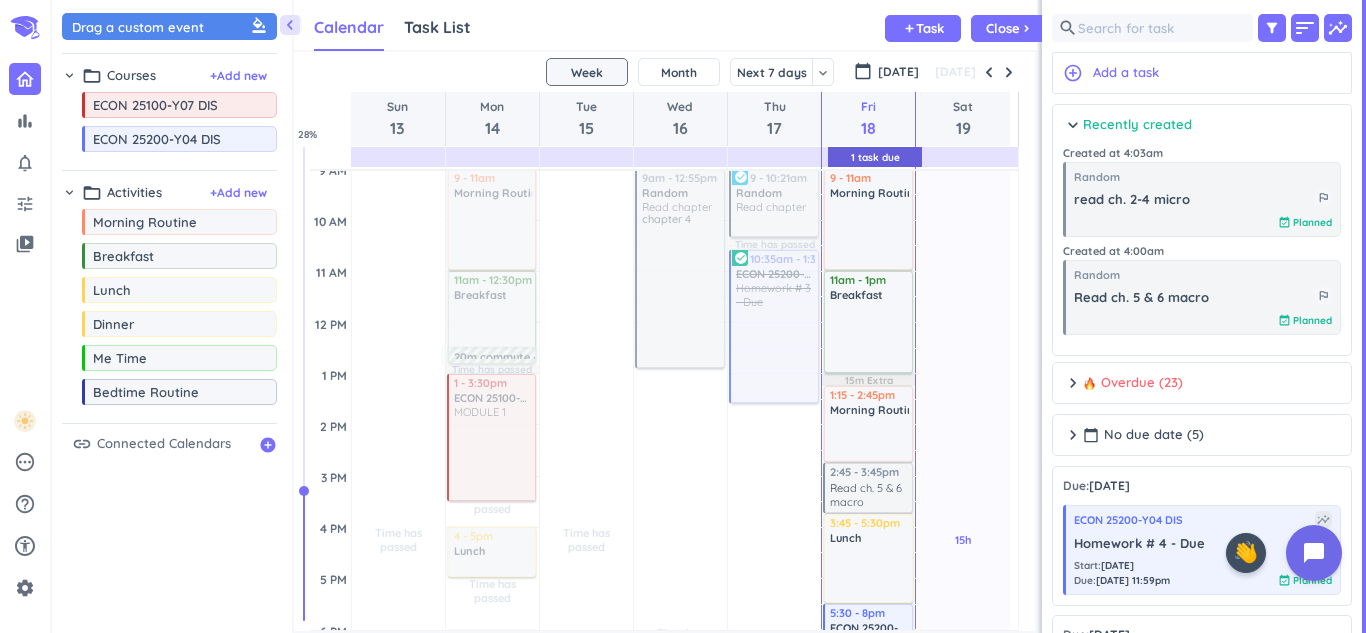 scroll, scrollTop: 258, scrollLeft: 0, axis: vertical 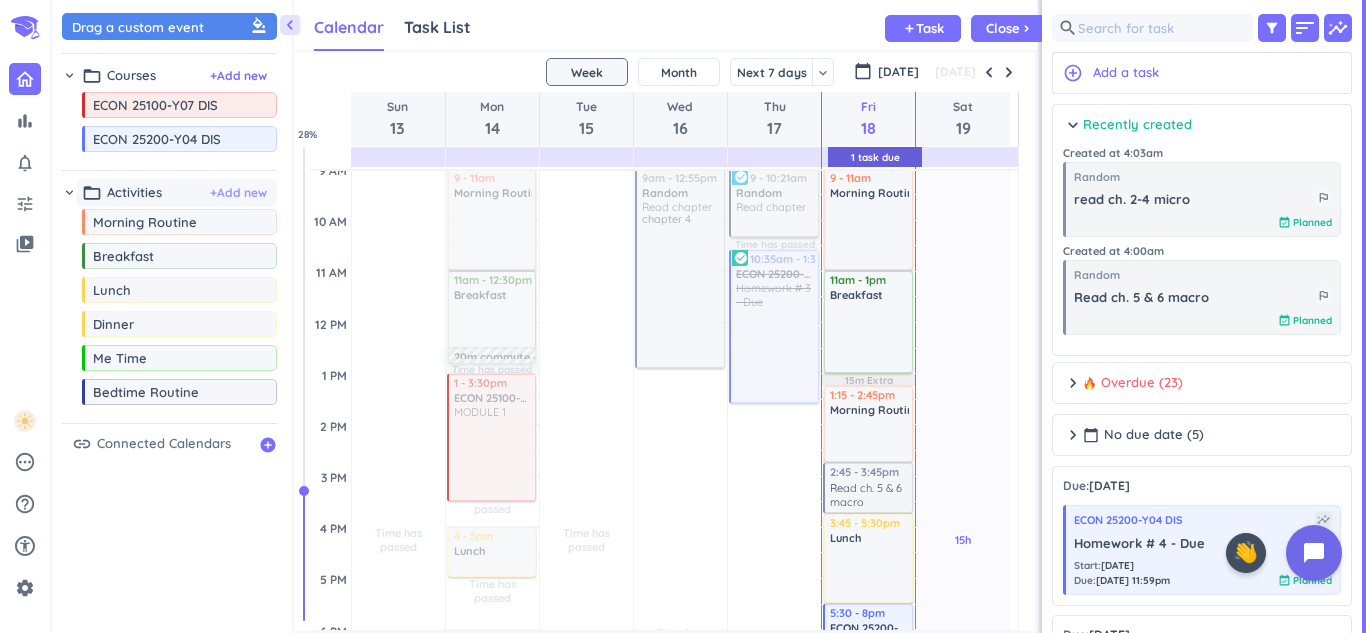 click on "+  Add new" at bounding box center [238, 193] 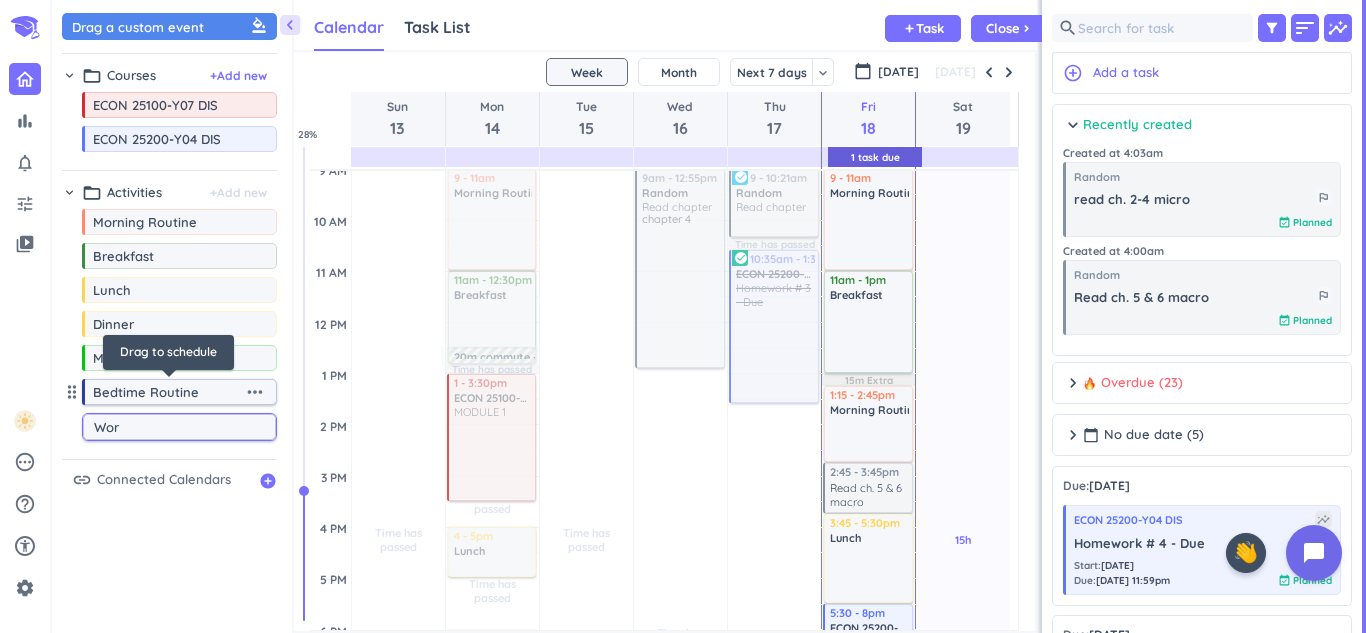 type on "Work" 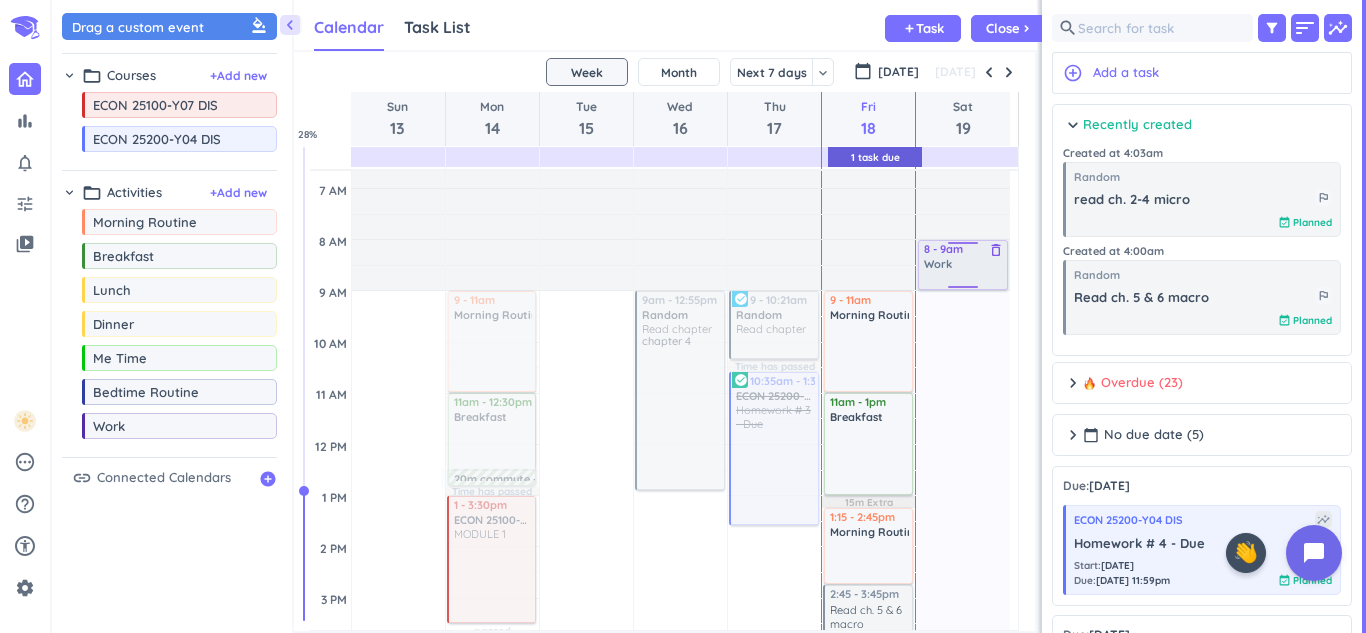 scroll, scrollTop: 133, scrollLeft: 0, axis: vertical 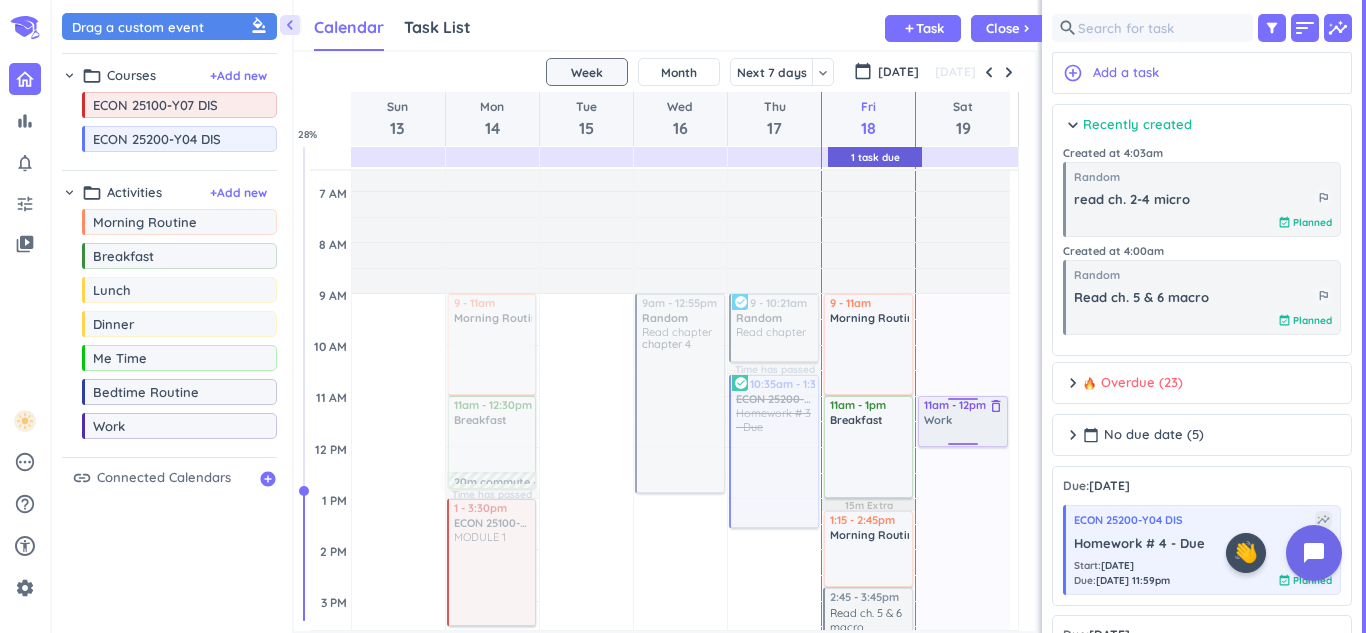 drag, startPoint x: 187, startPoint y: 428, endPoint x: 938, endPoint y: 399, distance: 751.5597 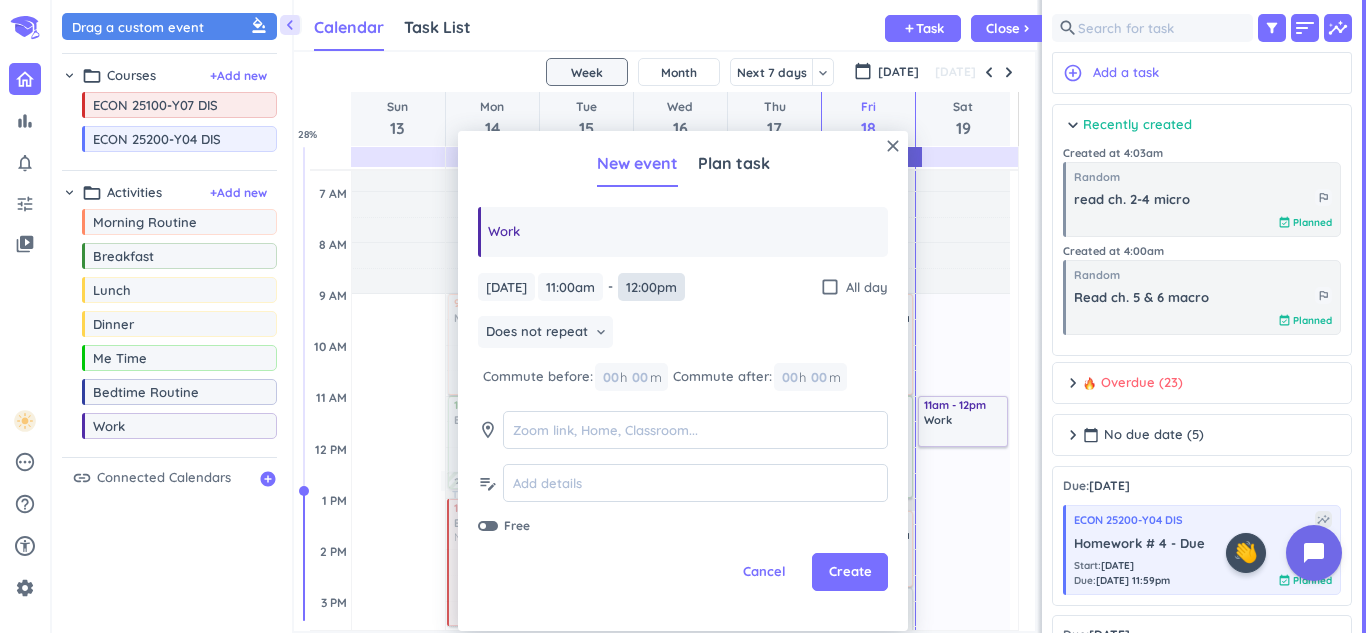 click on "12:00pm" at bounding box center (651, 287) 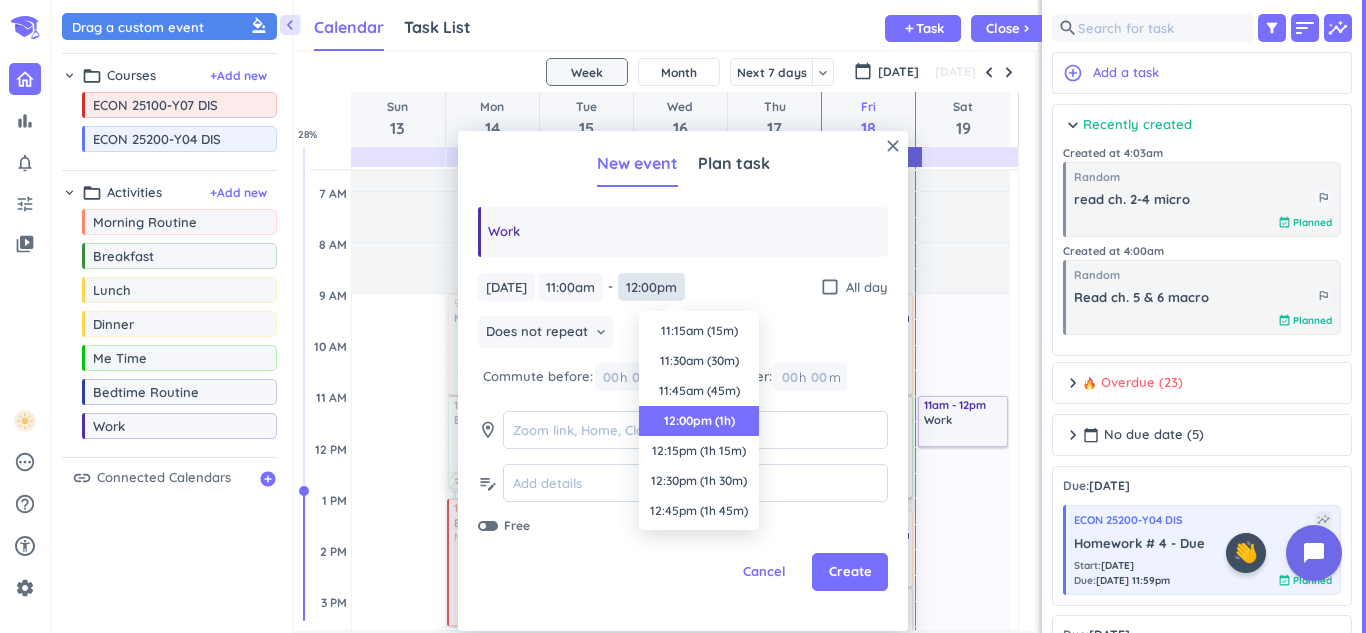 scroll, scrollTop: 90, scrollLeft: 0, axis: vertical 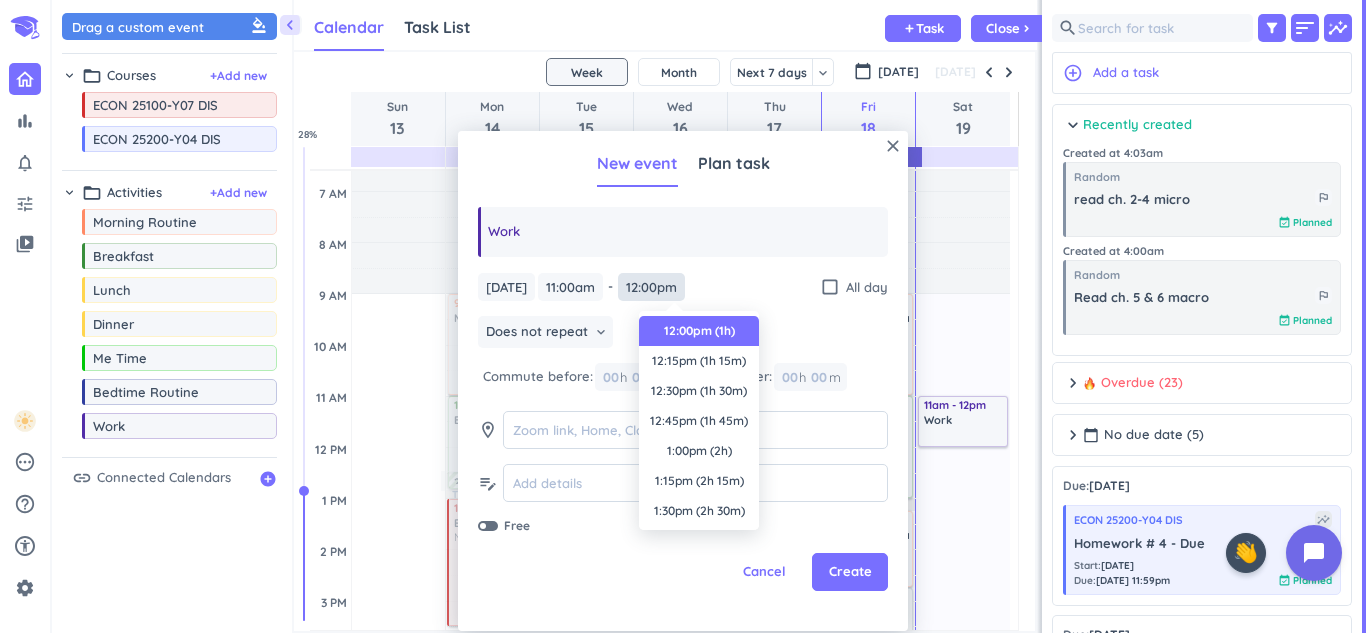 click on "12:00pm" at bounding box center (651, 287) 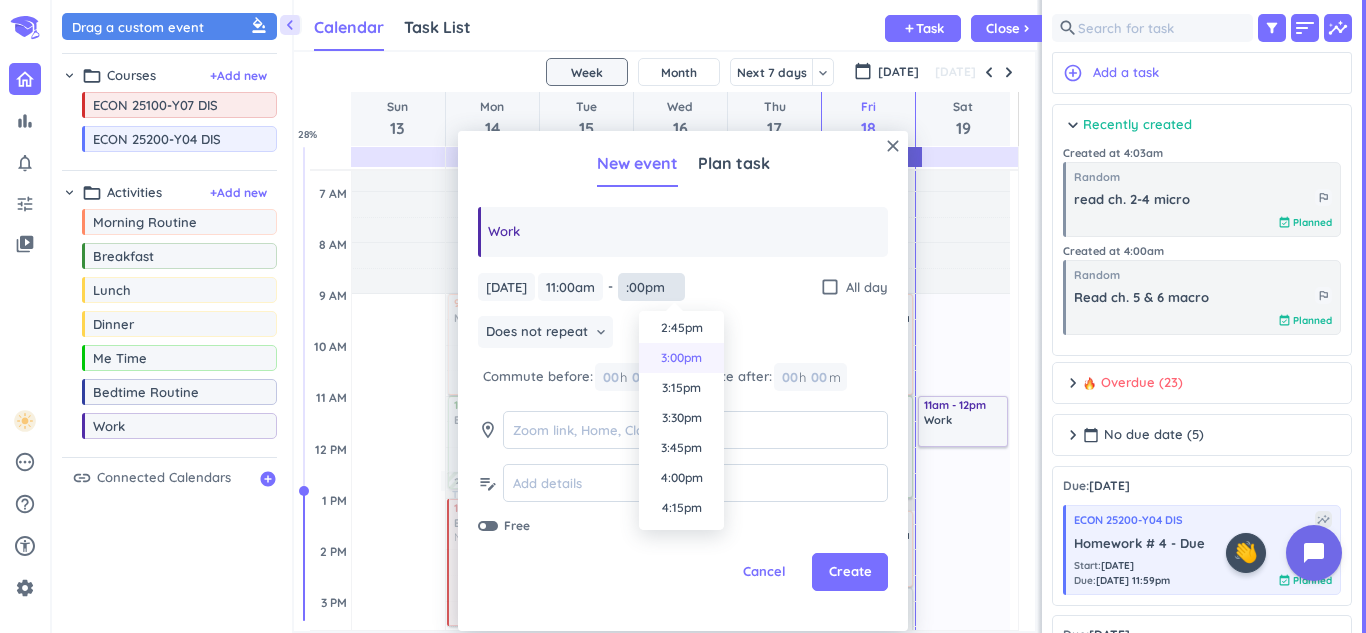 scroll, scrollTop: 1774, scrollLeft: 0, axis: vertical 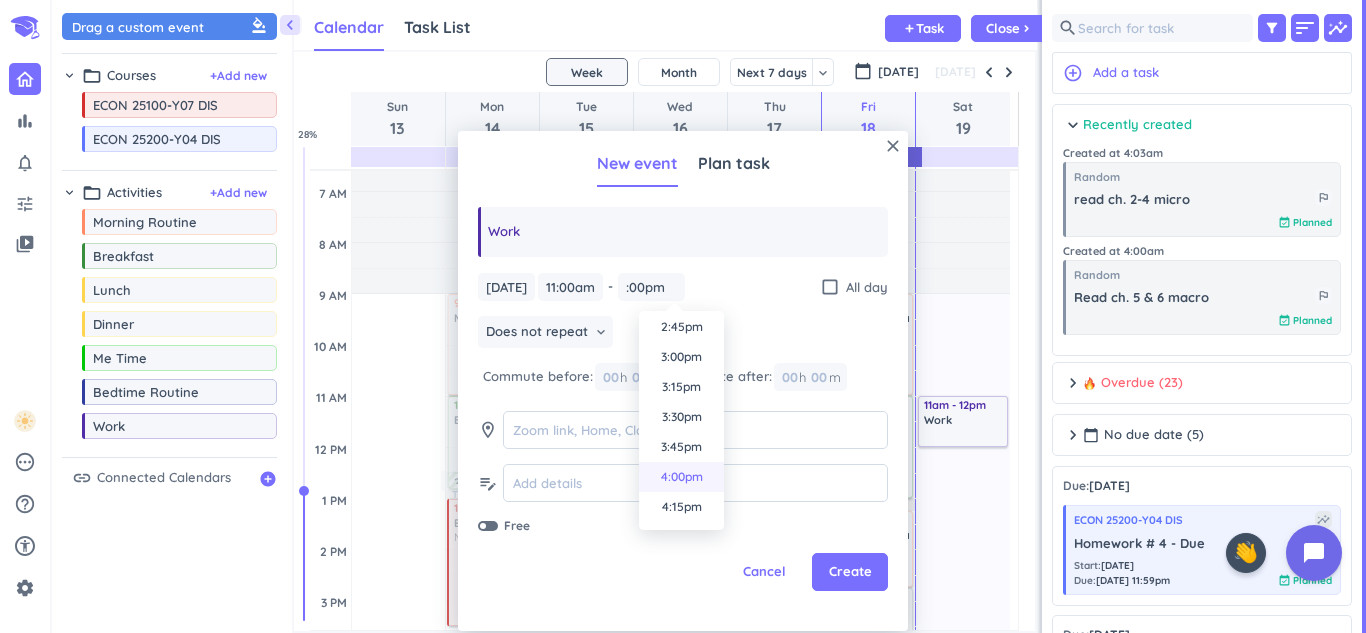 click on "4:00pm" at bounding box center [681, 477] 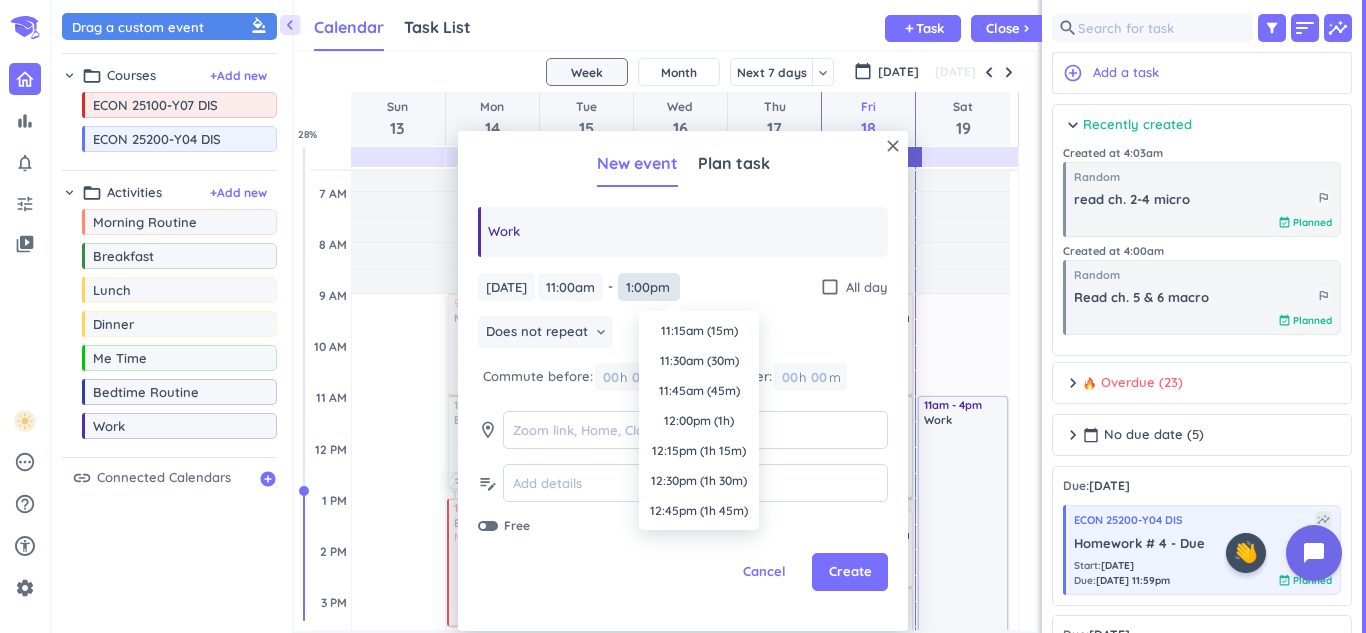 click on "1:00pm" at bounding box center (649, 287) 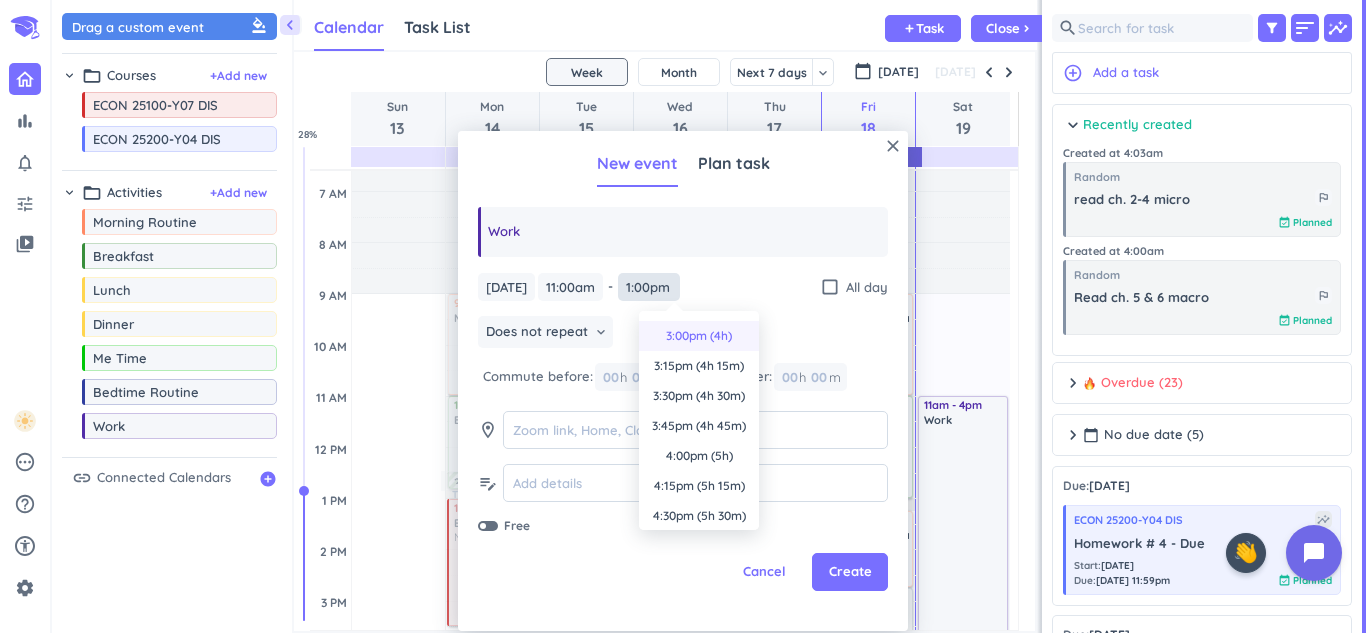 scroll, scrollTop: 446, scrollLeft: 0, axis: vertical 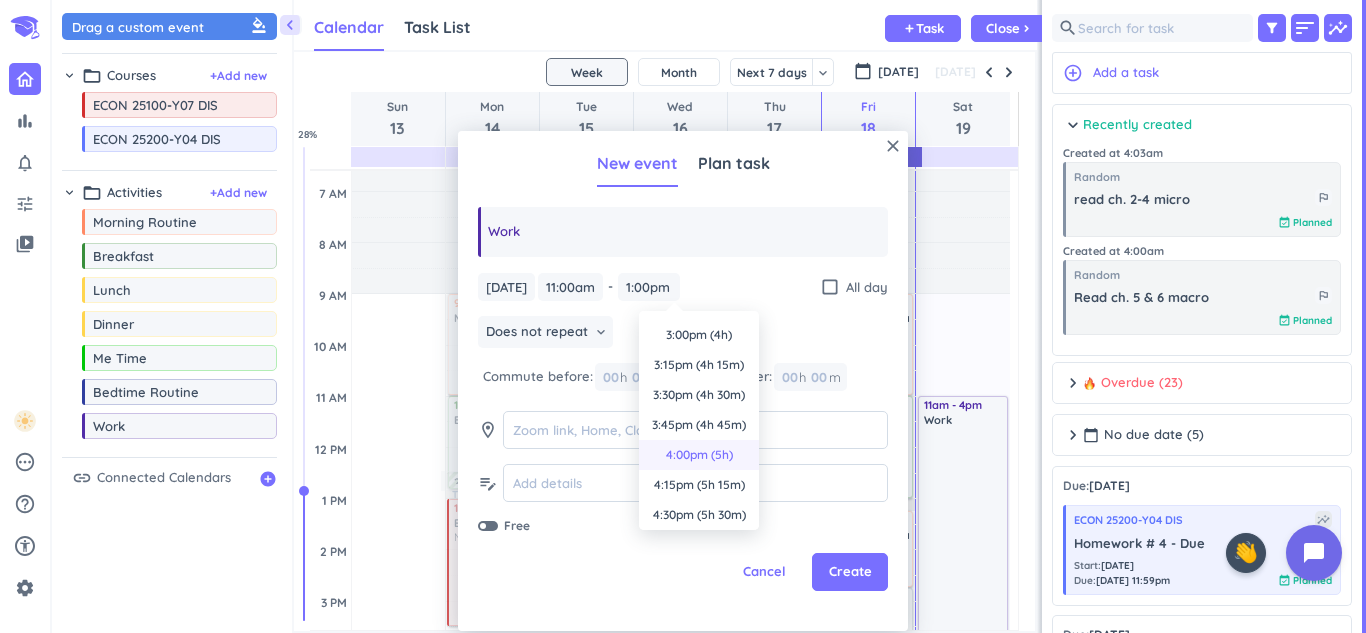 click on "4:00pm (5h)" at bounding box center (699, 455) 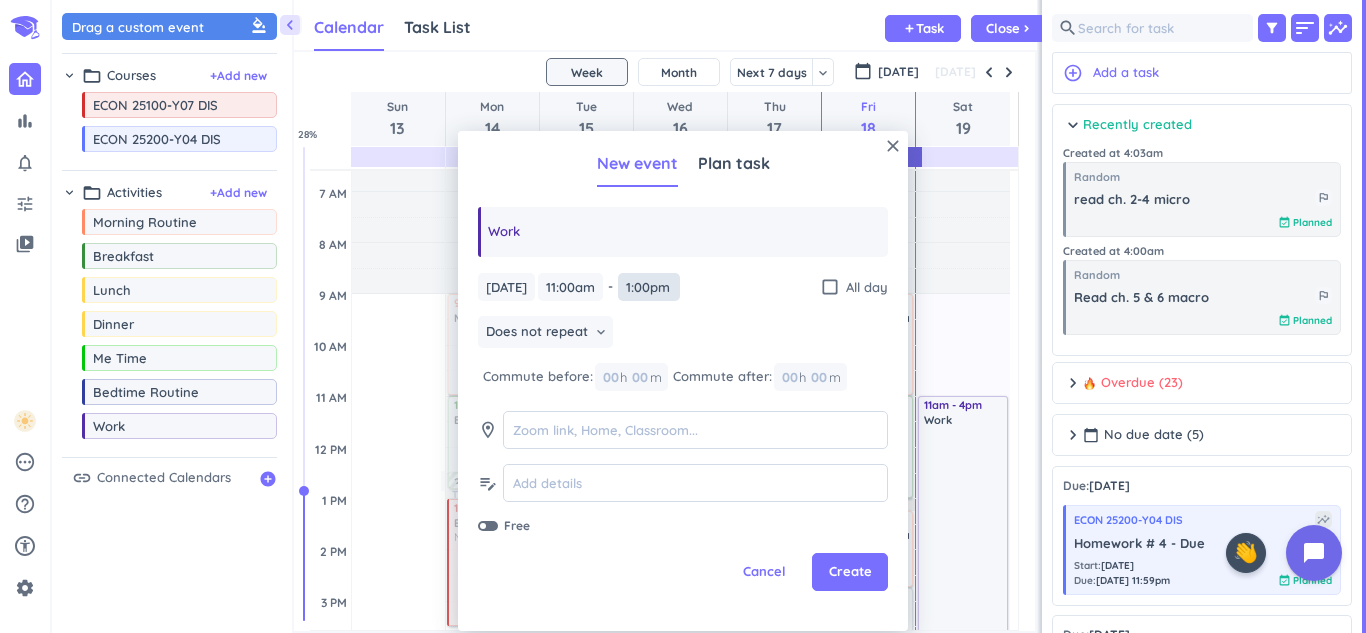 click on "1:00pm" at bounding box center (649, 287) 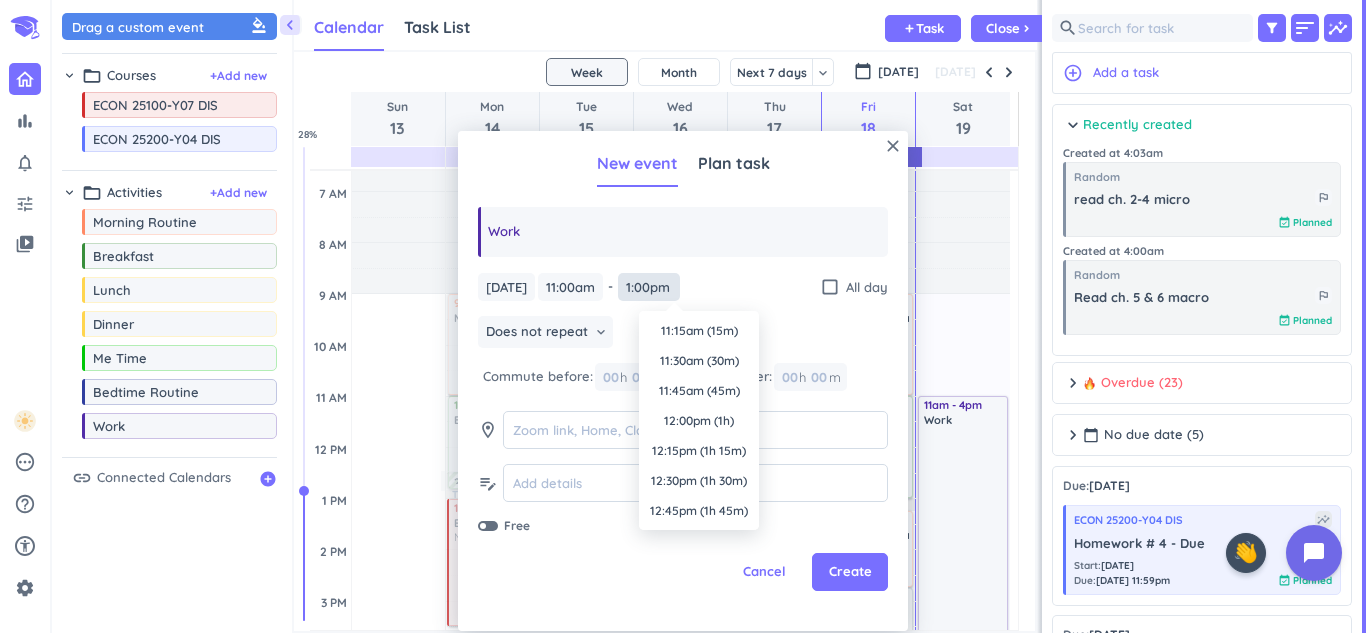 scroll, scrollTop: 210, scrollLeft: 0, axis: vertical 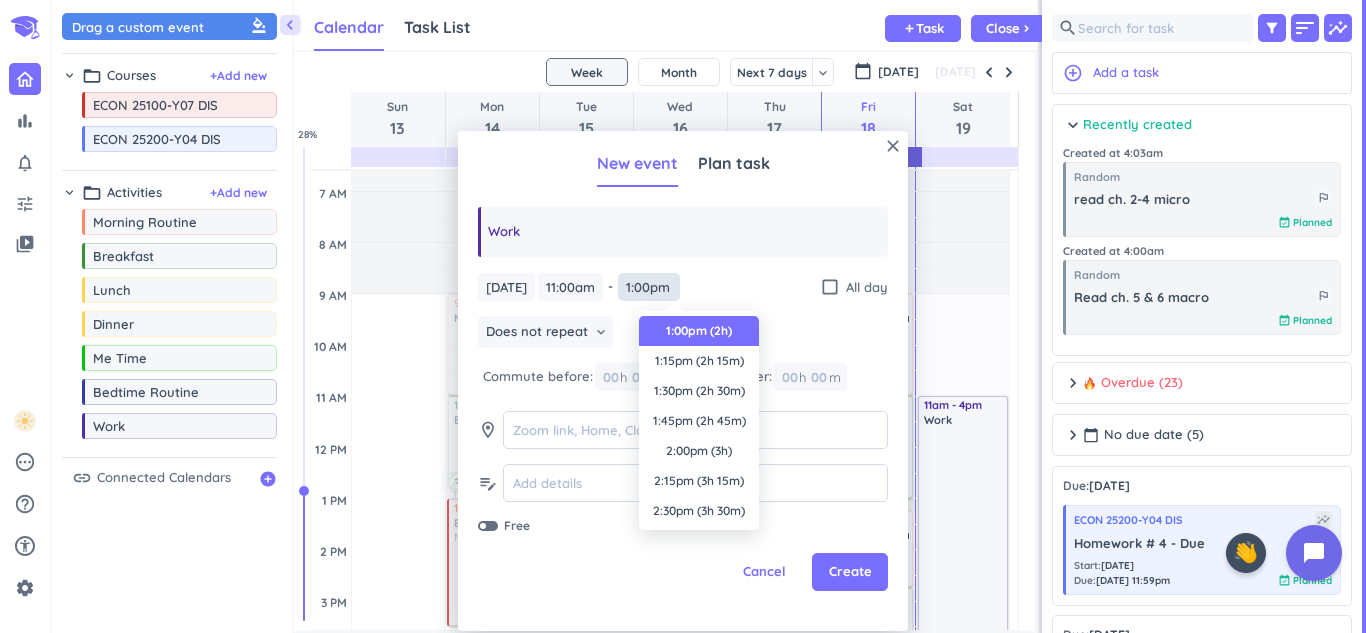 click on "1:00pm" at bounding box center [649, 287] 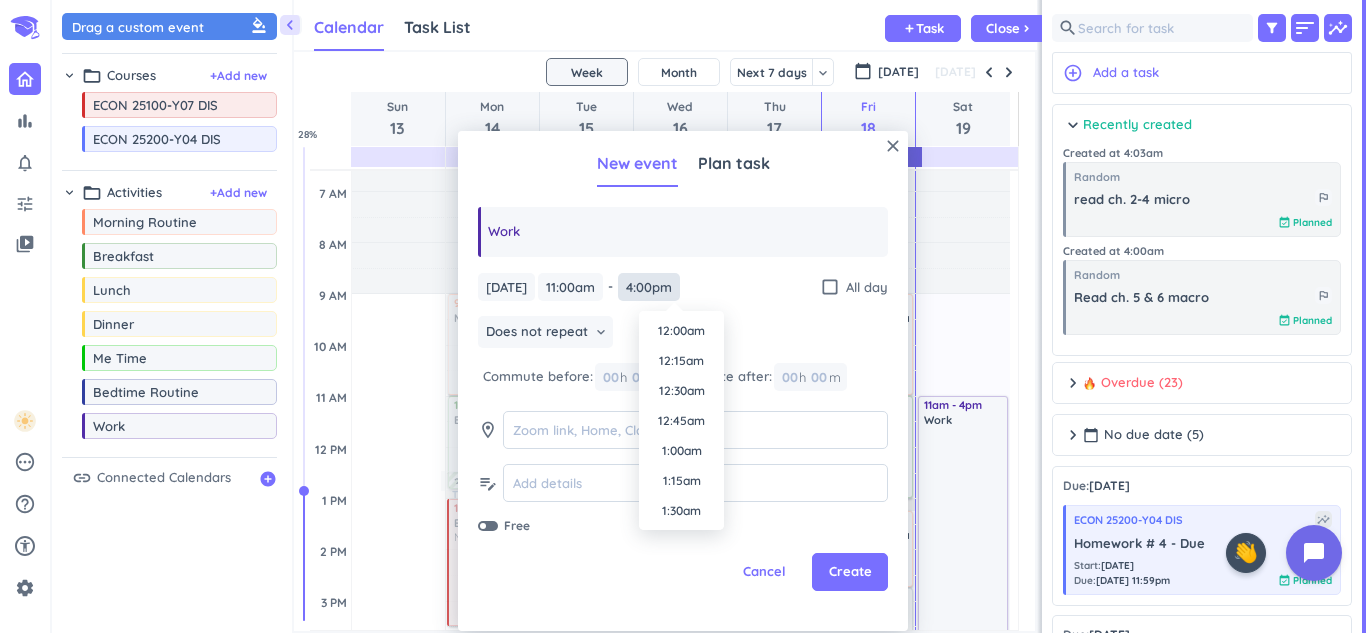 scroll, scrollTop: 1831, scrollLeft: 0, axis: vertical 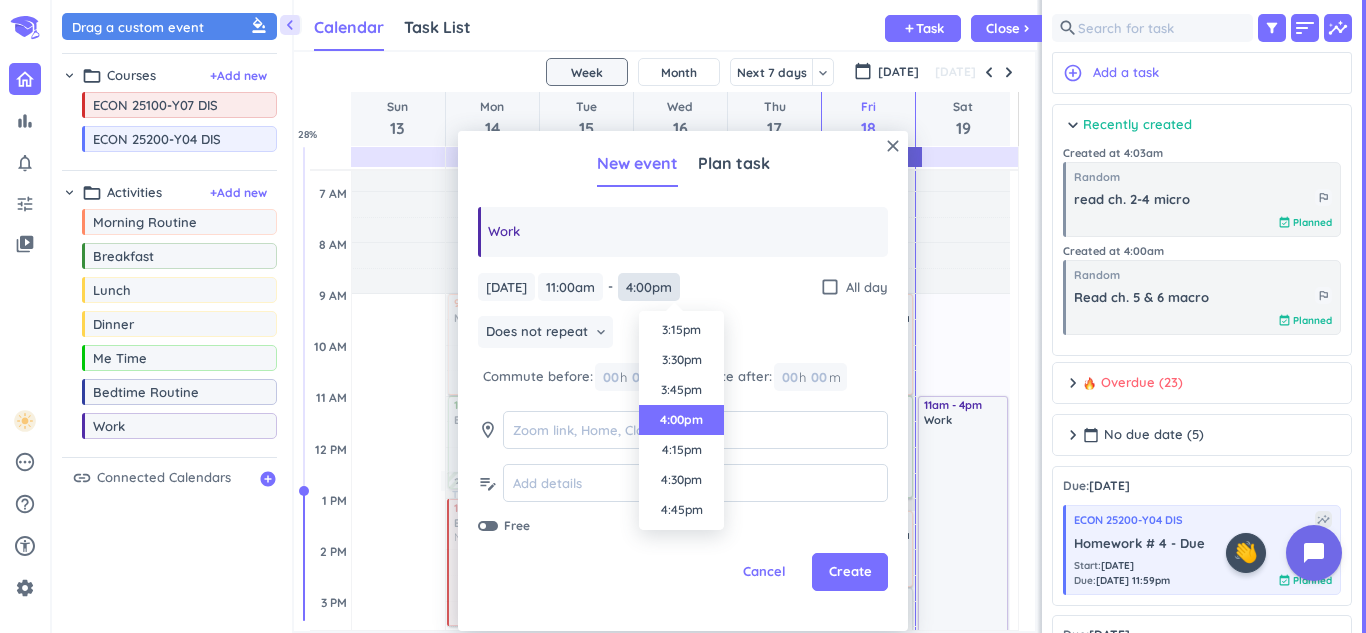 type on "4:00pm" 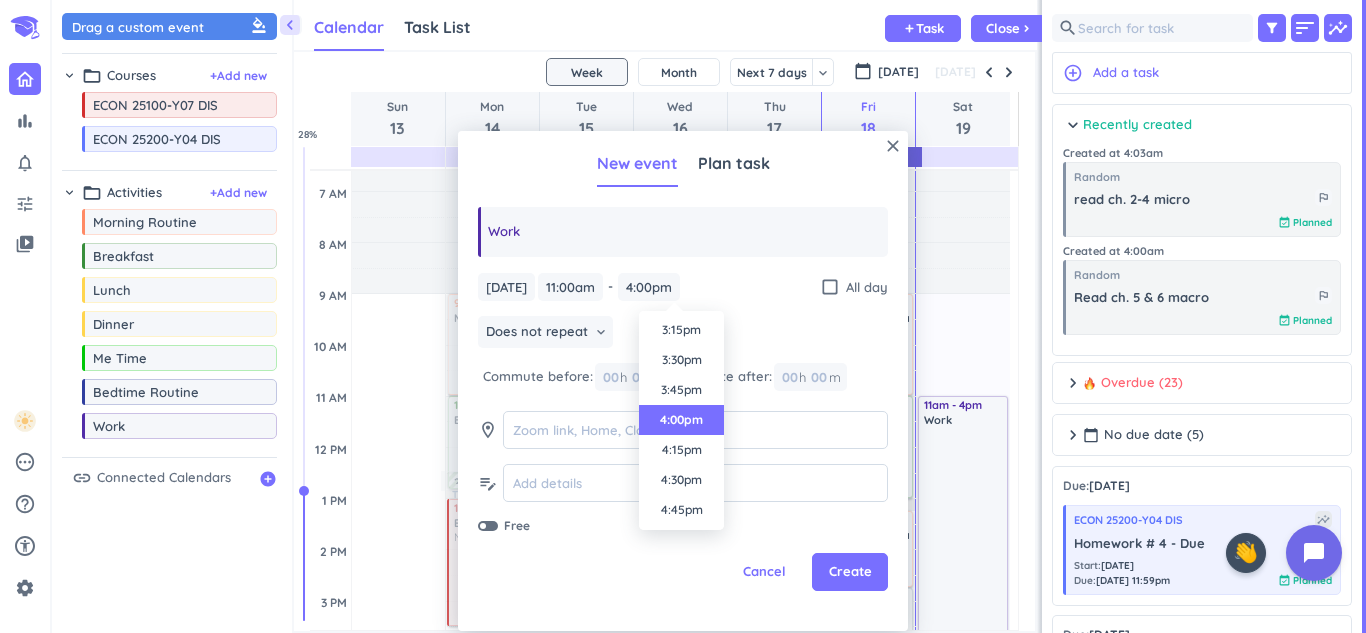 click on "4:00pm" at bounding box center [681, 420] 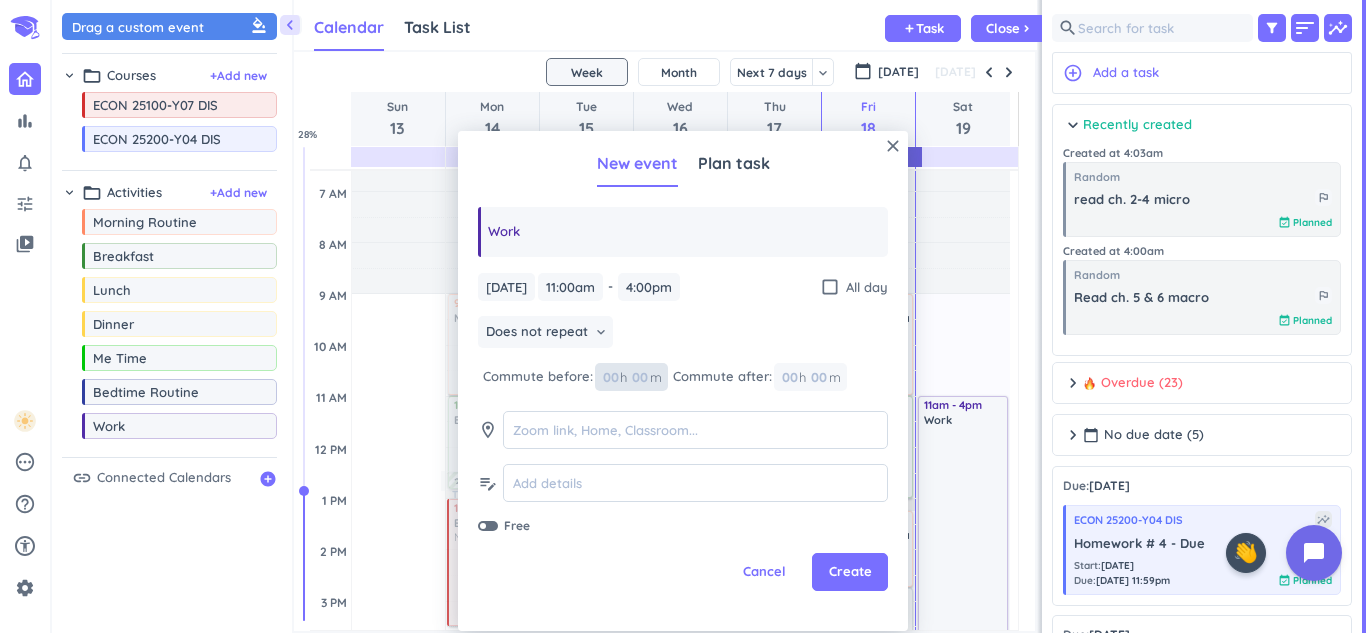 click on "00" at bounding box center [615, 377] 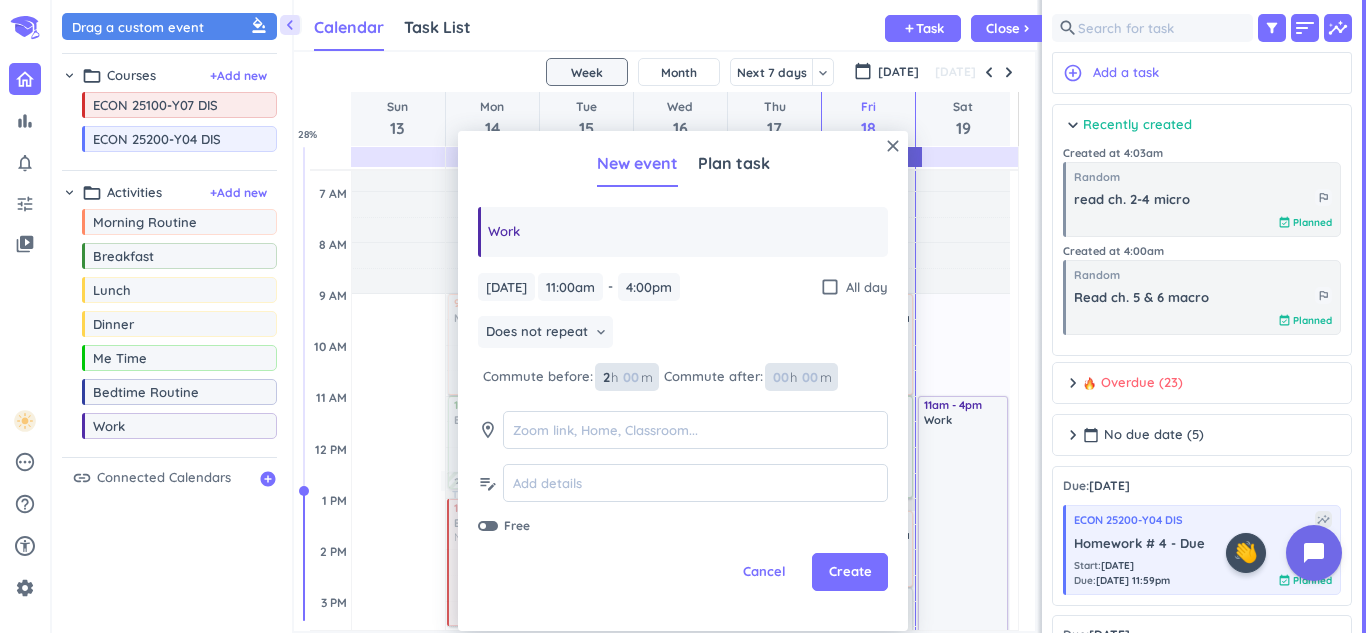 type on "2" 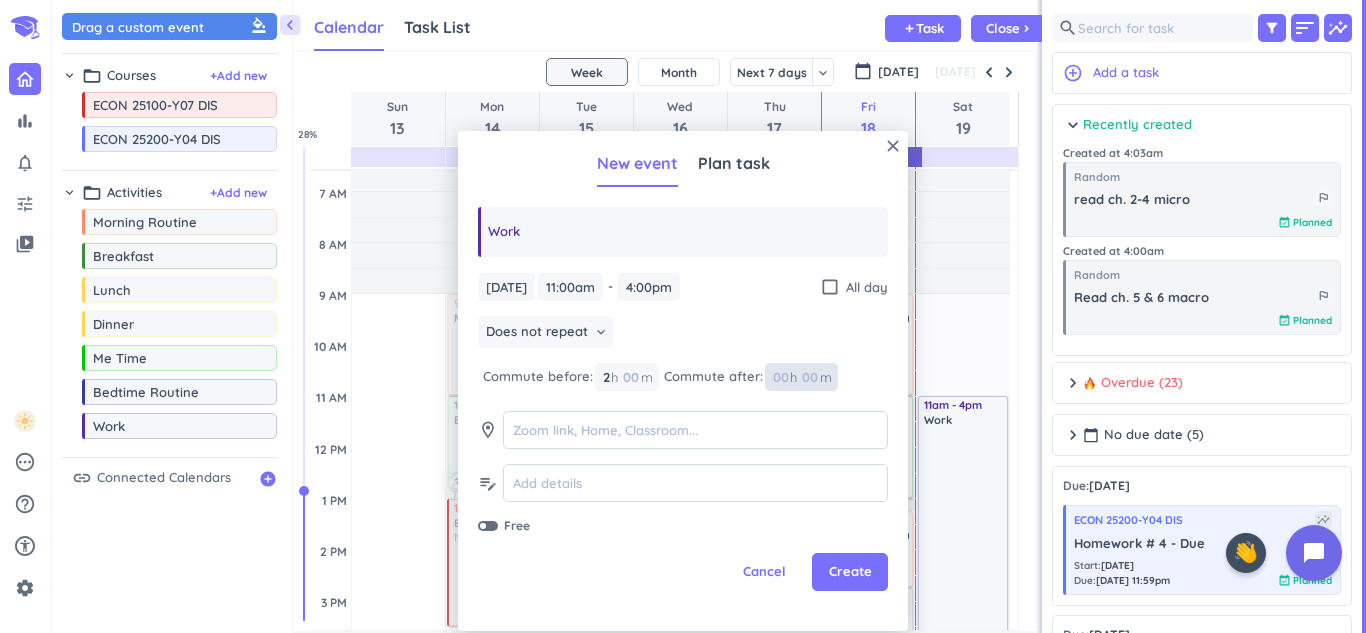 click at bounding box center [780, 377] 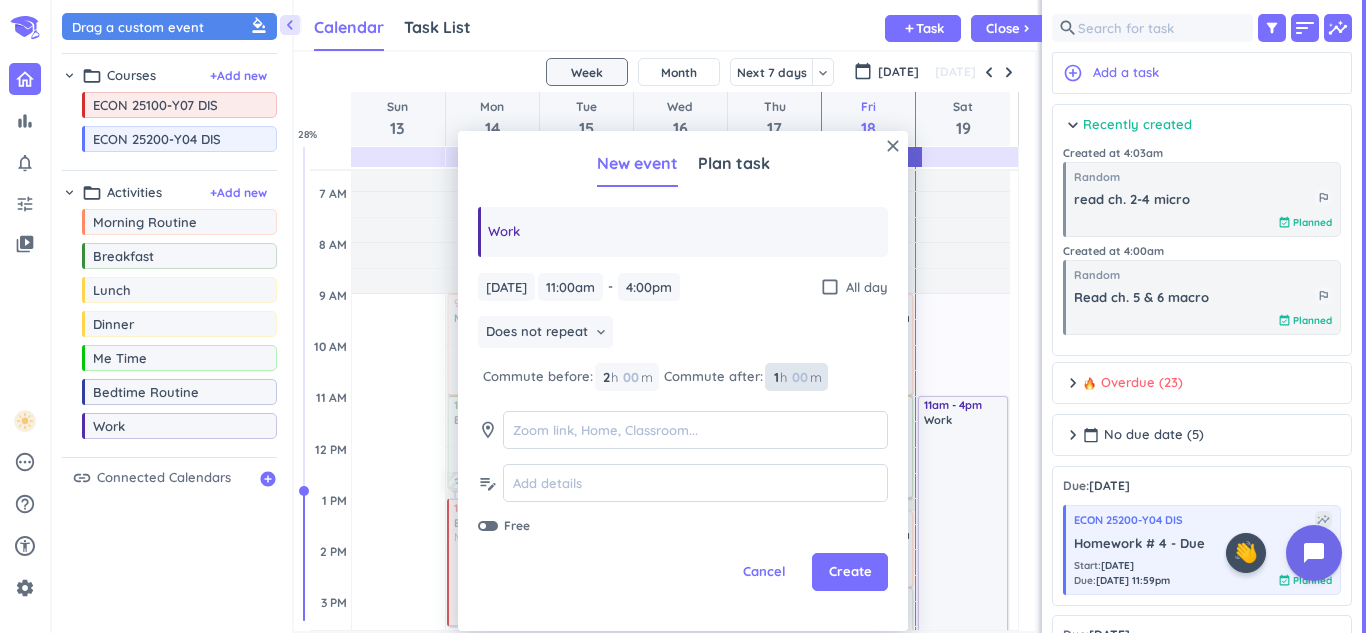 type on "1" 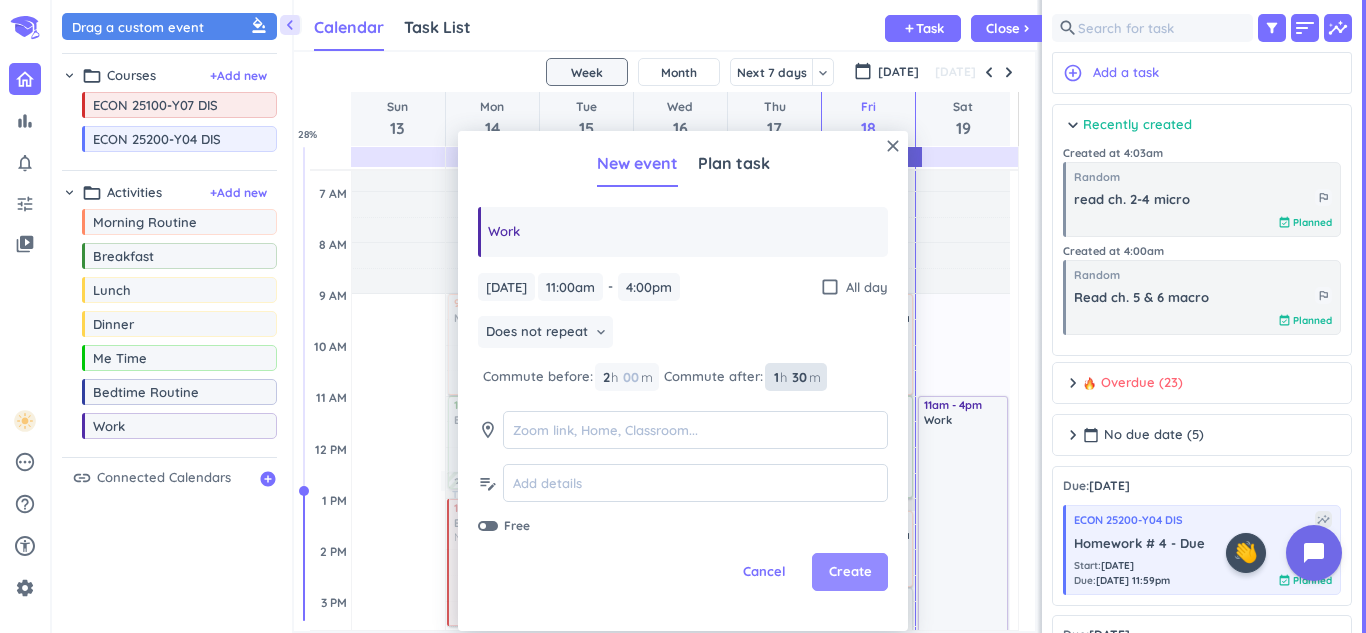type on "30" 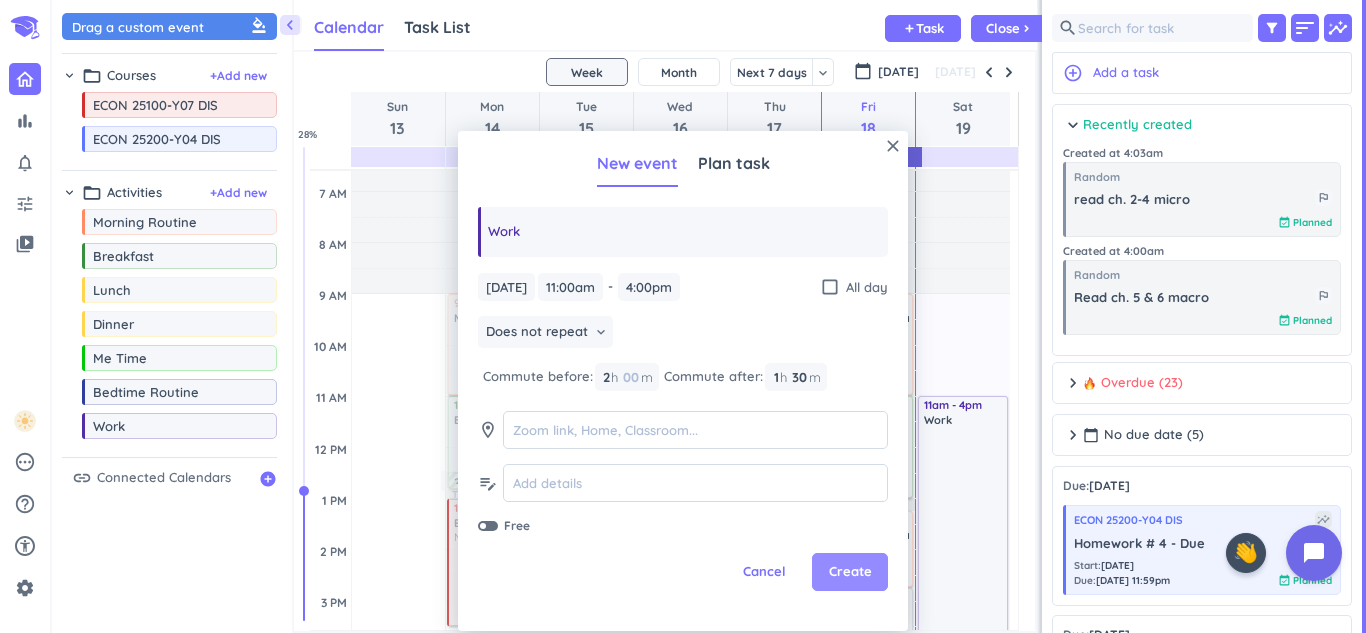 click on "Create" at bounding box center [850, 572] 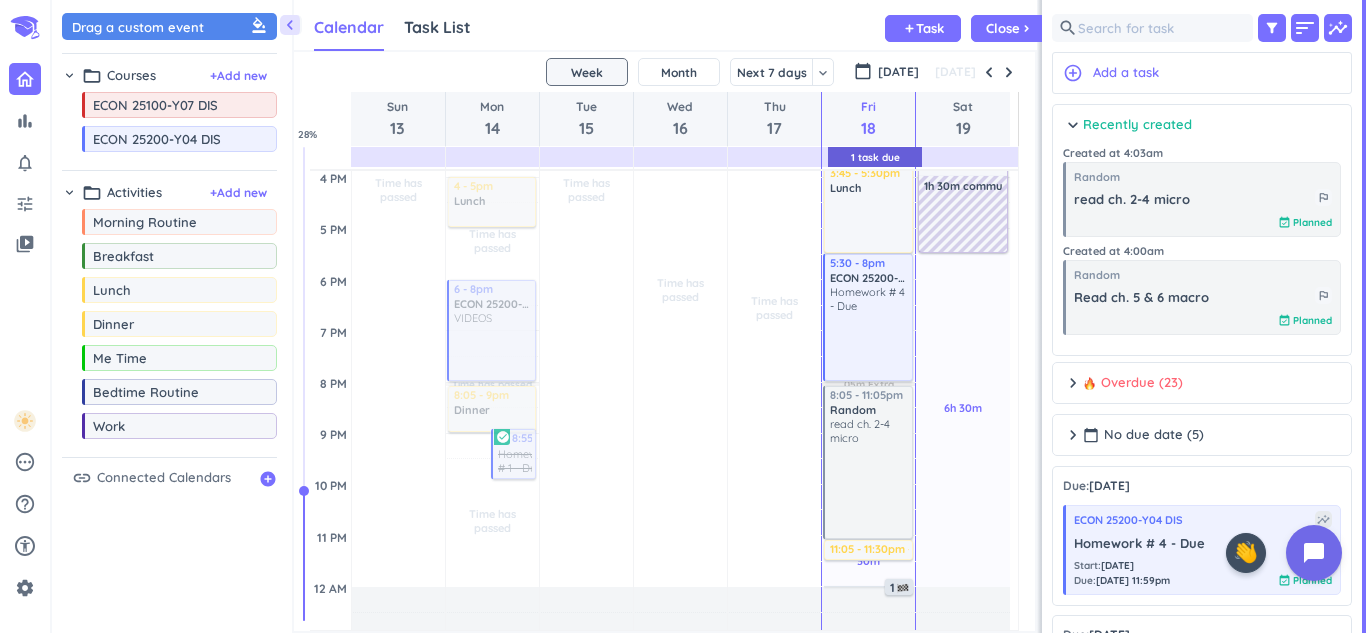 scroll, scrollTop: 607, scrollLeft: 0, axis: vertical 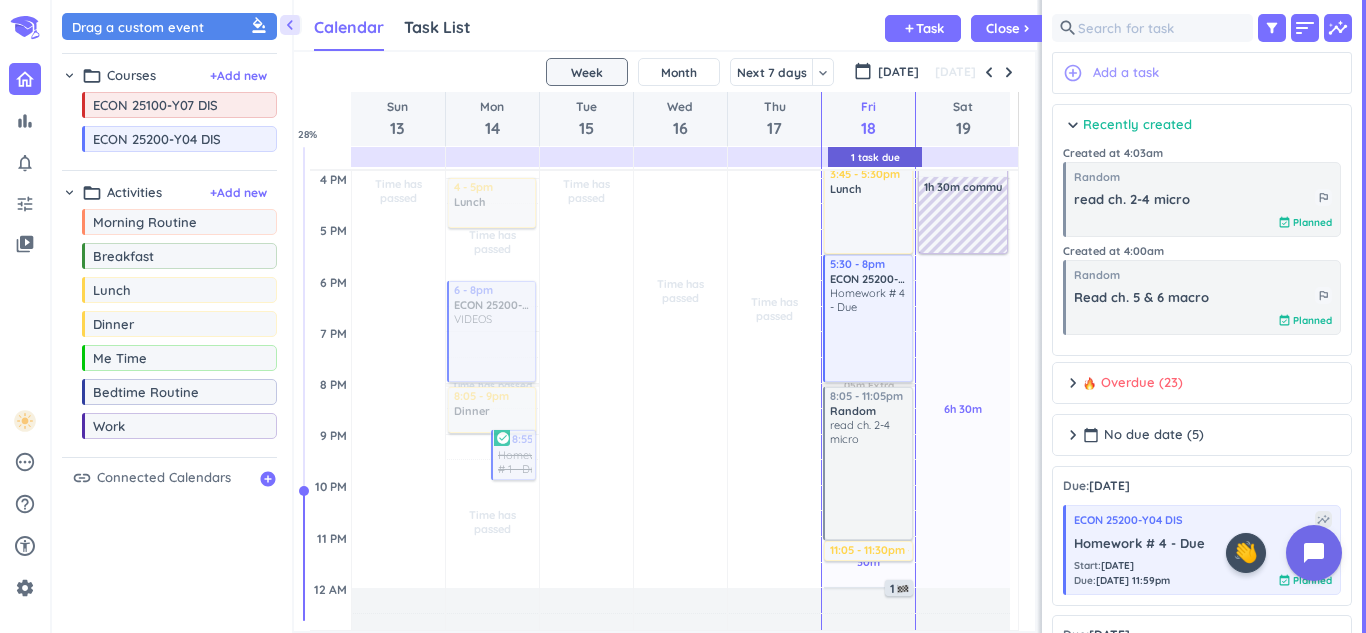 click on "Add a task" at bounding box center [1126, 73] 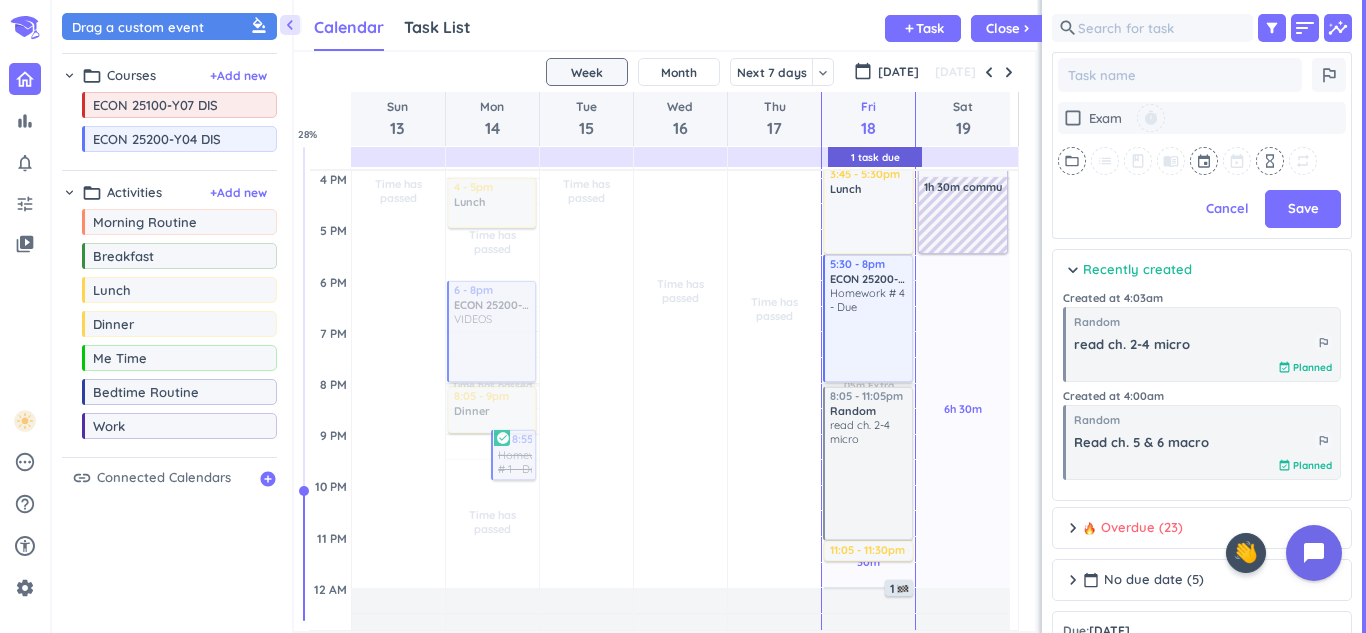 type on "x" 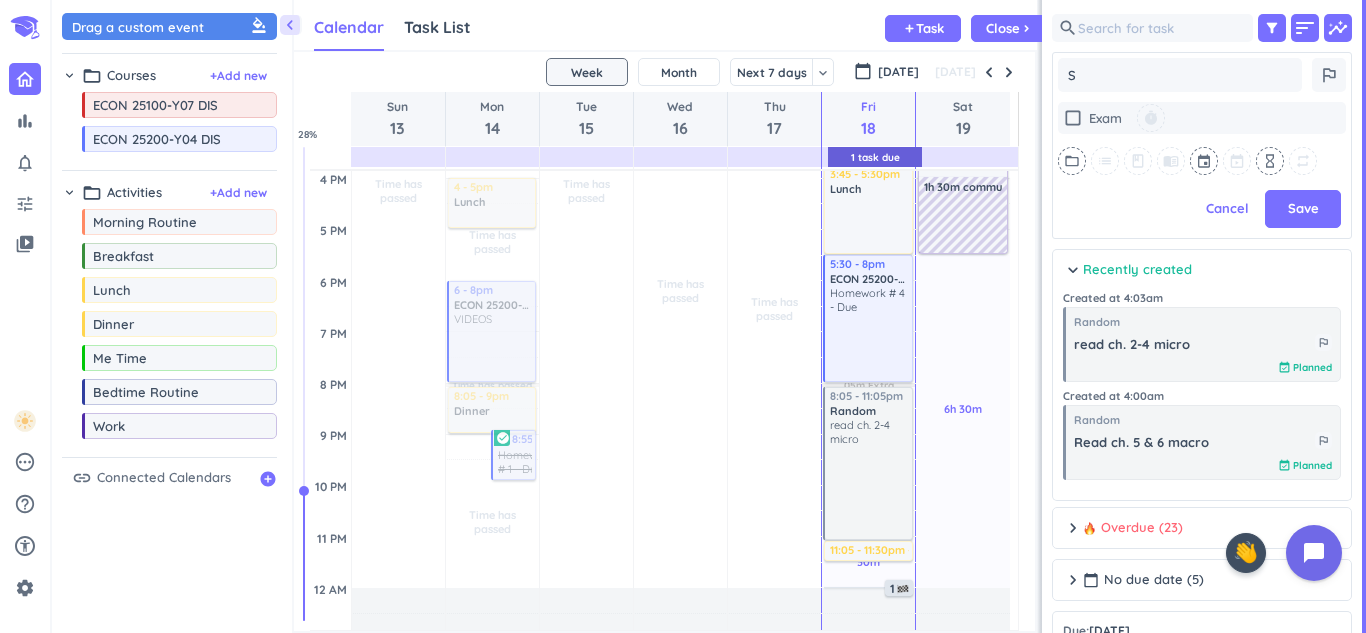type on "x" 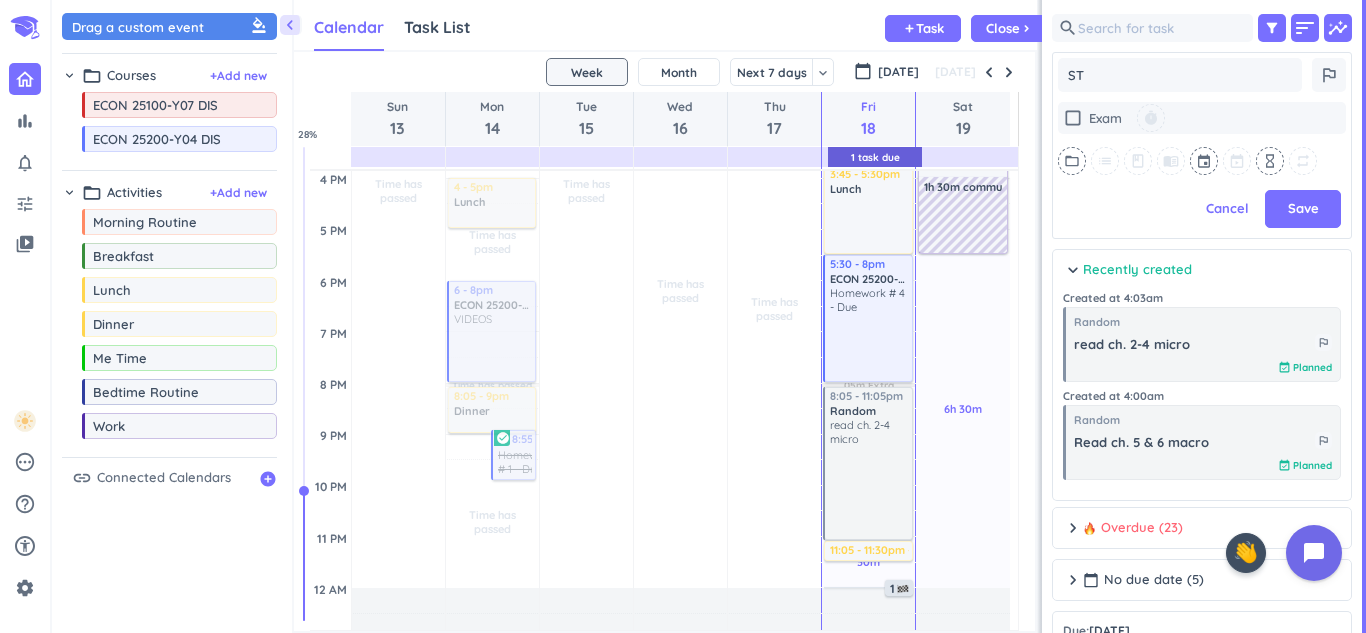 type on "x" 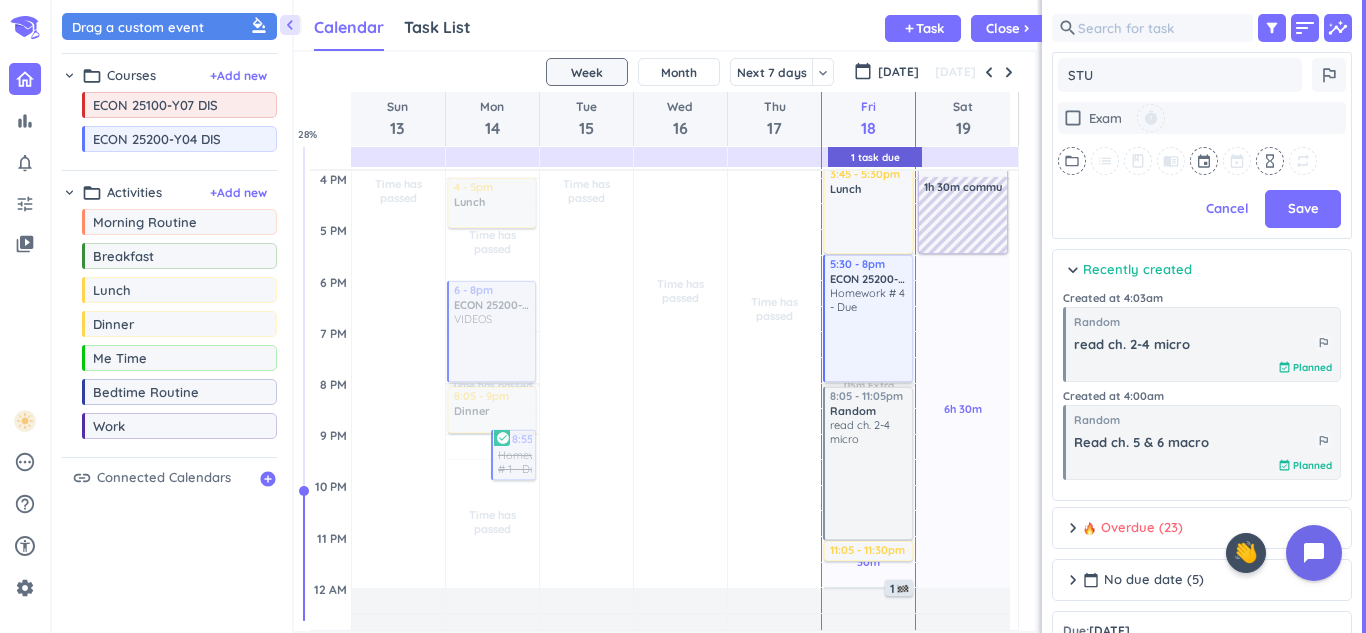 type on "x" 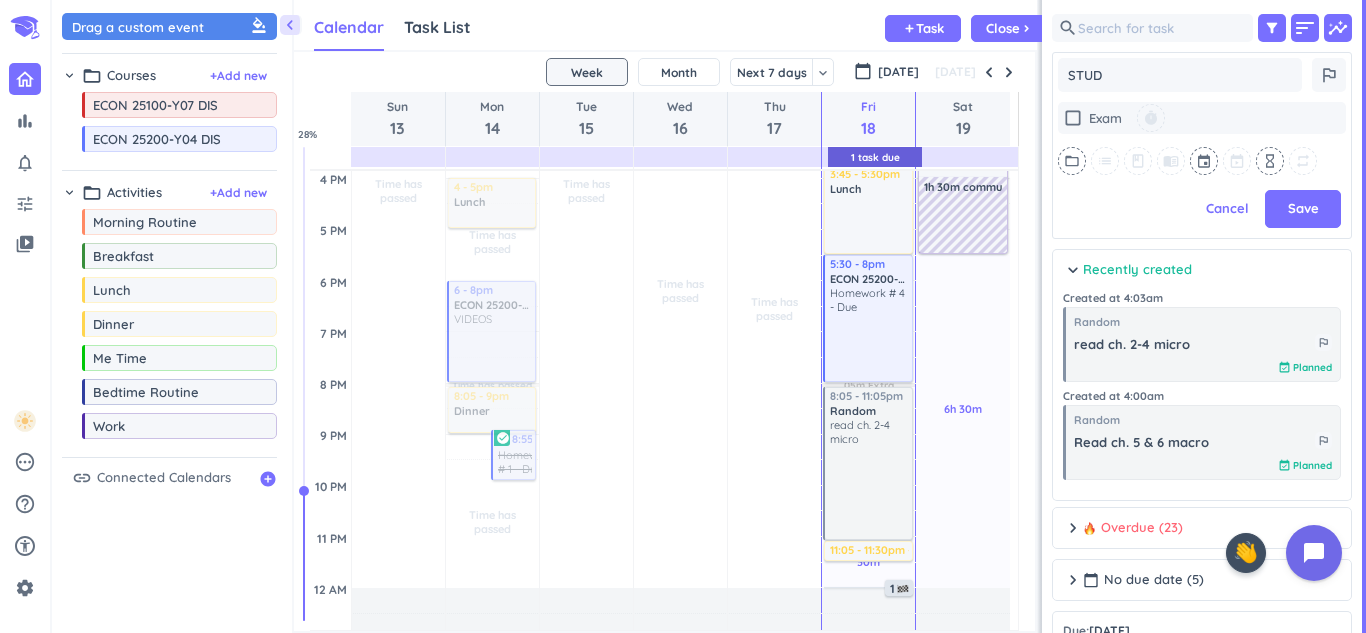 type on "x" 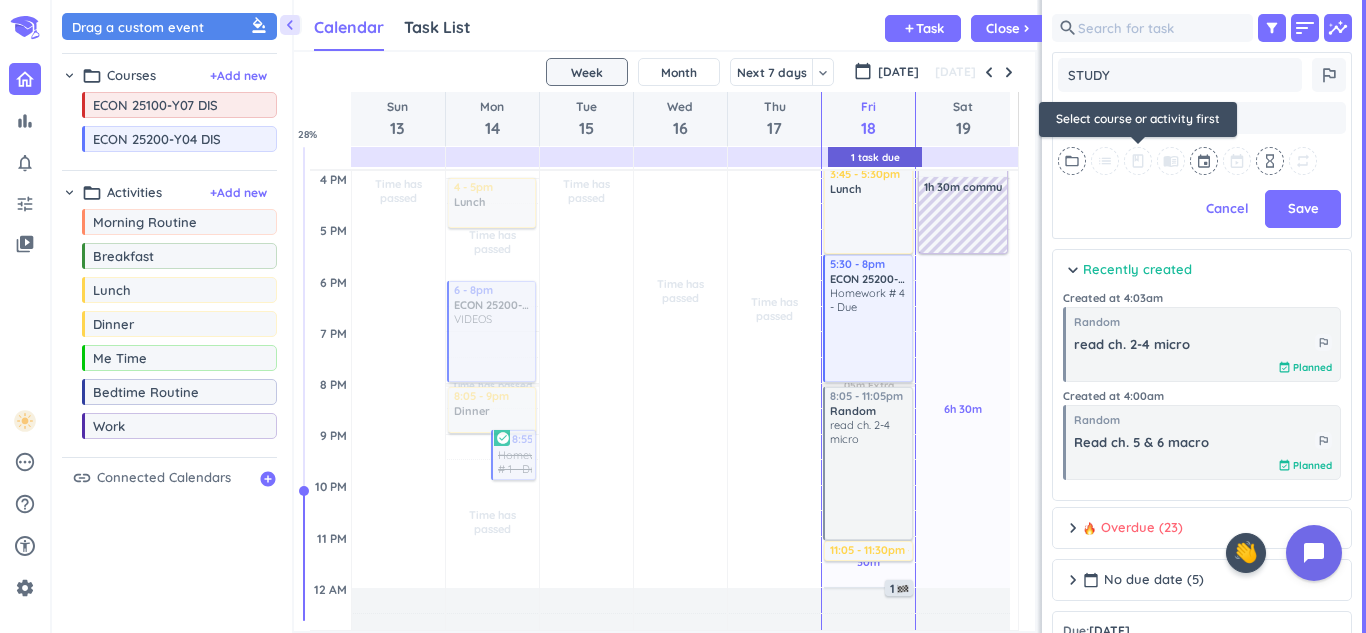 type on "x" 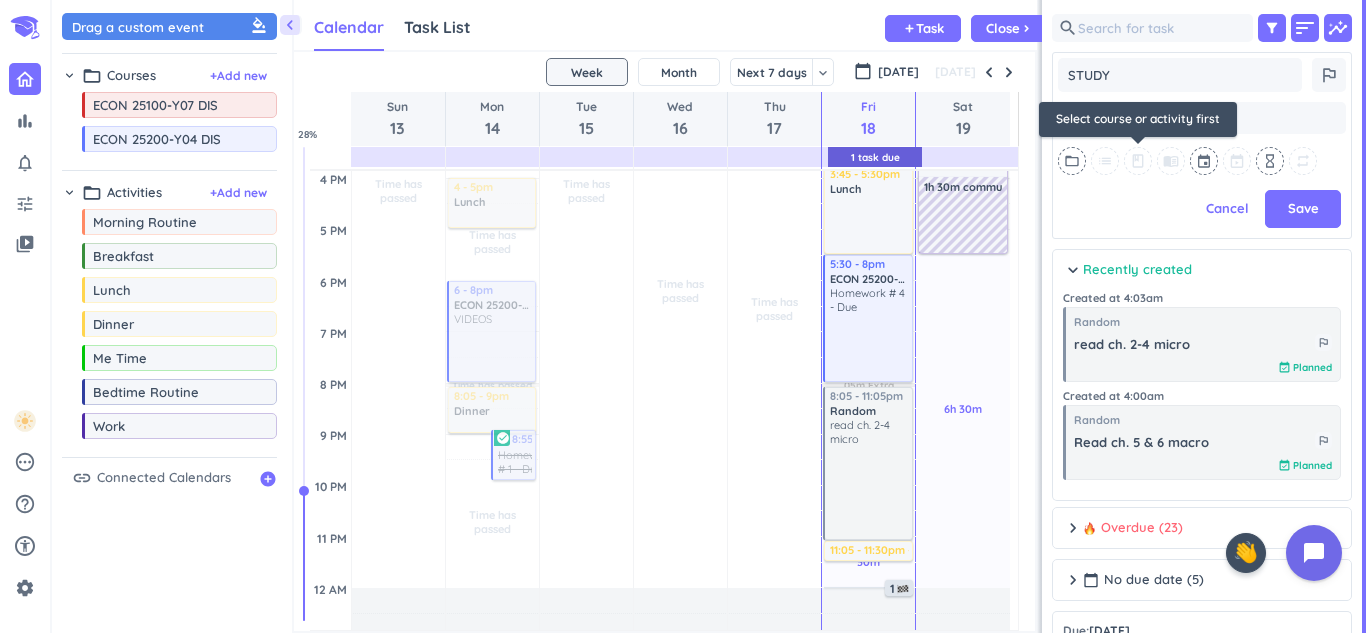 type on "x" 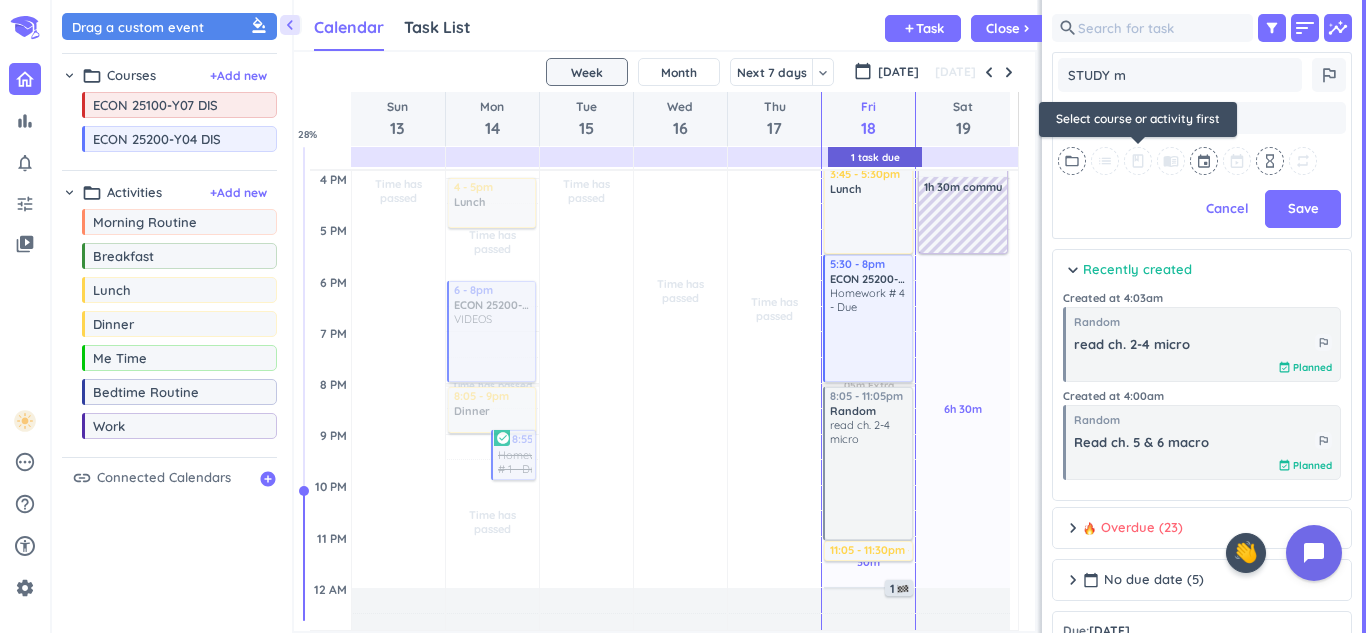type on "x" 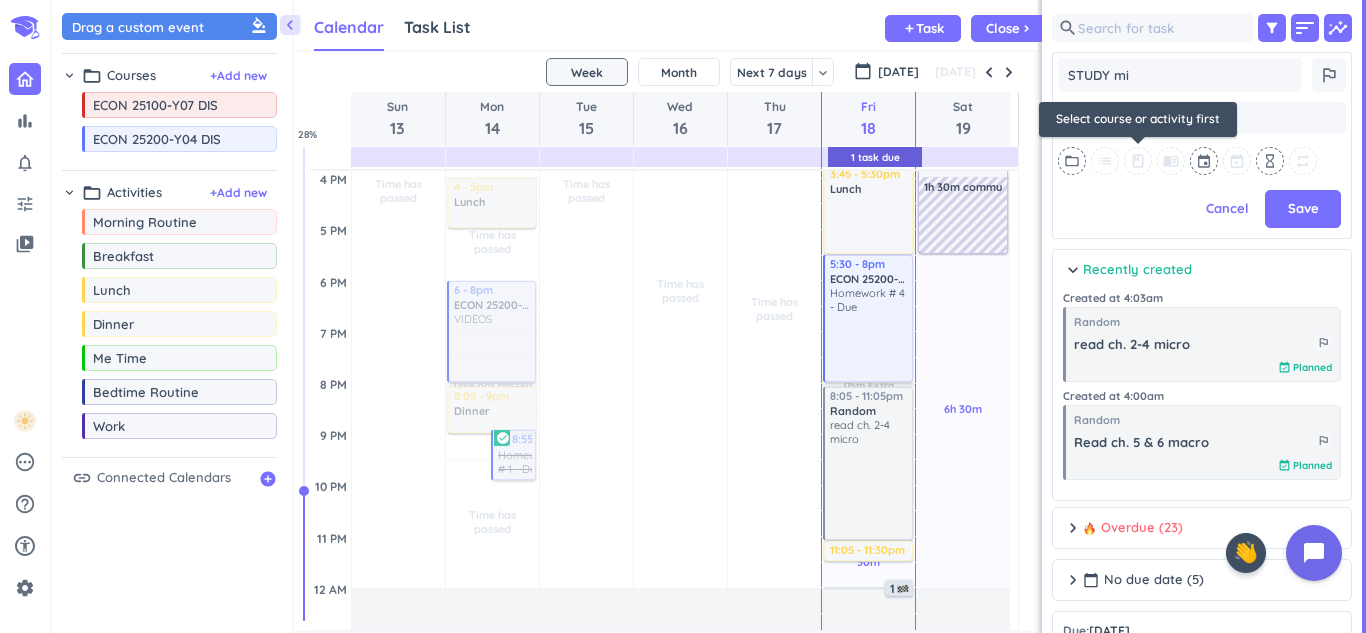 type on "x" 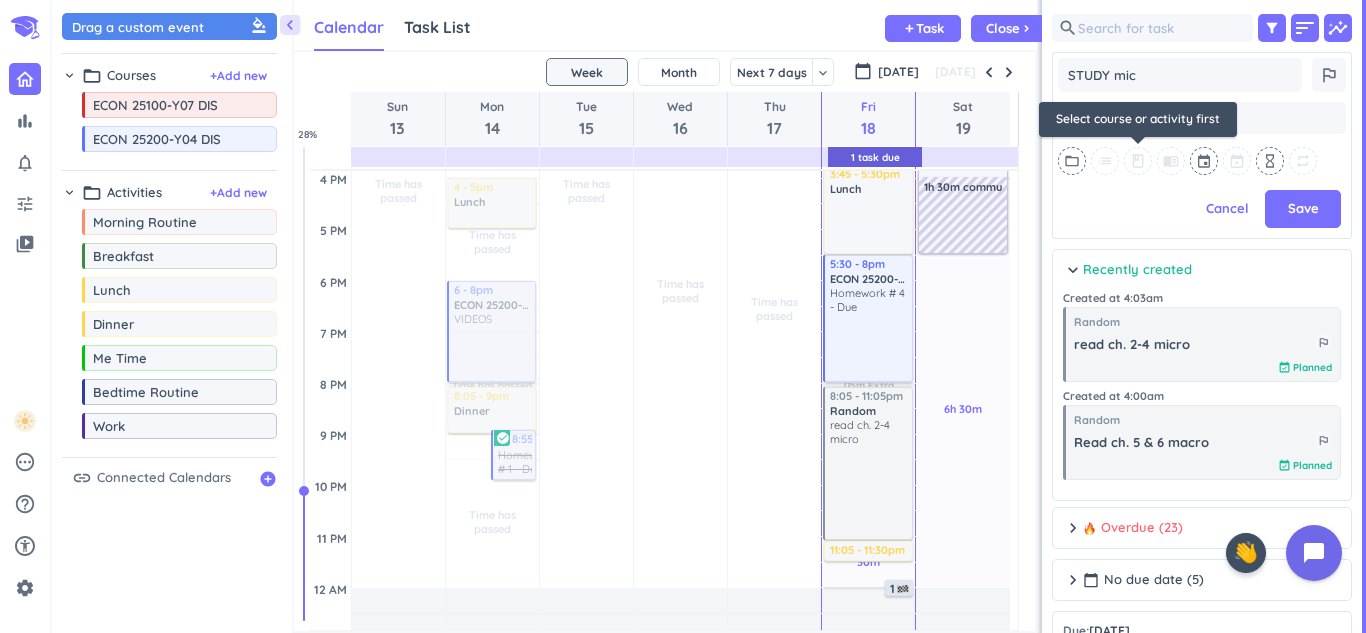 type on "x" 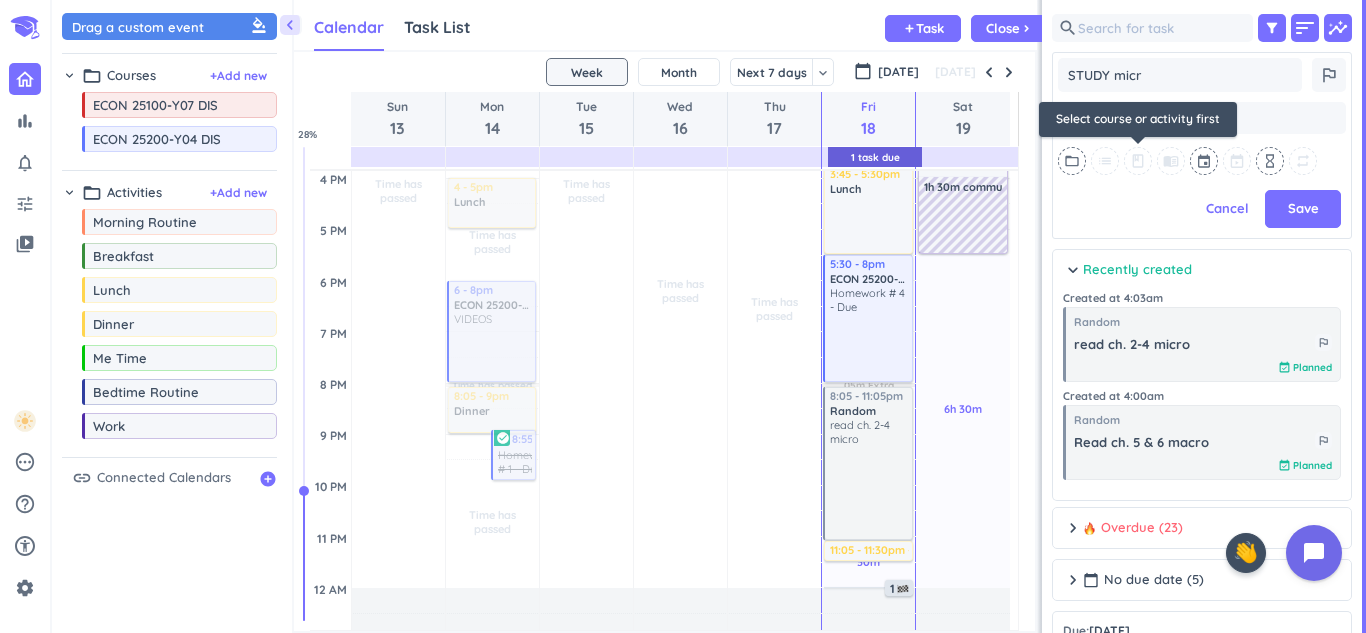 type on "x" 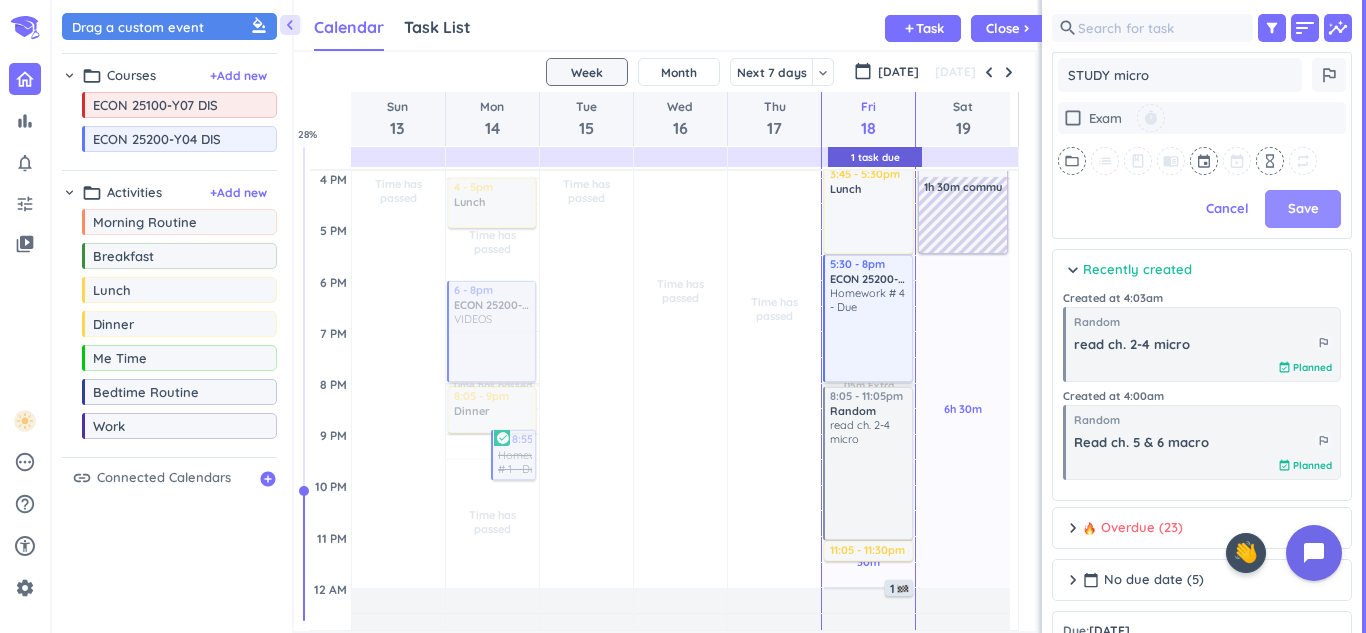 type on "STUDY micro" 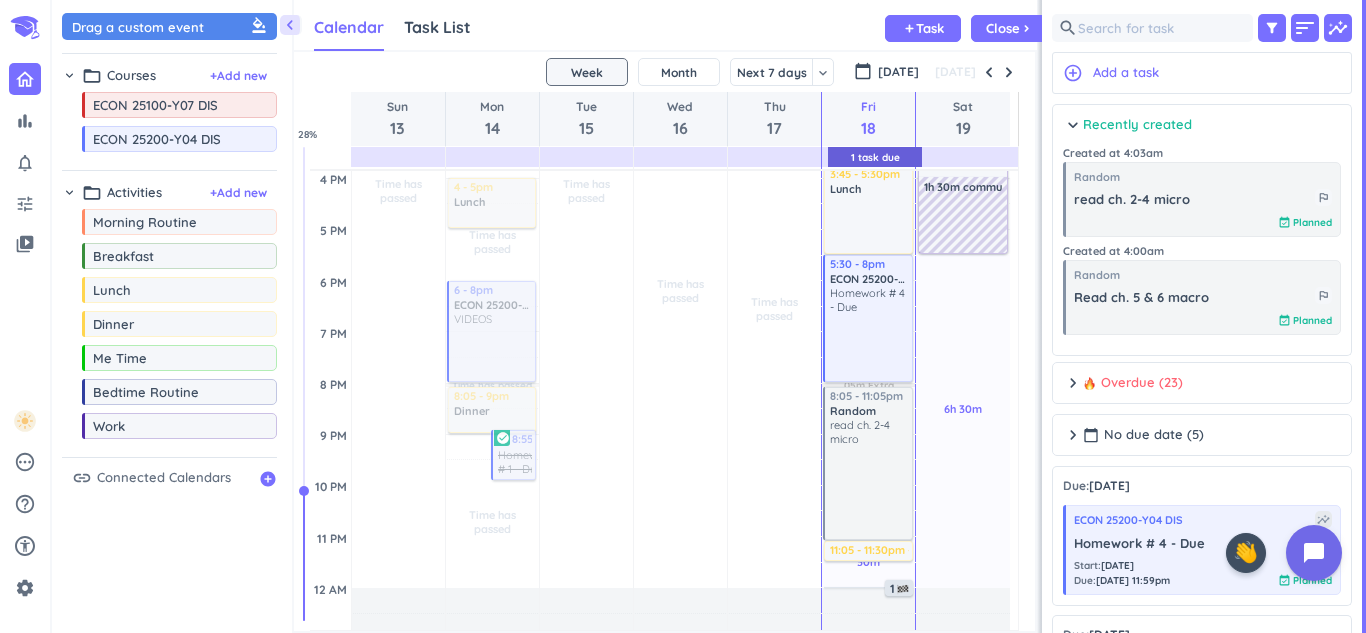scroll, scrollTop: 9, scrollLeft: 9, axis: both 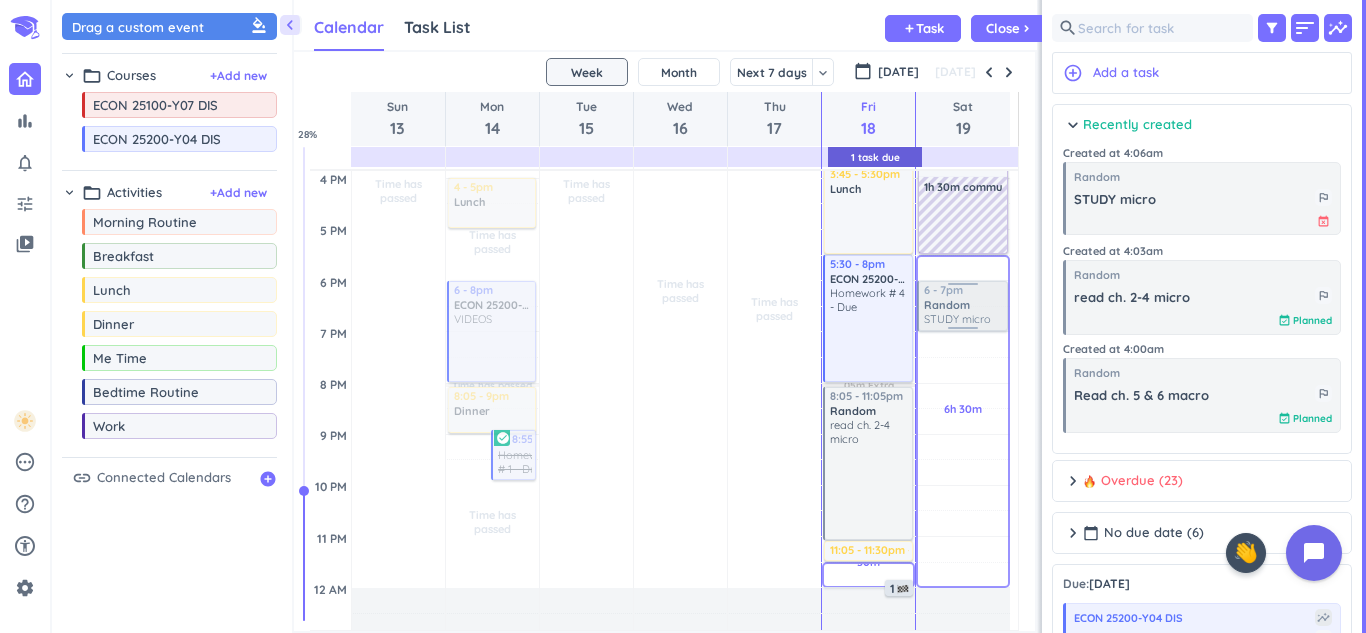 drag, startPoint x: 1161, startPoint y: 204, endPoint x: 963, endPoint y: 281, distance: 212.44528 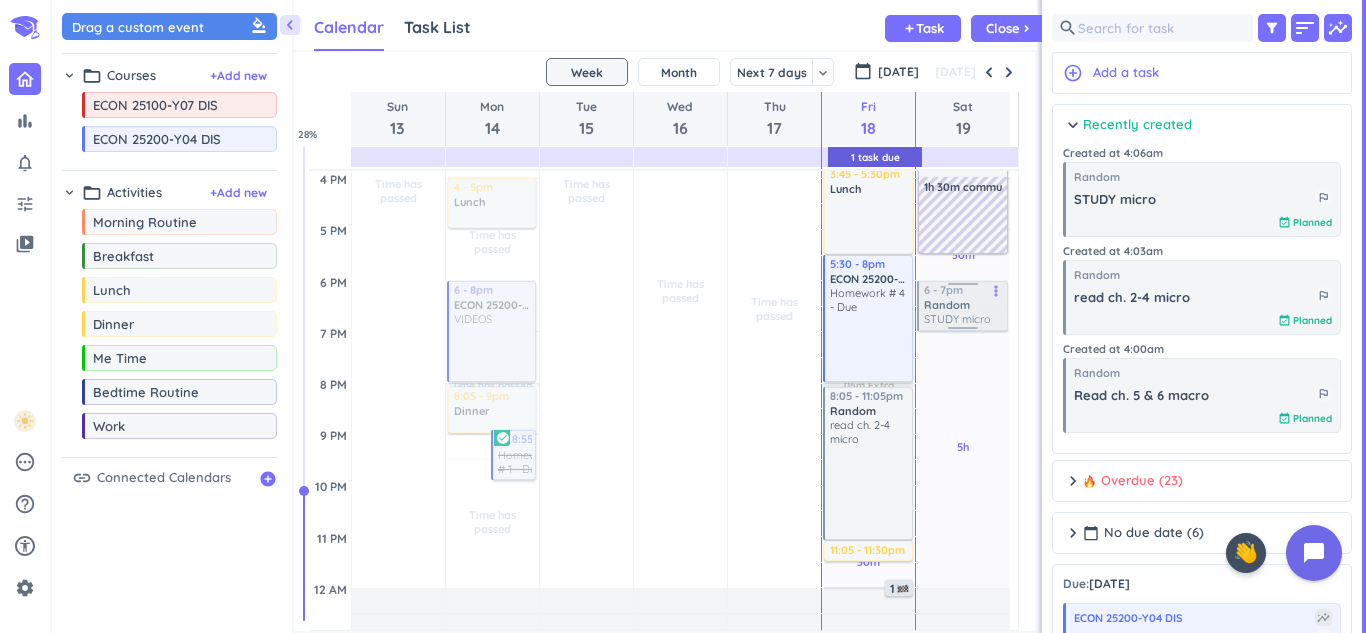 drag, startPoint x: 964, startPoint y: 325, endPoint x: 955, endPoint y: 332, distance: 11.401754 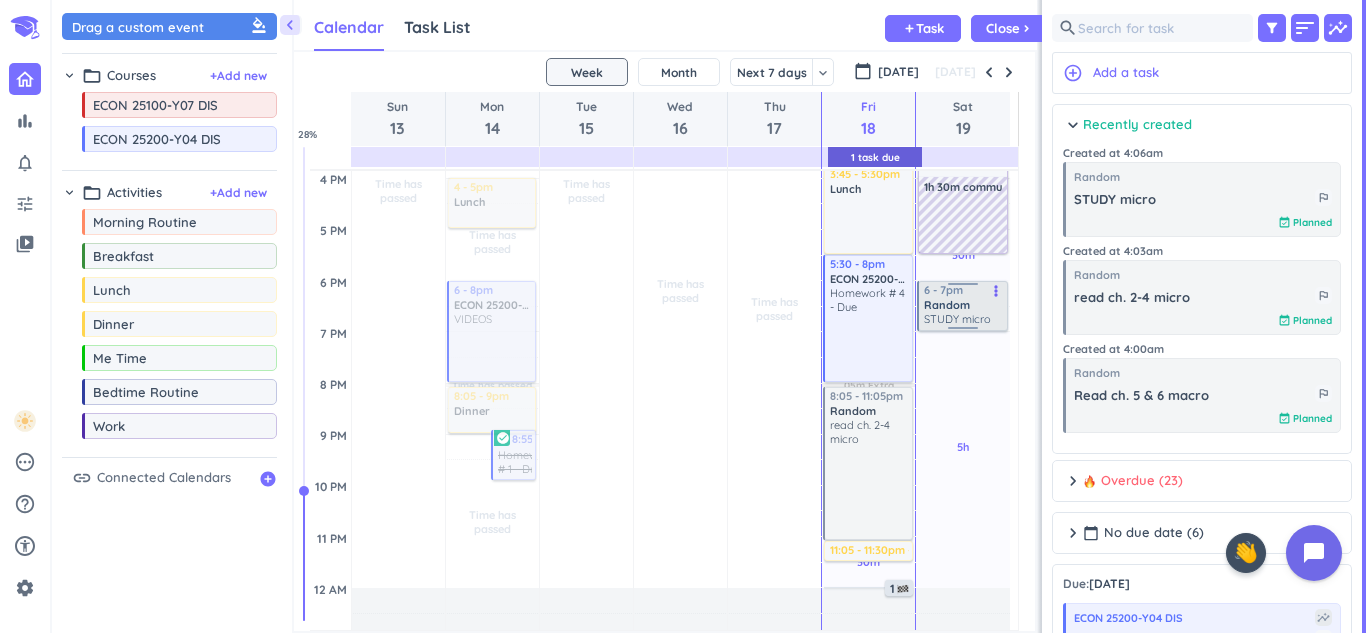 click on "Random" at bounding box center [963, 305] 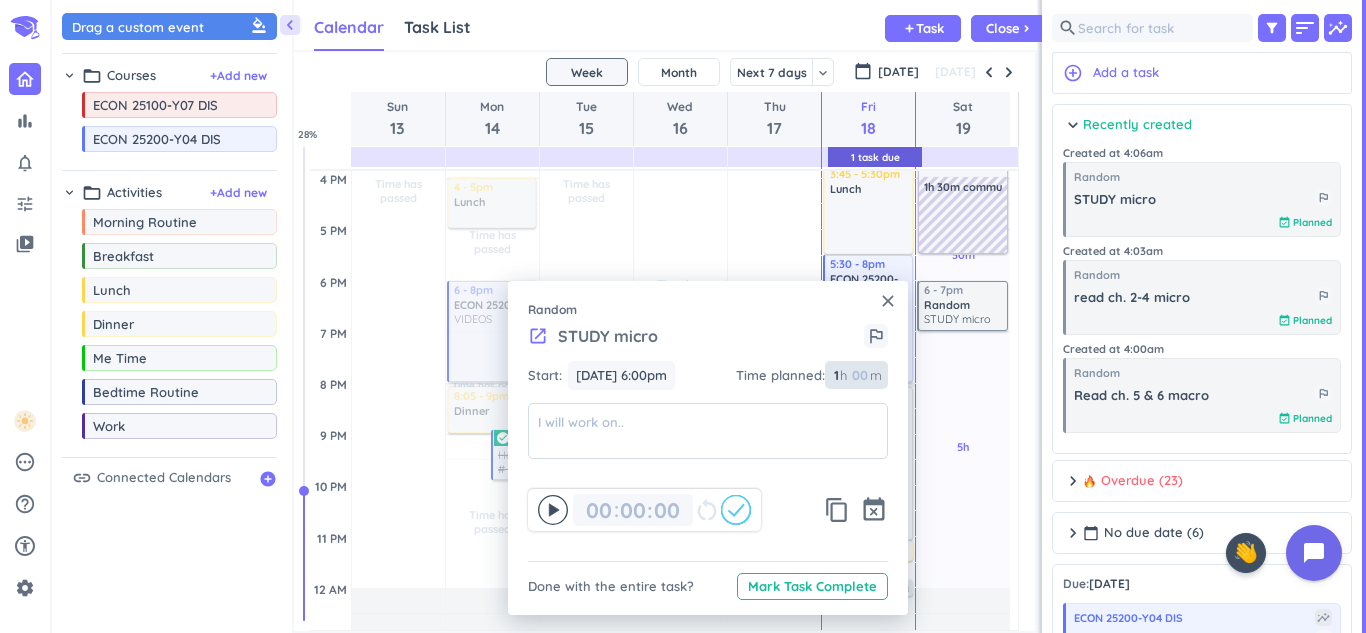 click on "1 1 00" at bounding box center (840, 375) 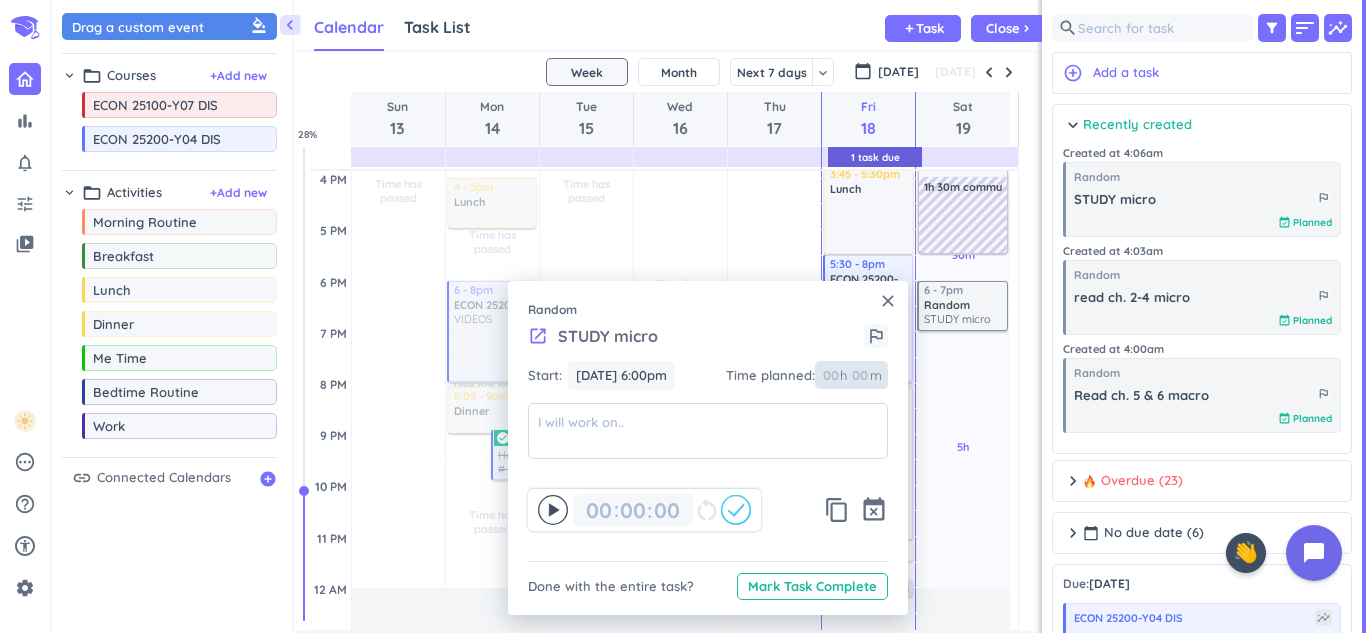 type on "4" 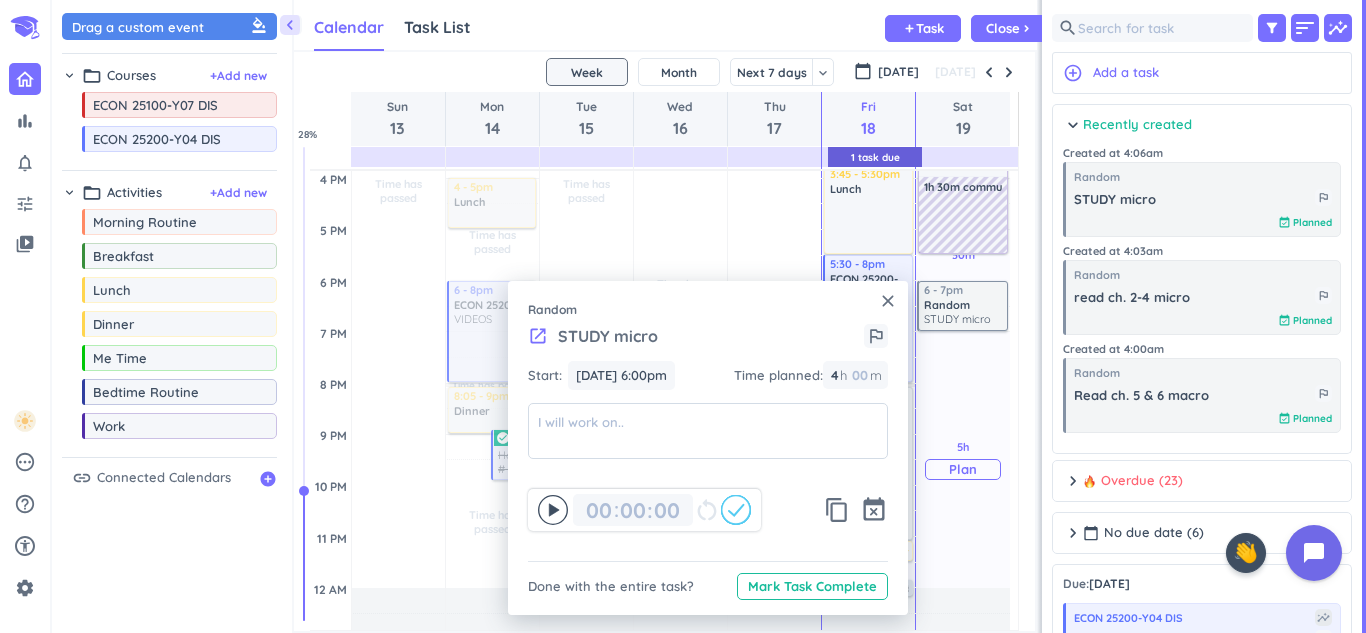 click on "5h  Past due Plan" at bounding box center [963, 460] 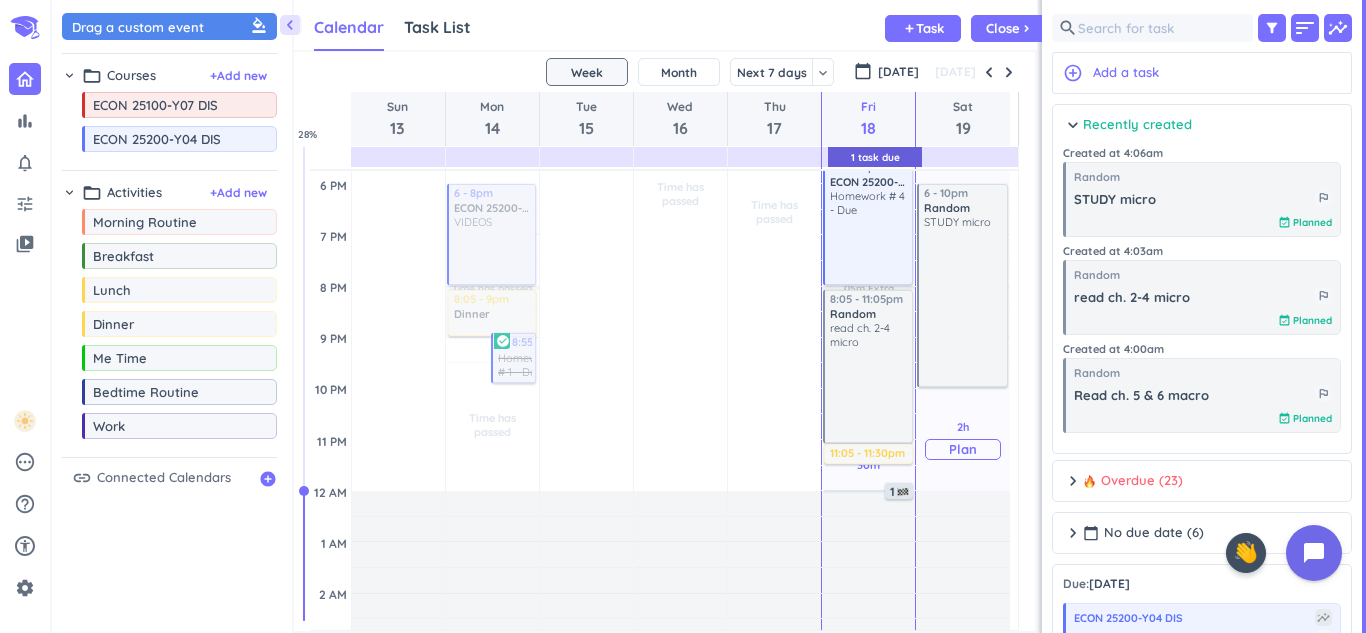 scroll, scrollTop: 706, scrollLeft: 0, axis: vertical 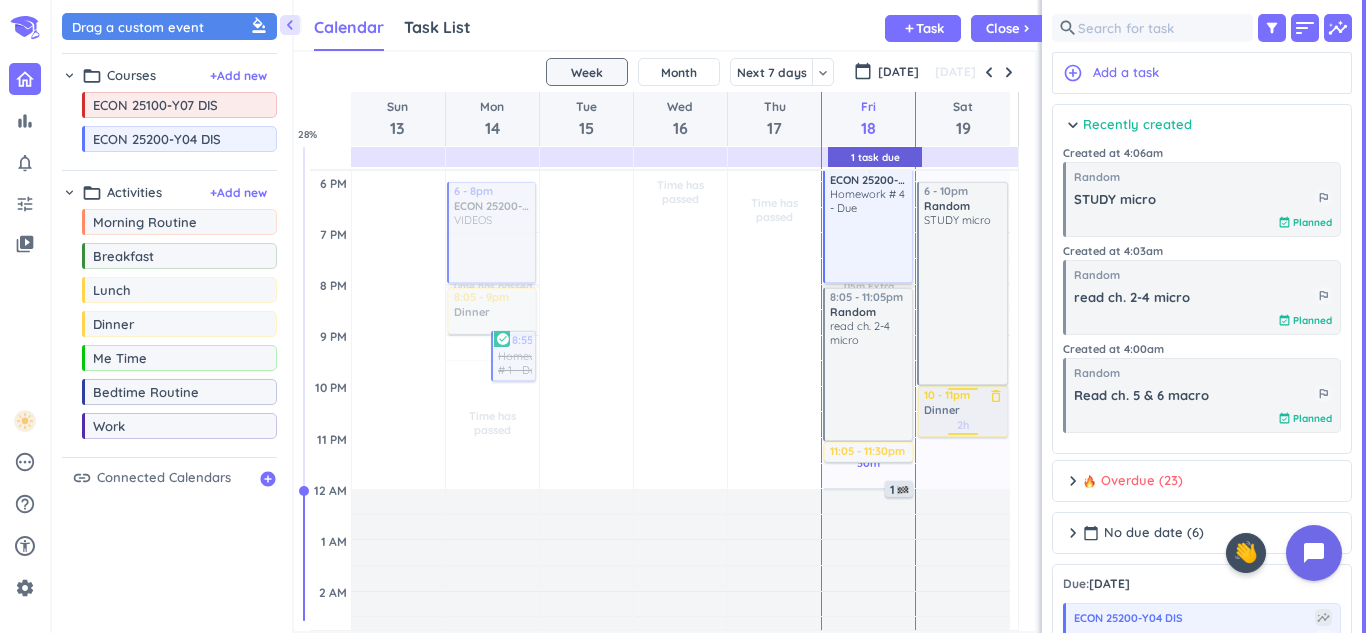 drag, startPoint x: 173, startPoint y: 336, endPoint x: 948, endPoint y: 389, distance: 776.8101 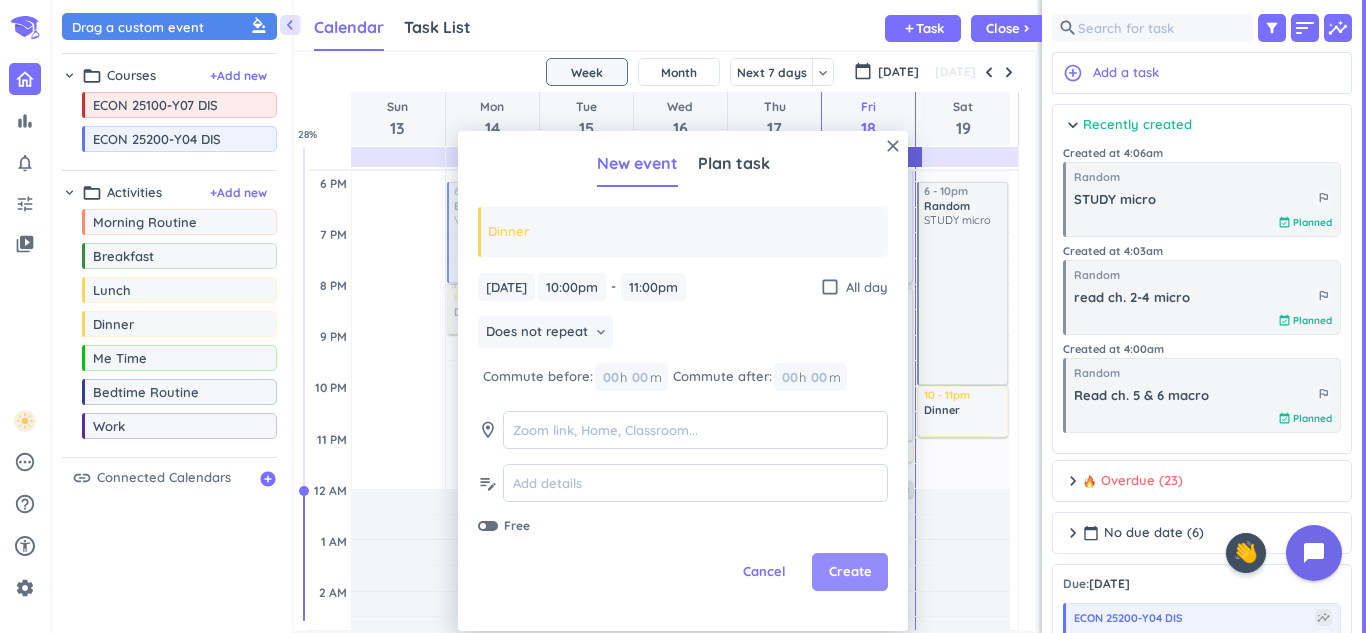 click on "Create" at bounding box center (850, 572) 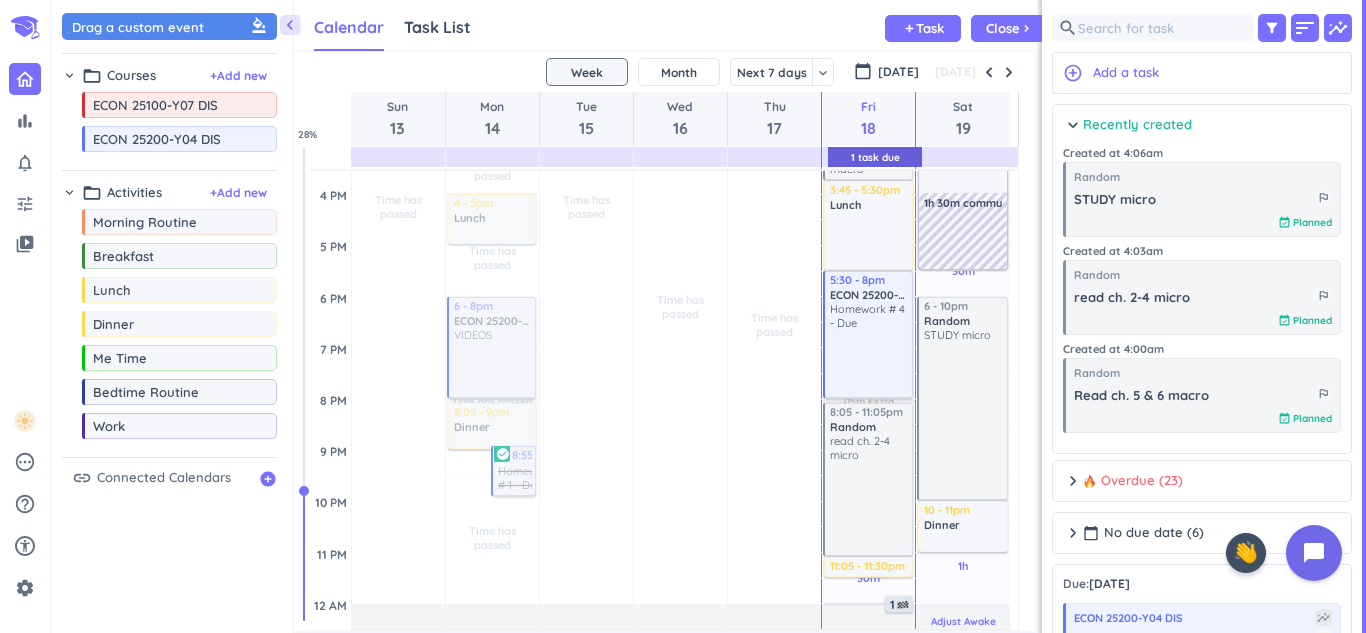 scroll, scrollTop: 761, scrollLeft: 0, axis: vertical 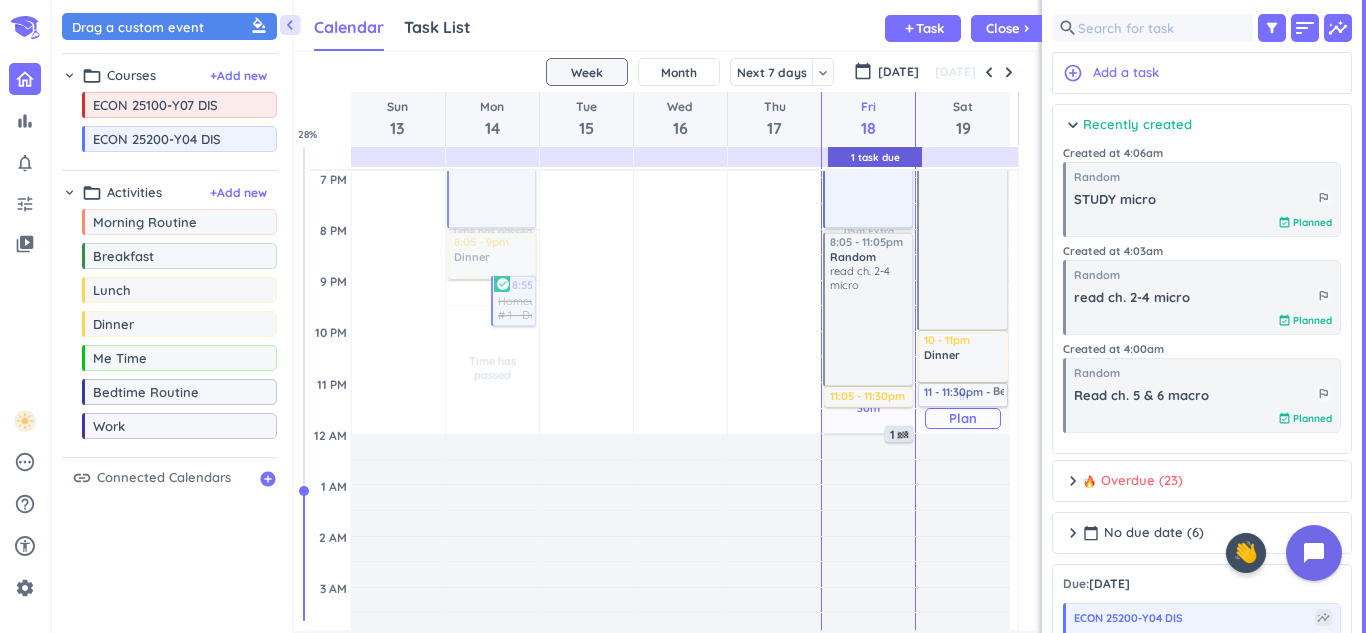 drag, startPoint x: 174, startPoint y: 390, endPoint x: 945, endPoint y: 386, distance: 771.0104 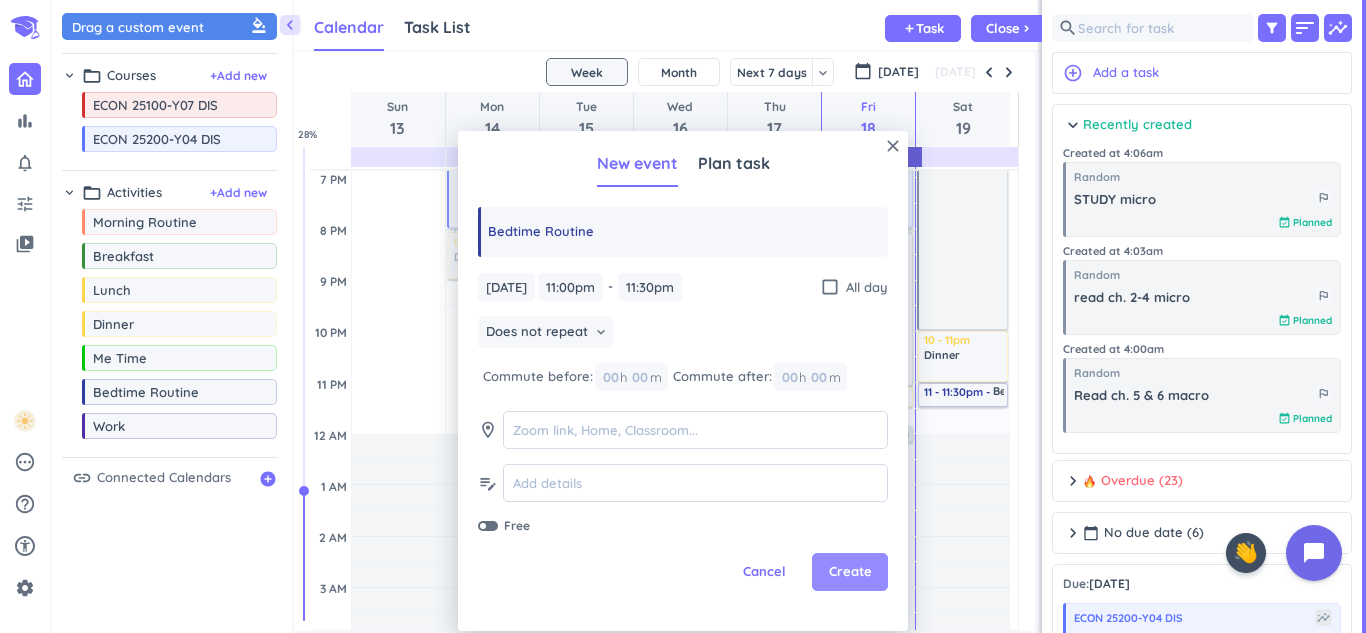 click on "Create" at bounding box center [850, 572] 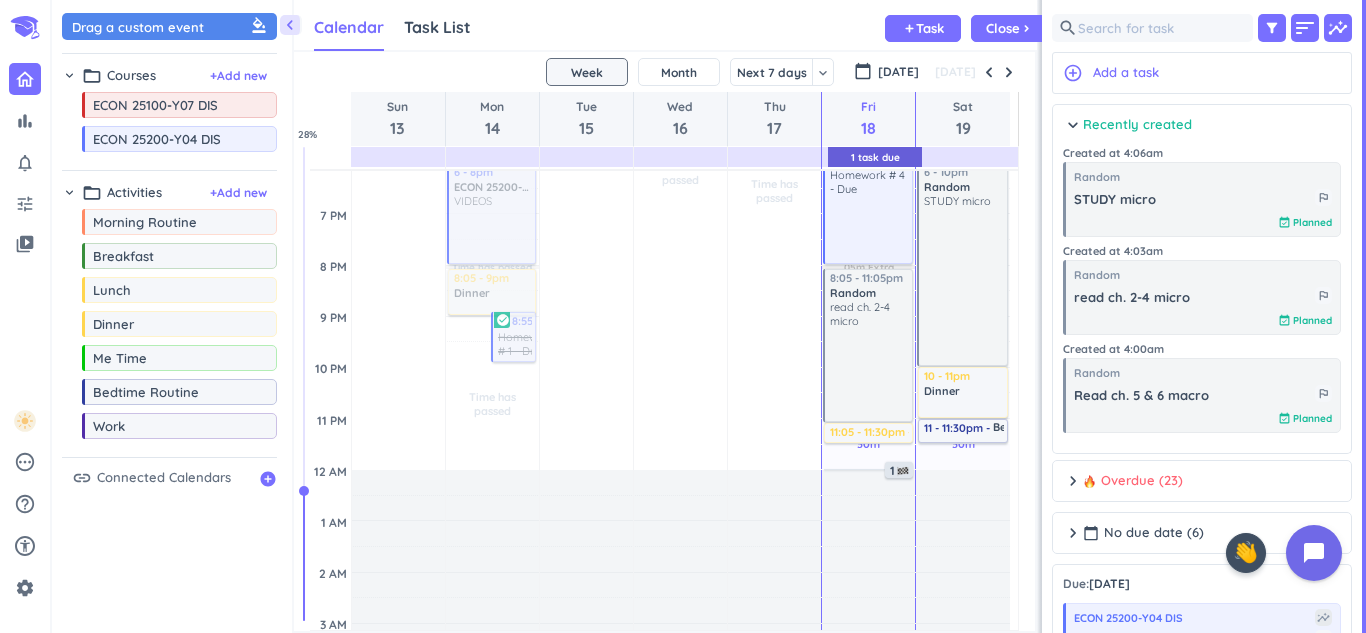 scroll, scrollTop: 770, scrollLeft: 0, axis: vertical 